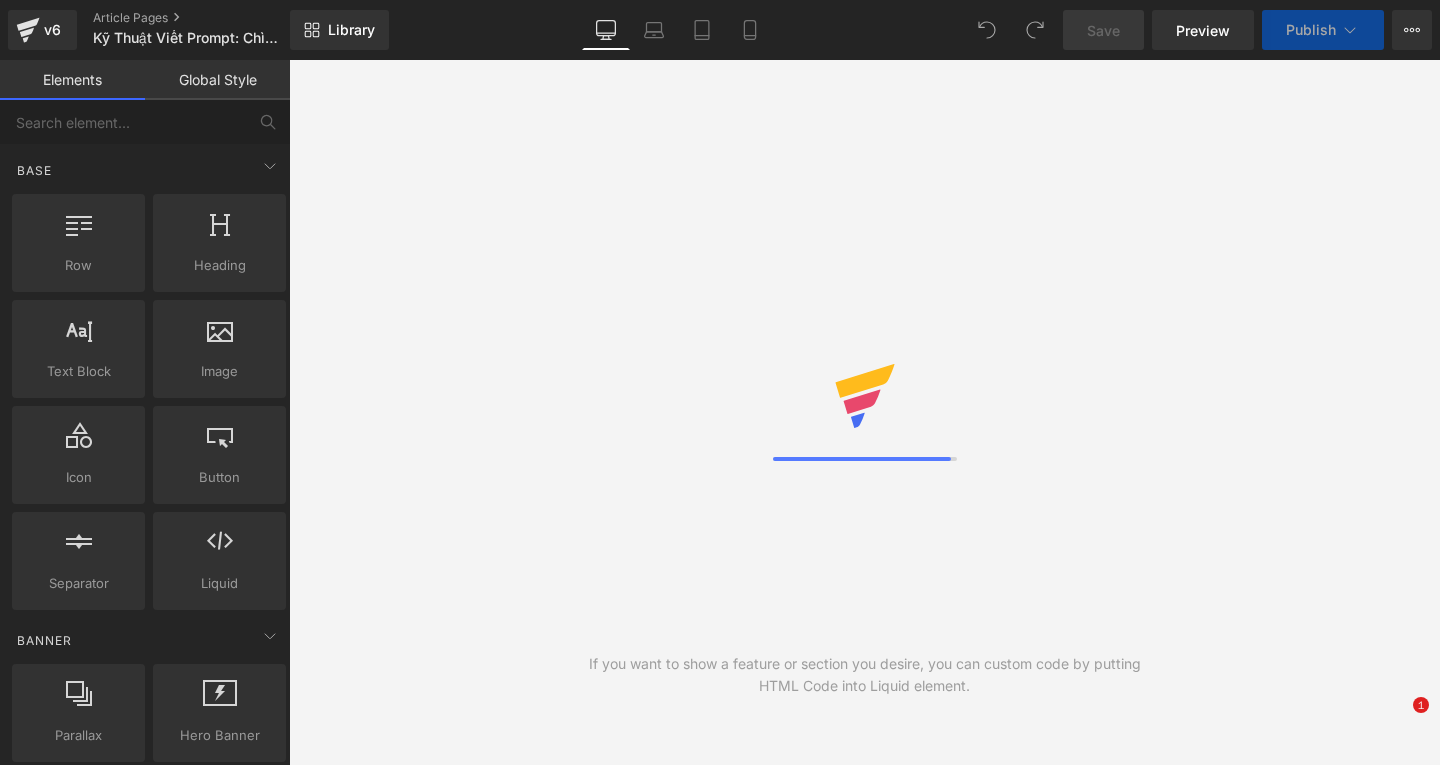 scroll, scrollTop: 0, scrollLeft: 0, axis: both 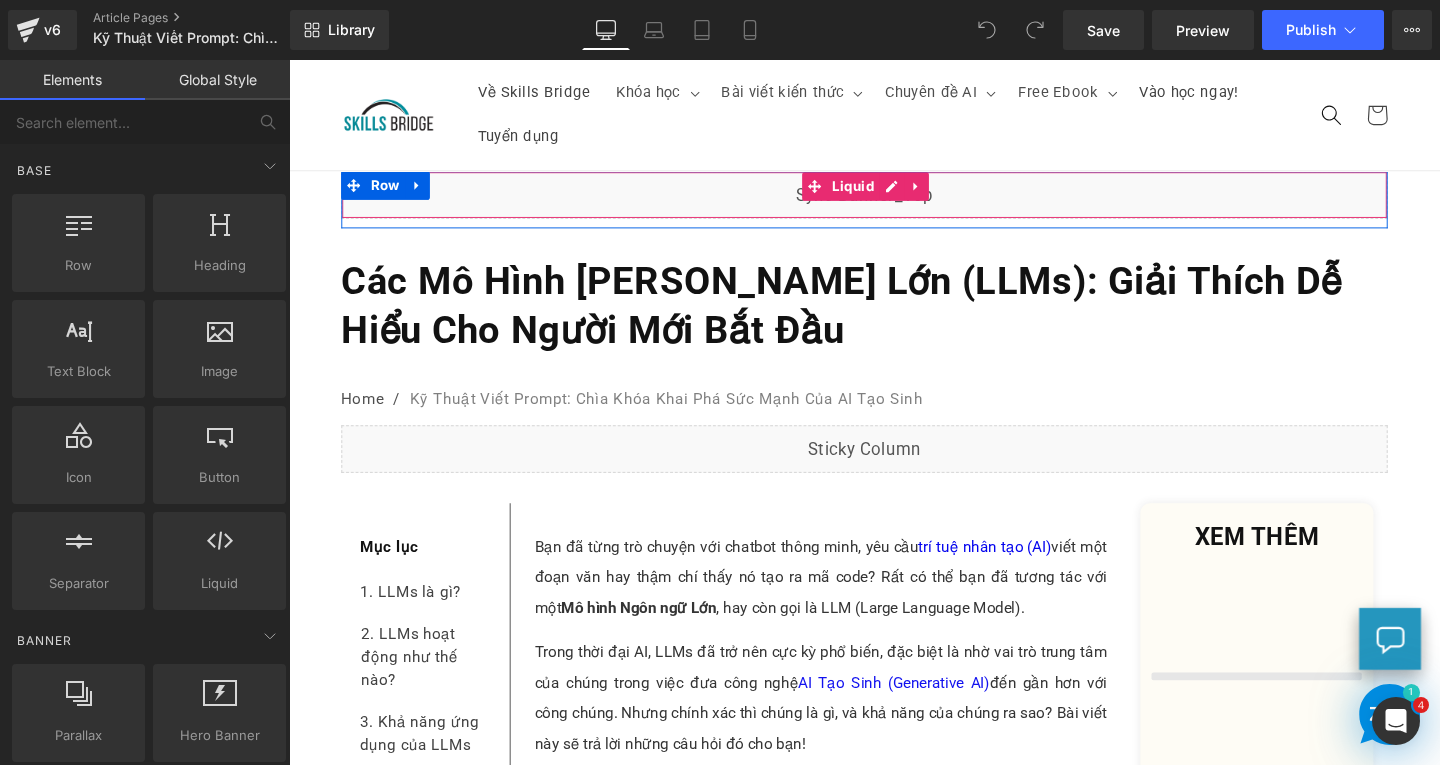 click on "Các Mô Hình [PERSON_NAME] Lớn (LLMs): Giải Thích Dễ Hiểu Cho Người Mới Bắt Đầu" at bounding box center [894, 319] 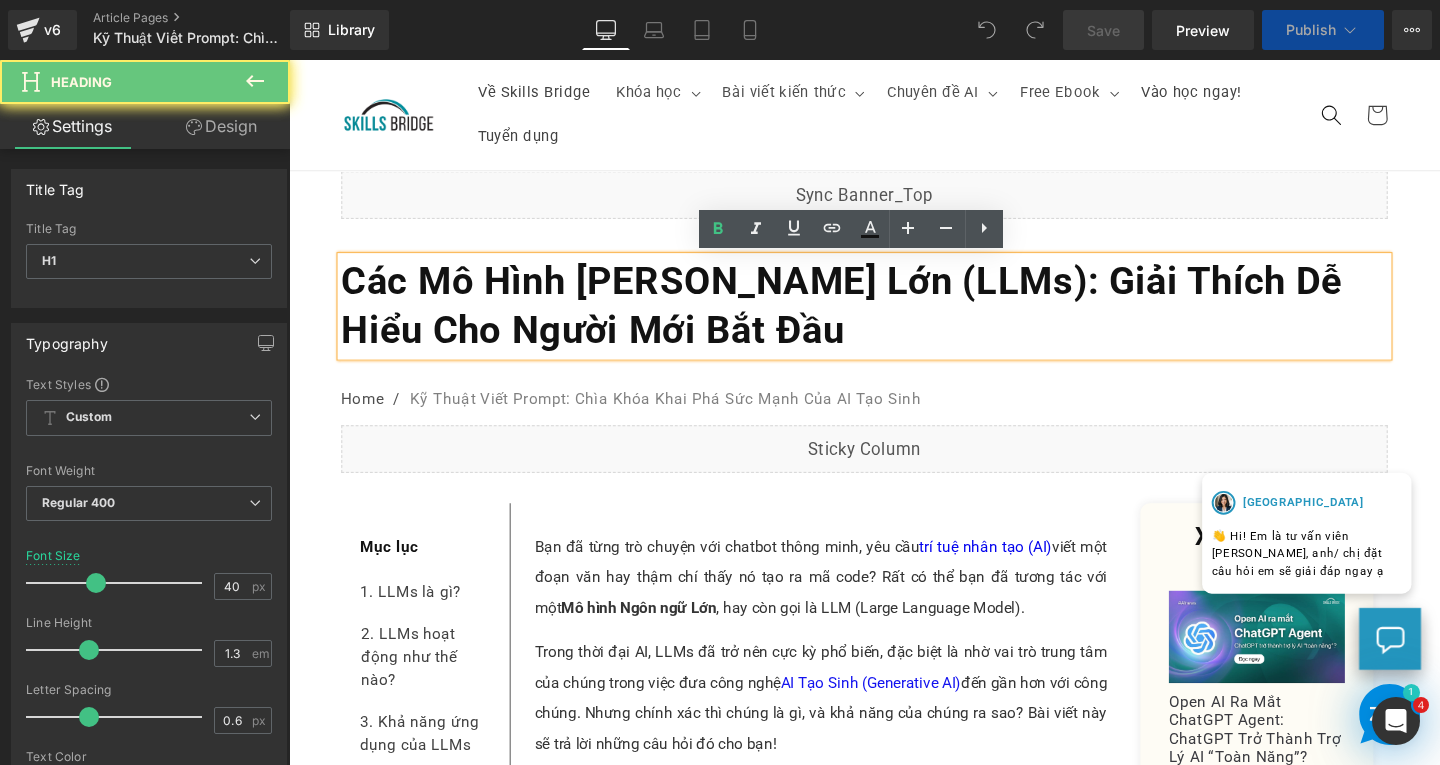 click on "Các Mô Hình [PERSON_NAME] Lớn (LLMs): Giải Thích Dễ Hiểu Cho Người Mới Bắt Đầu" at bounding box center [894, 319] 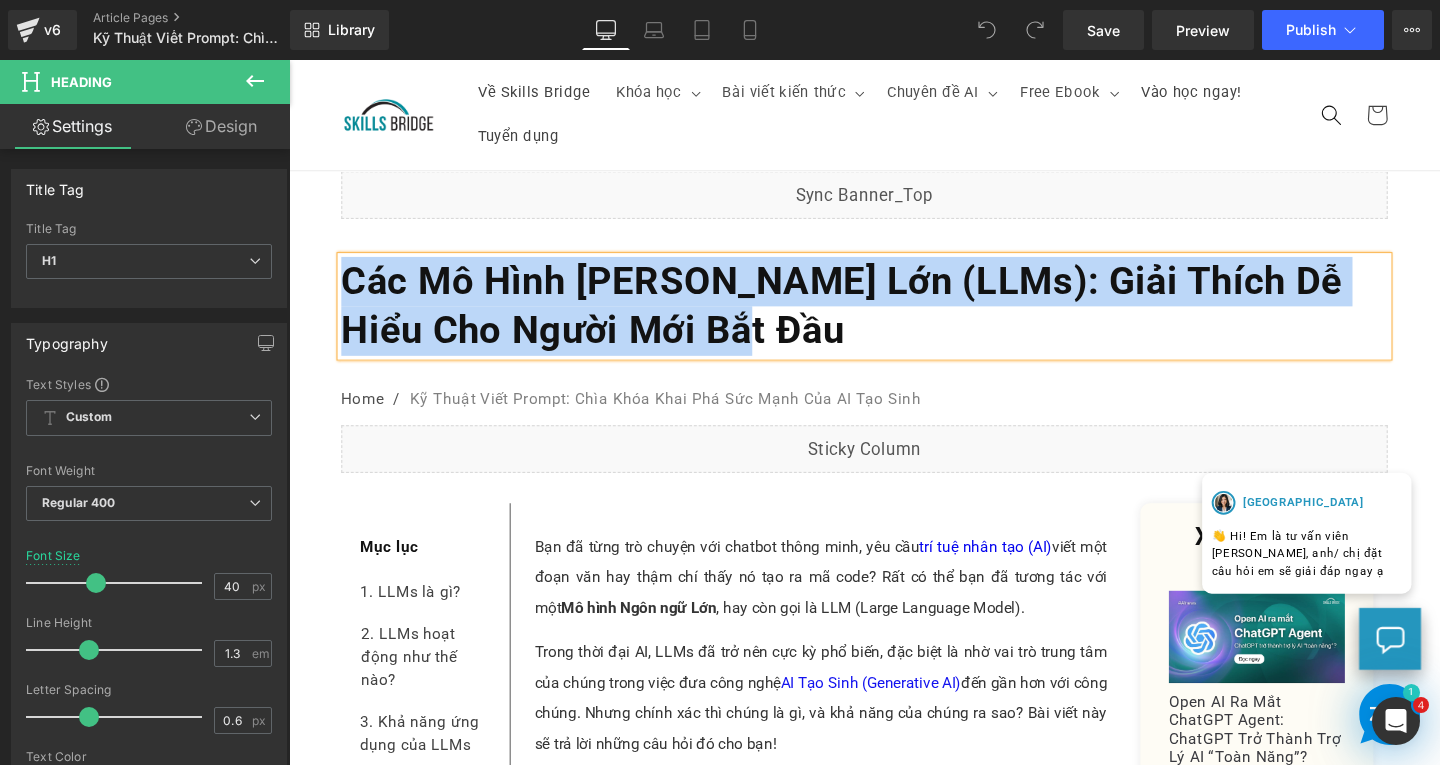 paste 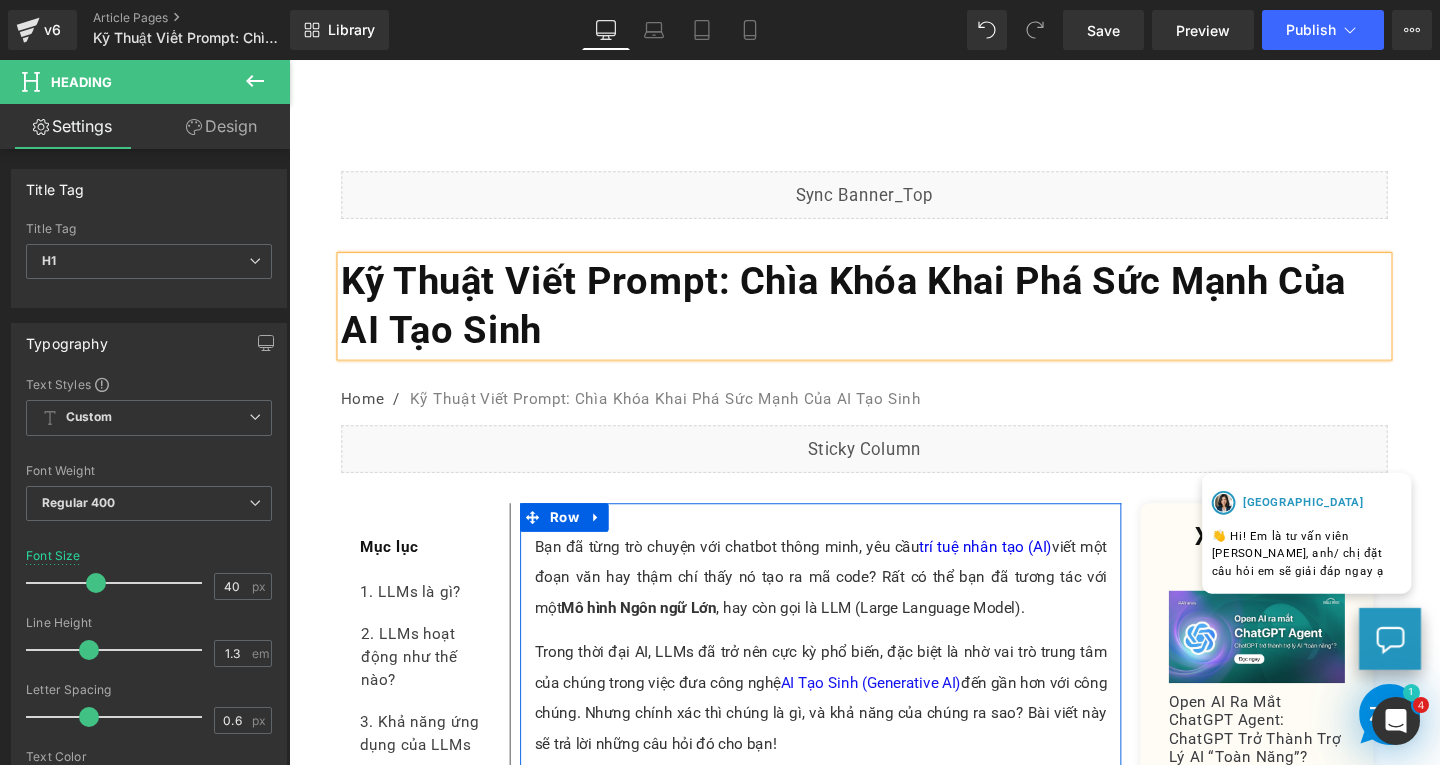 scroll, scrollTop: 300, scrollLeft: 0, axis: vertical 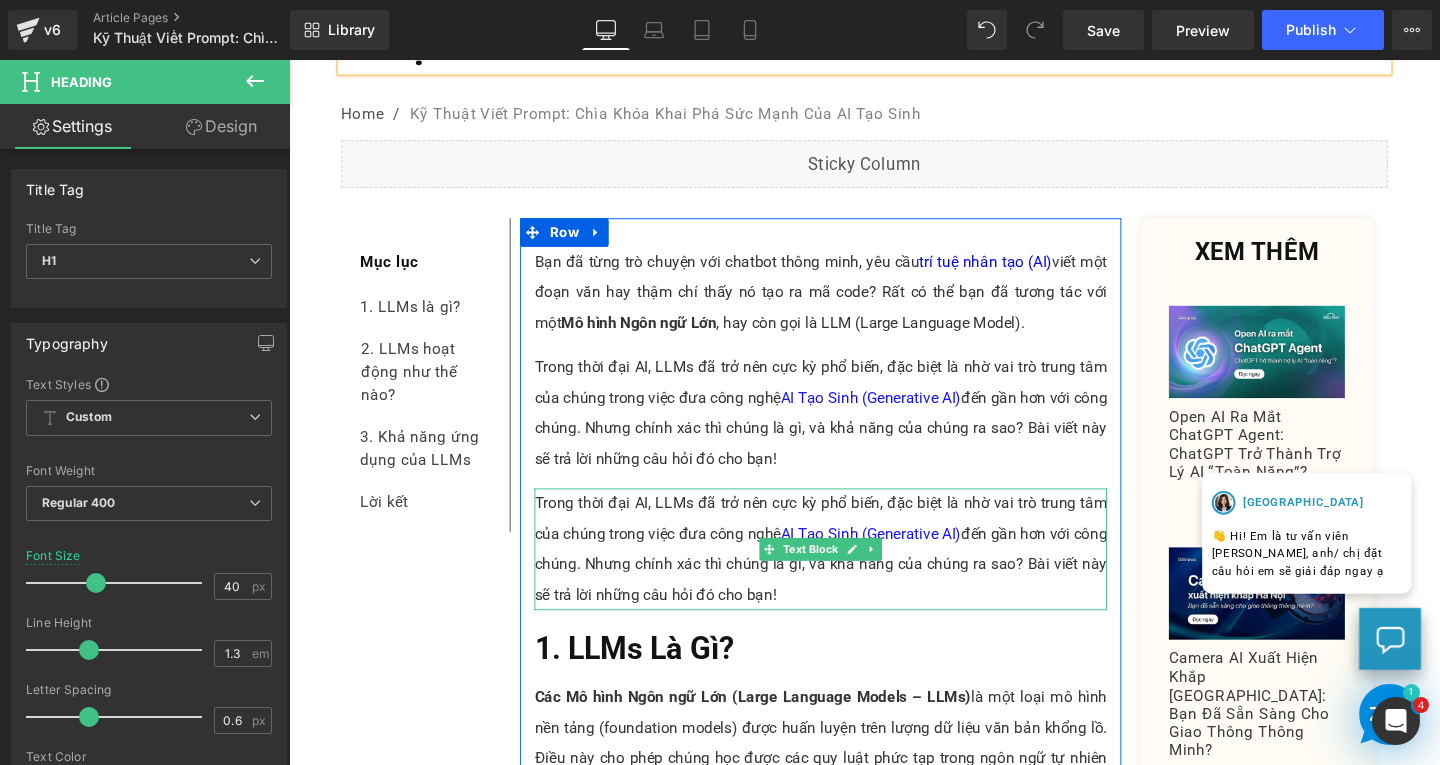 click on "Trong thời đại AI, LLMs đã trở nên cực kỳ phổ biến, đặc biệt là nhờ vai trò trung tâm của chúng trong việc đưa công nghệ  AI Tạo Sinh (Generative AI)  đến gần hơn với công chúng. Nhưng chính xác thì chúng là gì, và khả năng của chúng ra sao? Bài viết này sẽ trả lời những câu hỏi đó cho bạn!" at bounding box center (848, 574) 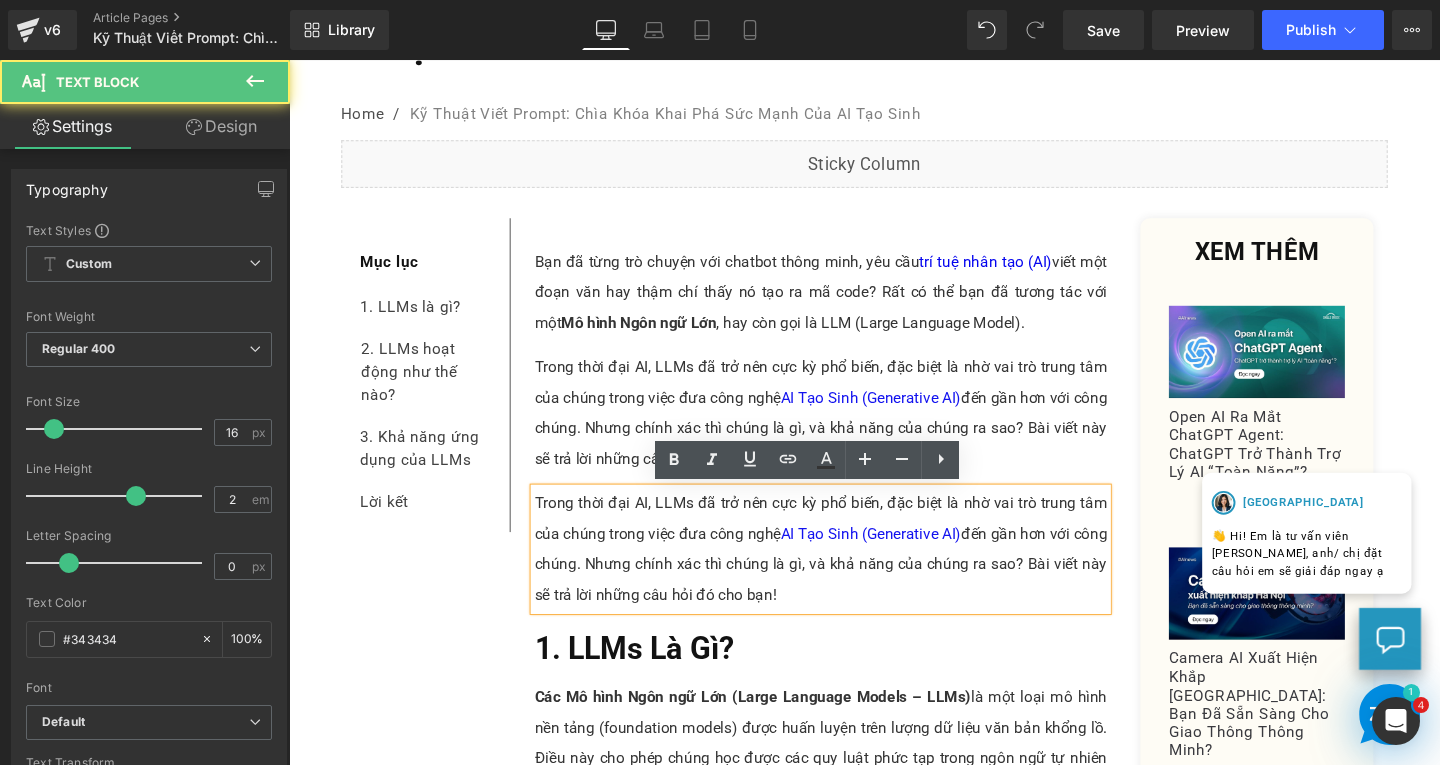 click on "Trong thời đại AI, LLMs đã trở nên cực kỳ phổ biến, đặc biệt là nhờ vai trò trung tâm của chúng trong việc đưa công nghệ  AI Tạo Sinh (Generative AI)  đến gần hơn với công chúng. Nhưng chính xác thì chúng là gì, và khả năng của chúng ra sao? Bài viết này sẽ trả lời những câu hỏi đó cho bạn!" at bounding box center (848, 574) 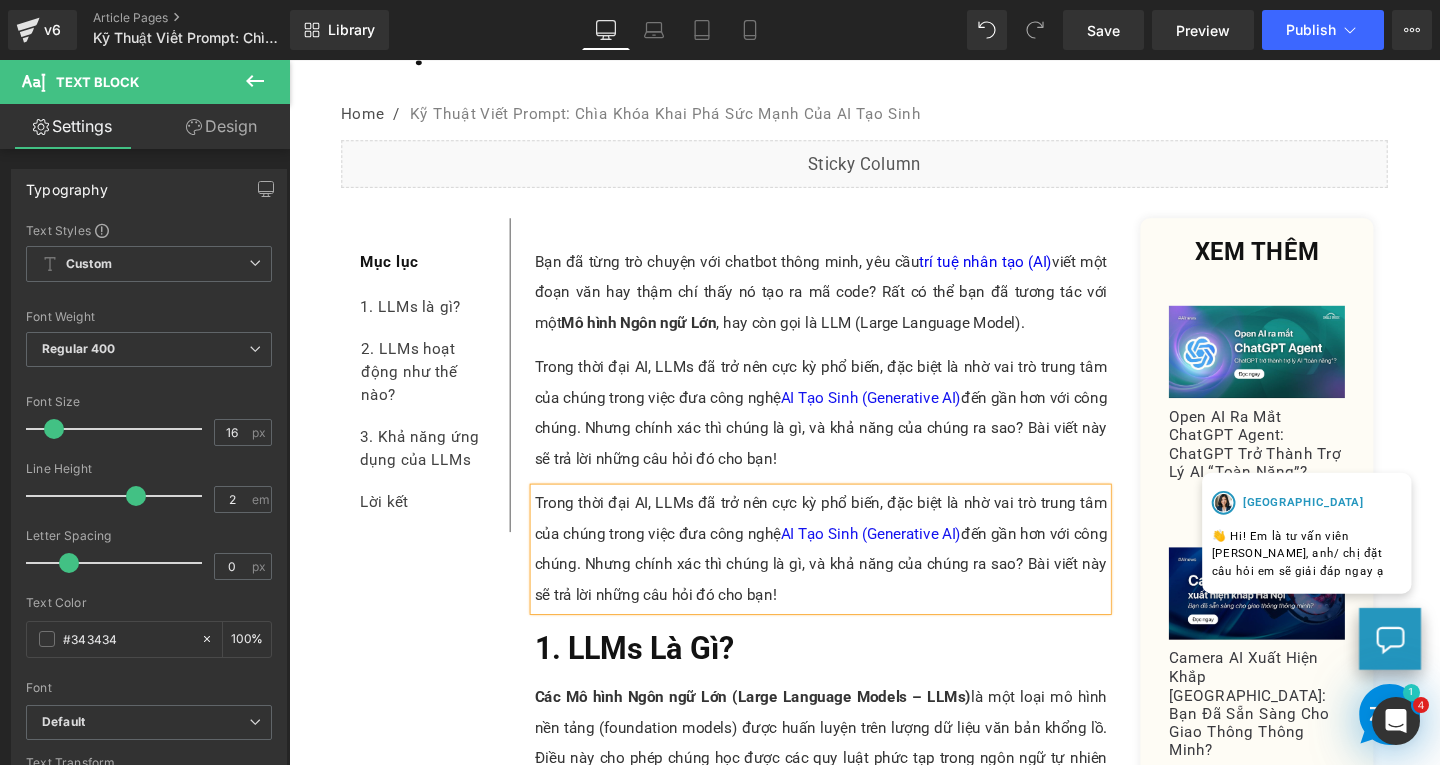 paste 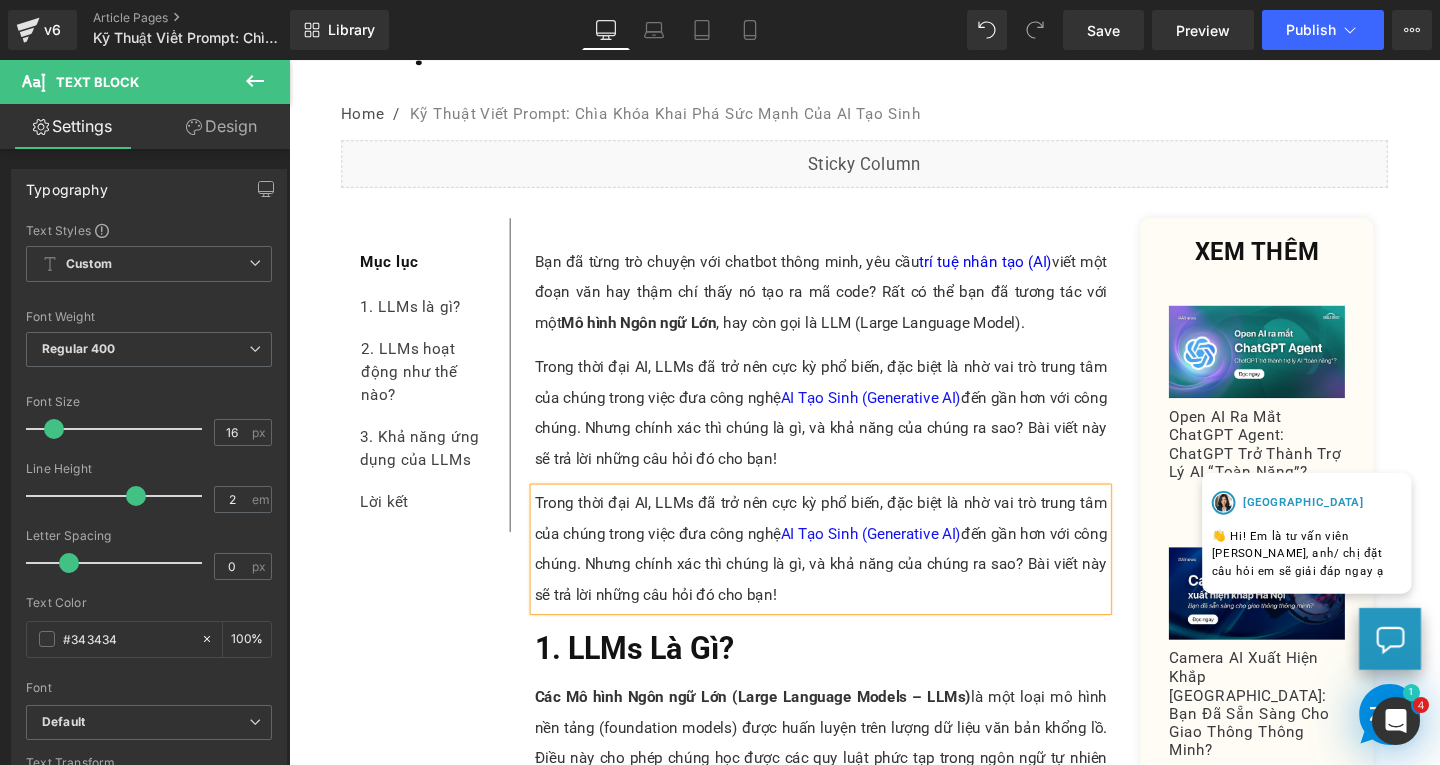 type 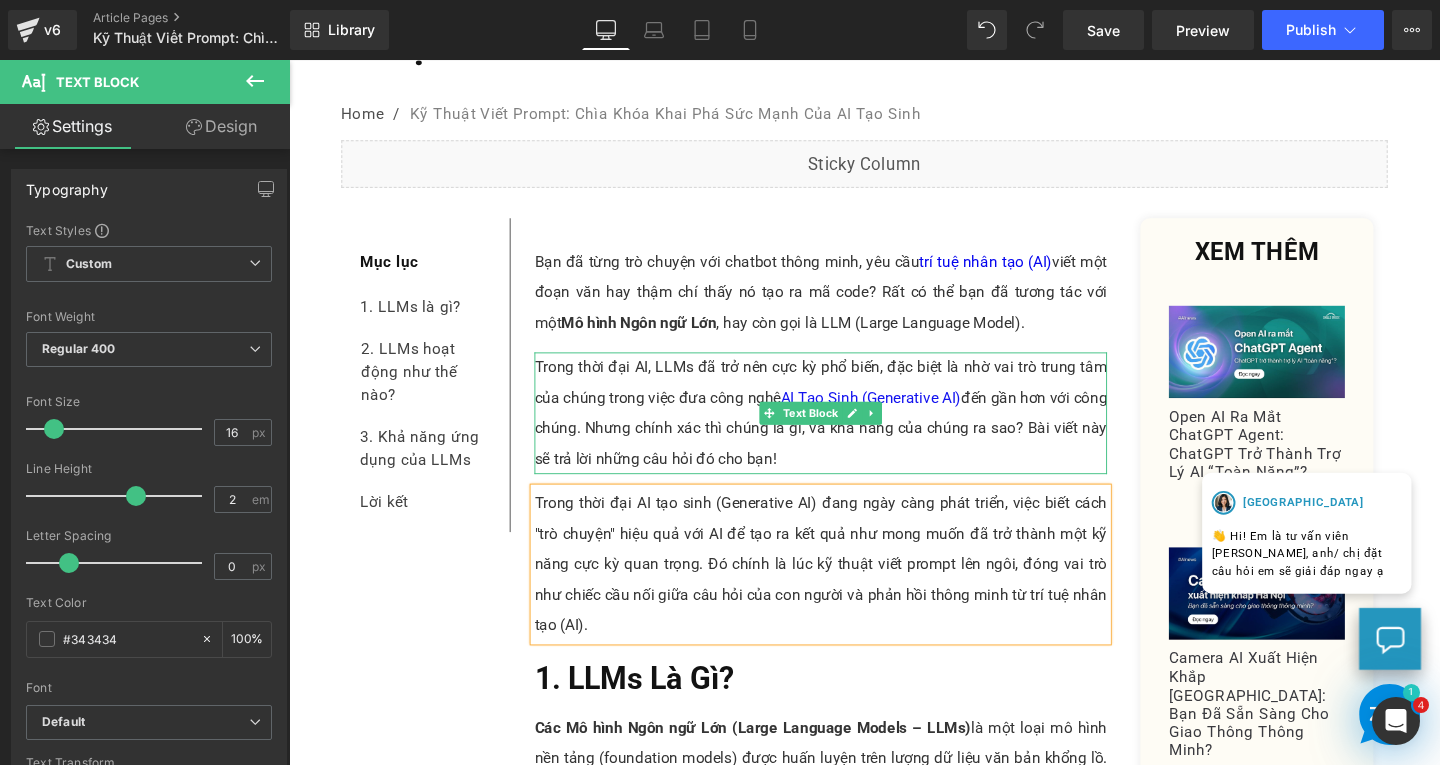click on "Trong thời đại AI, LLMs đã trở nên cực kỳ phổ biến, đặc biệt là nhờ vai trò trung tâm của chúng trong việc đưa công nghệ  AI Tạo Sinh (Generative AI)  đến gần hơn với công chúng. Nhưng chính xác thì chúng là gì, và khả năng của chúng ra sao? Bài viết này sẽ trả lời những câu hỏi đó cho bạn!" at bounding box center (848, 431) 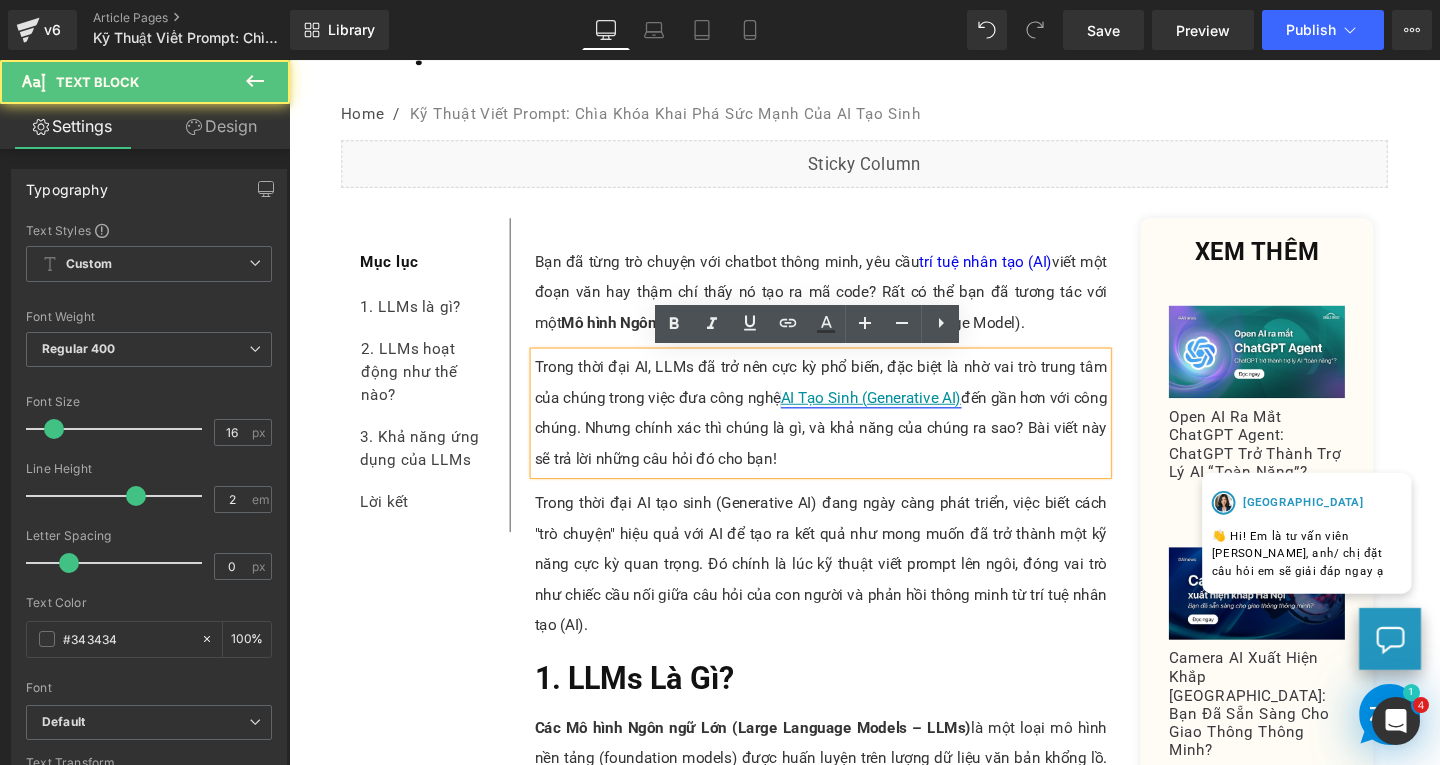 click on "AI Tạo Sinh (Generative AI)" at bounding box center [900, 414] 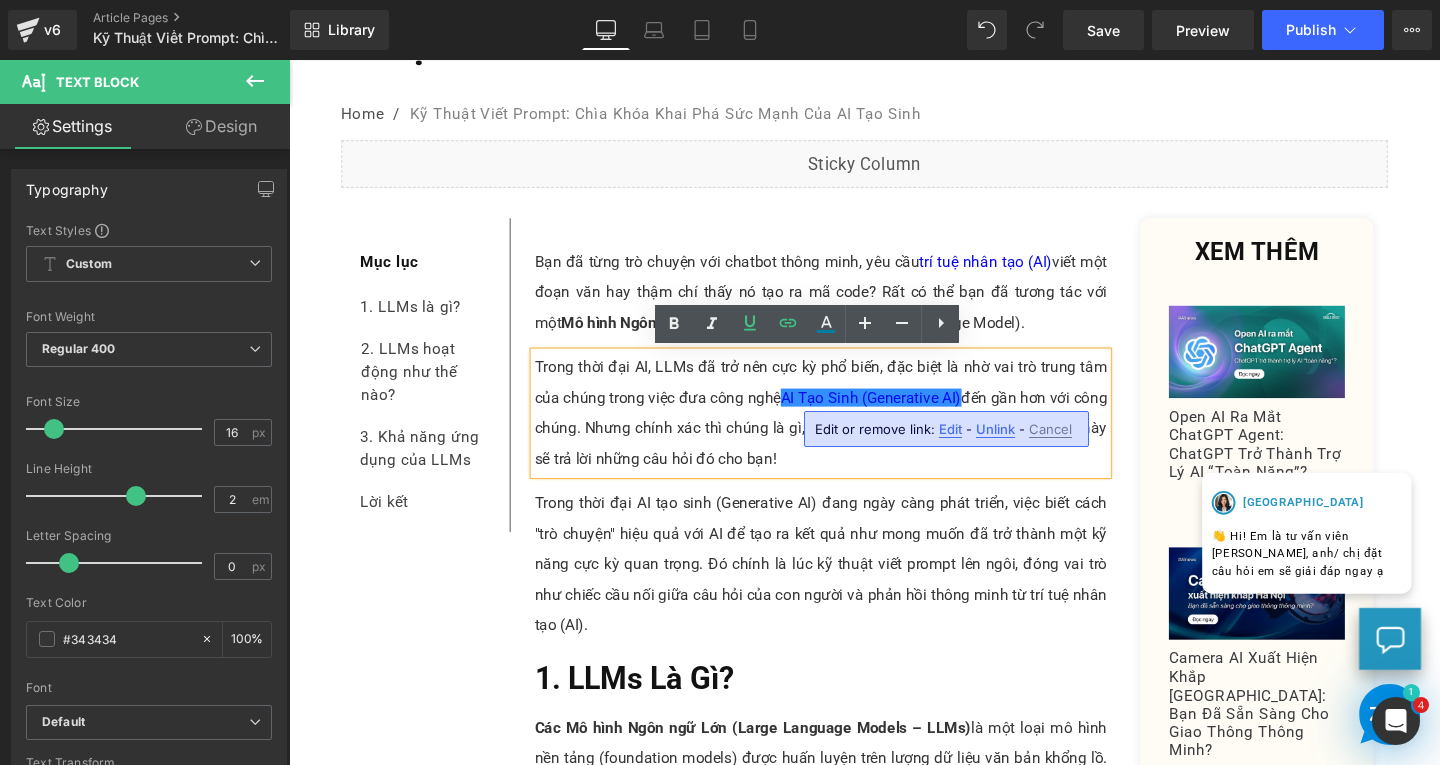 click on "Edit" at bounding box center [950, 429] 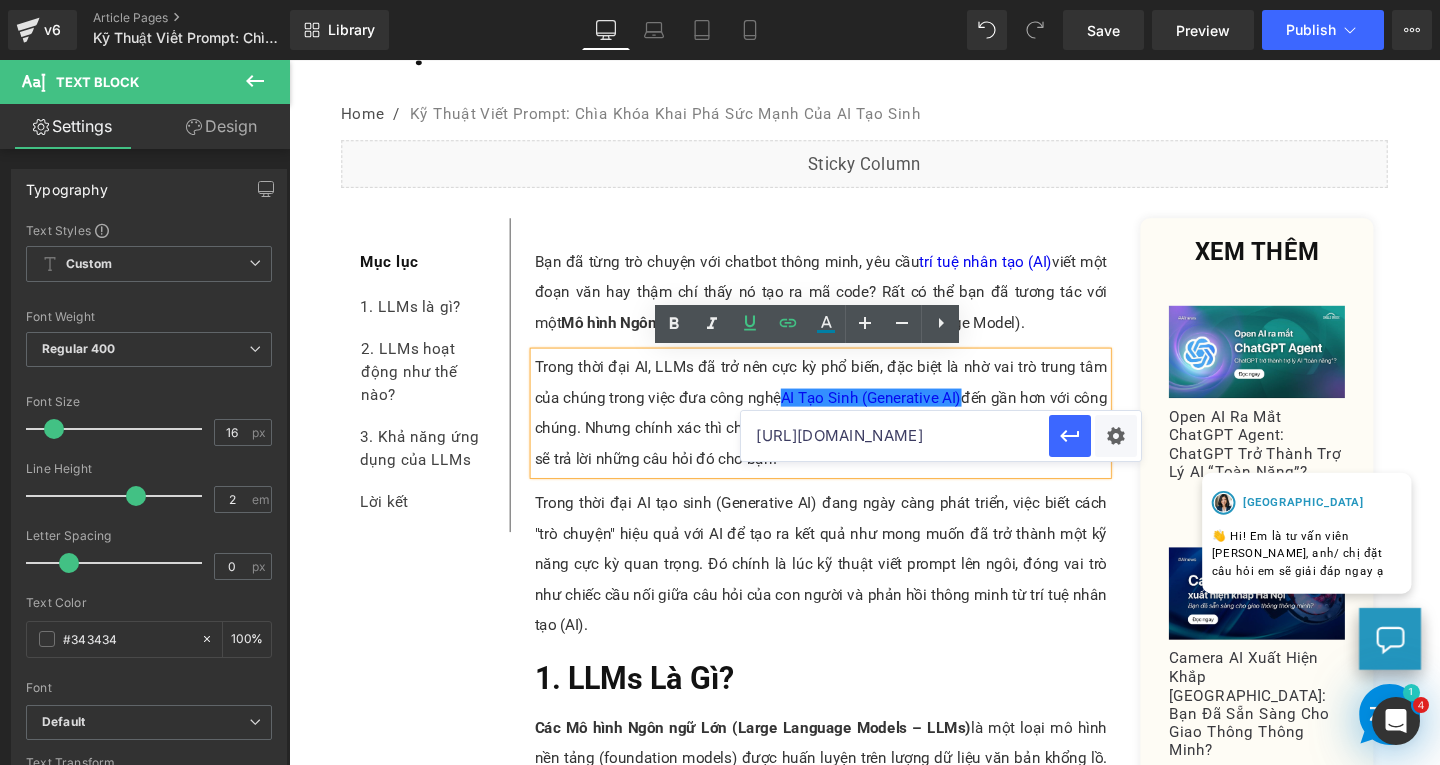 click on "[URL][DOMAIN_NAME]" at bounding box center [895, 436] 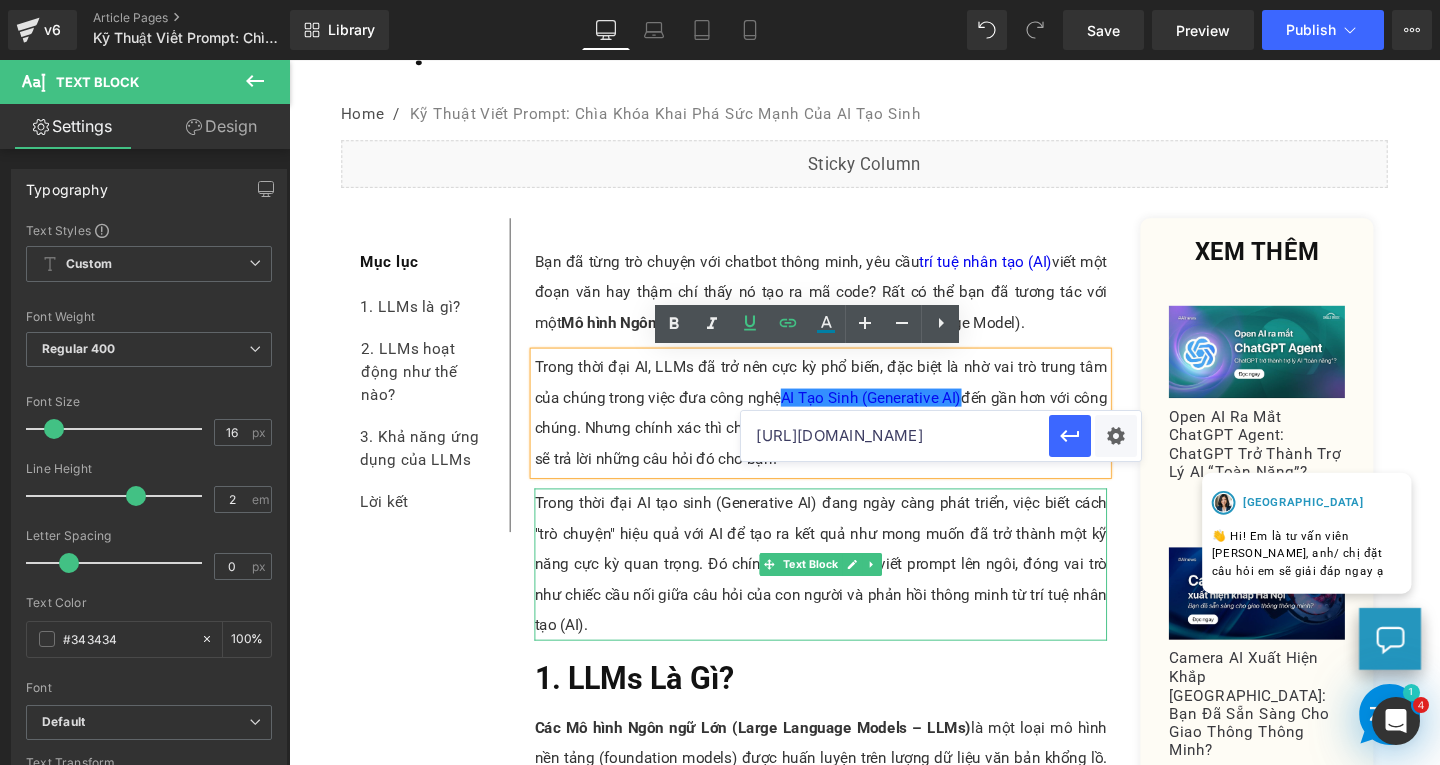 click on "Trong thời đại AI tạo sinh (Generative AI) đang ngày càng phát triển, việc biết cách "trò chuyện" hiệu quả với AI để tạo ra kết quả như mong muốn đã trở thành một kỹ năng cực kỳ quan trọng. Đó chính là lúc kỹ thuật viết prompt lên ngôi, đóng vai trò như chiếc cầu nối giữa câu hỏi của con người và phản hồi thông minh từ trí tuệ nhân tạo (AI)." at bounding box center [848, 590] 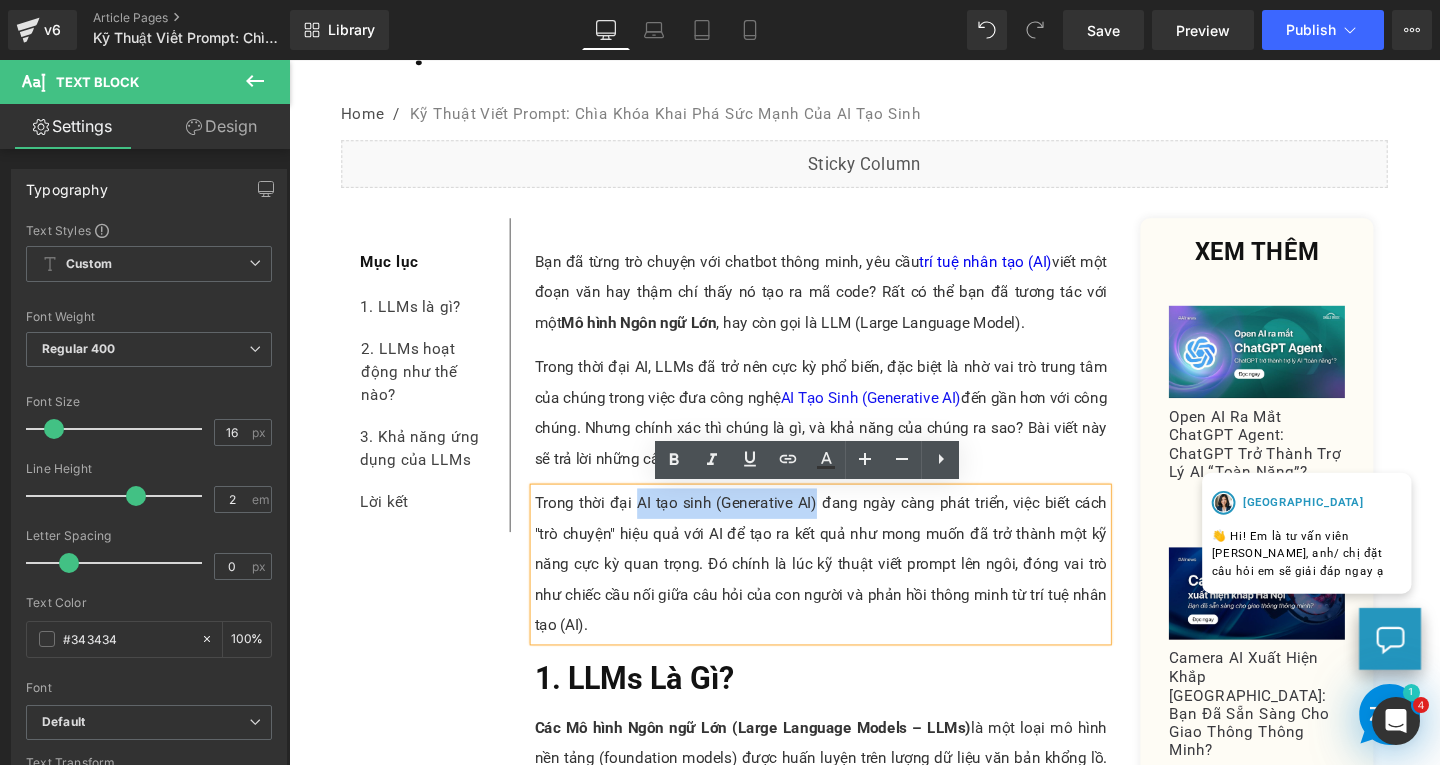 drag, startPoint x: 649, startPoint y: 524, endPoint x: 836, endPoint y: 525, distance: 187.00267 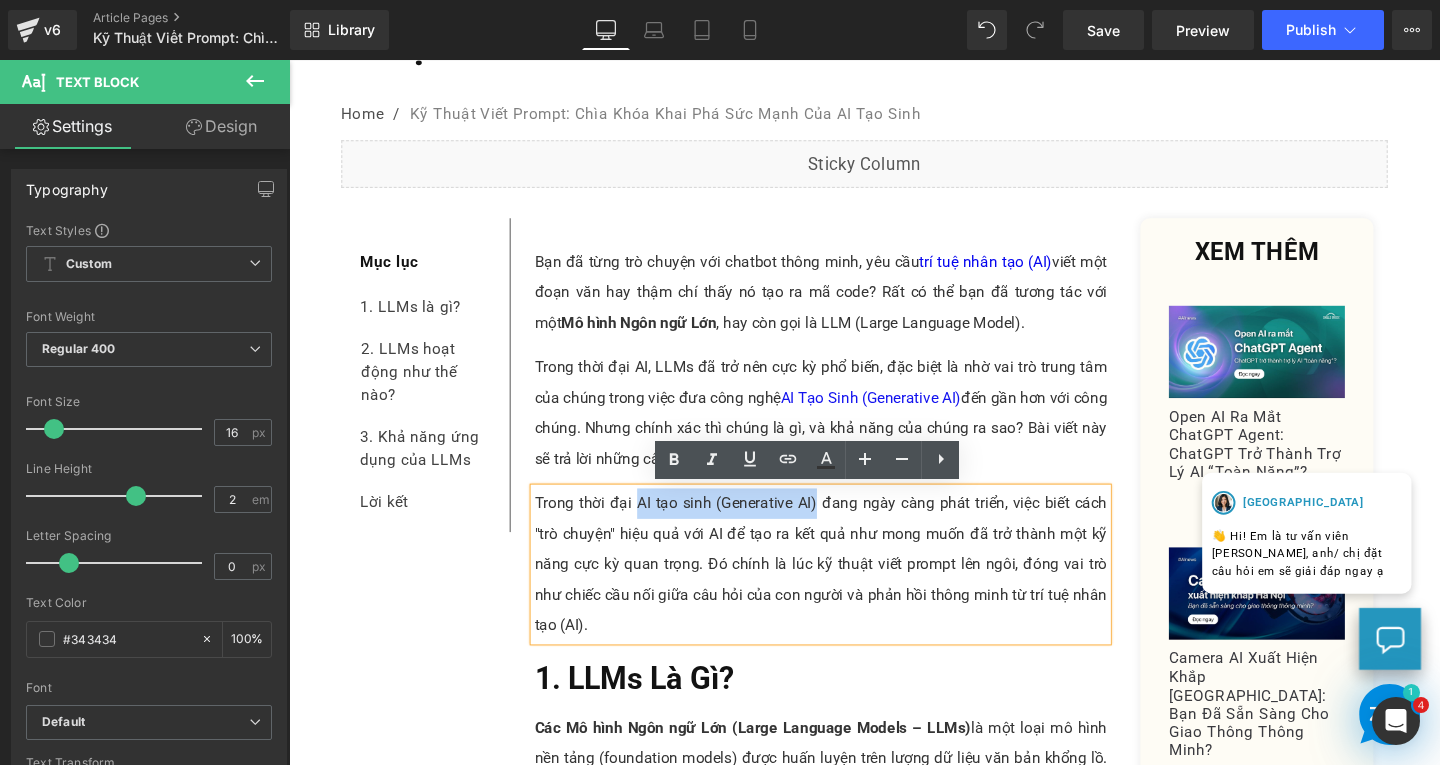 click on "Trong thời đại AI tạo sinh (Generative AI) đang ngày càng phát triển, việc biết cách "trò chuyện" hiệu quả với AI để tạo ra kết quả như mong muốn đã trở thành một kỹ năng cực kỳ quan trọng. Đó chính là lúc kỹ thuật viết prompt lên ngôi, đóng vai trò như chiếc cầu nối giữa câu hỏi của con người và phản hồi thông minh từ trí tuệ nhân tạo (AI)." at bounding box center [848, 590] 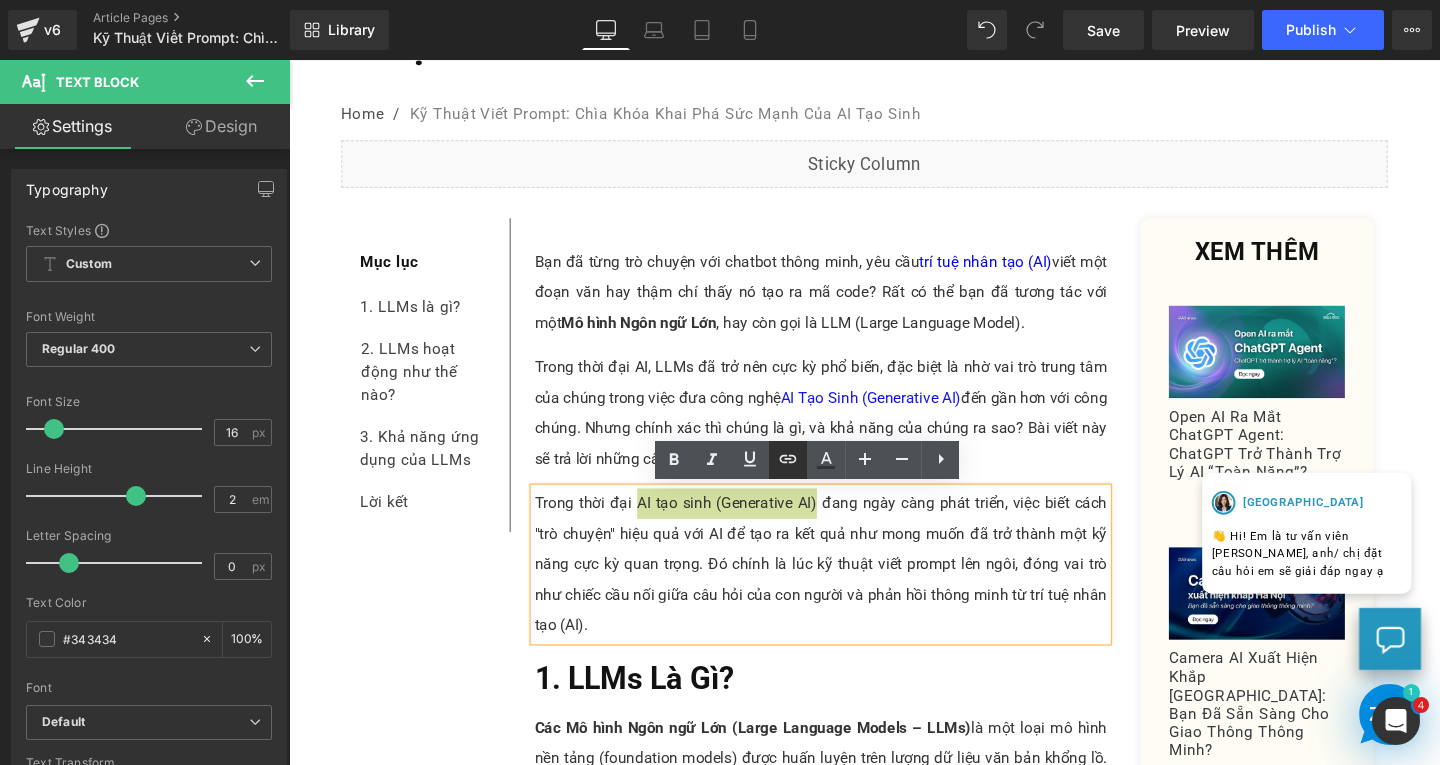 click 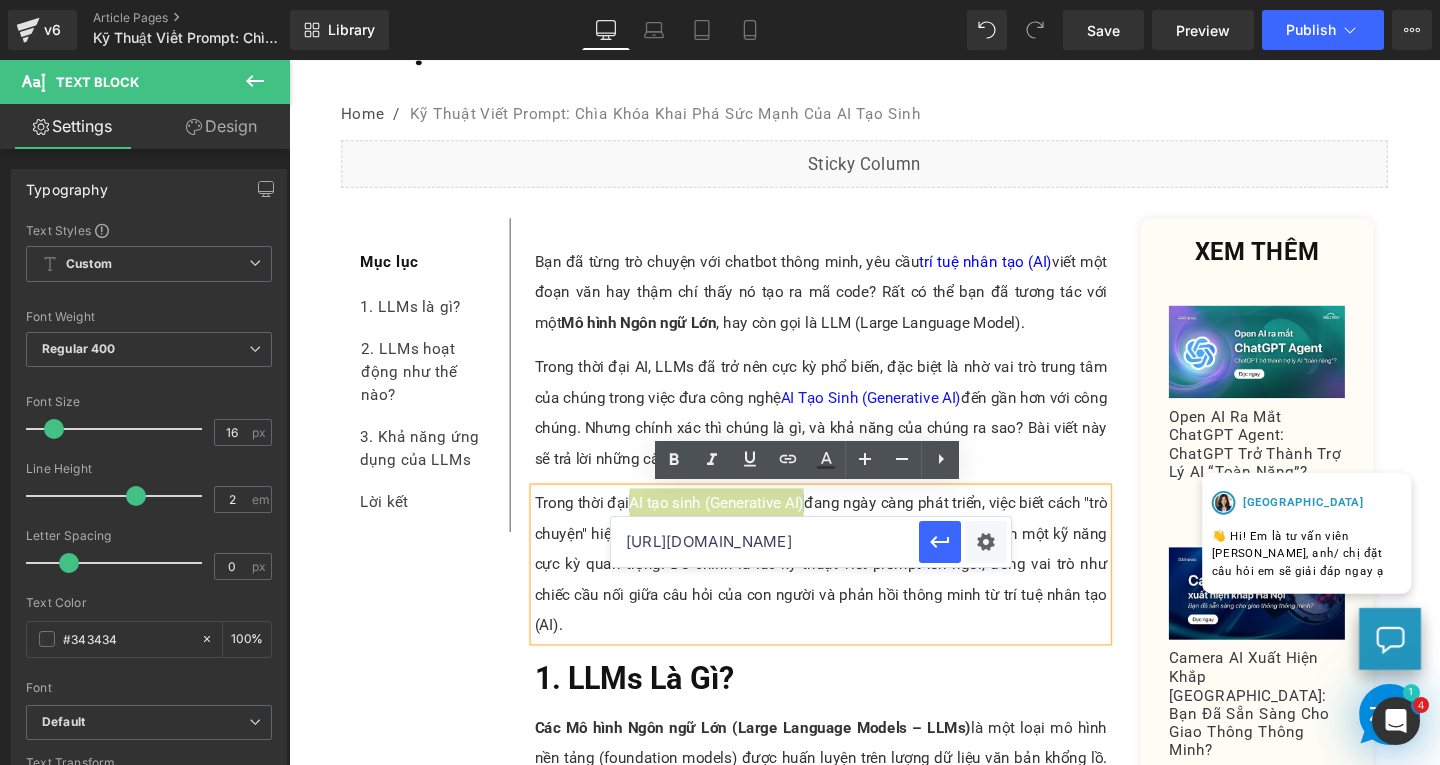 click on "[URL][DOMAIN_NAME]" at bounding box center (765, 542) 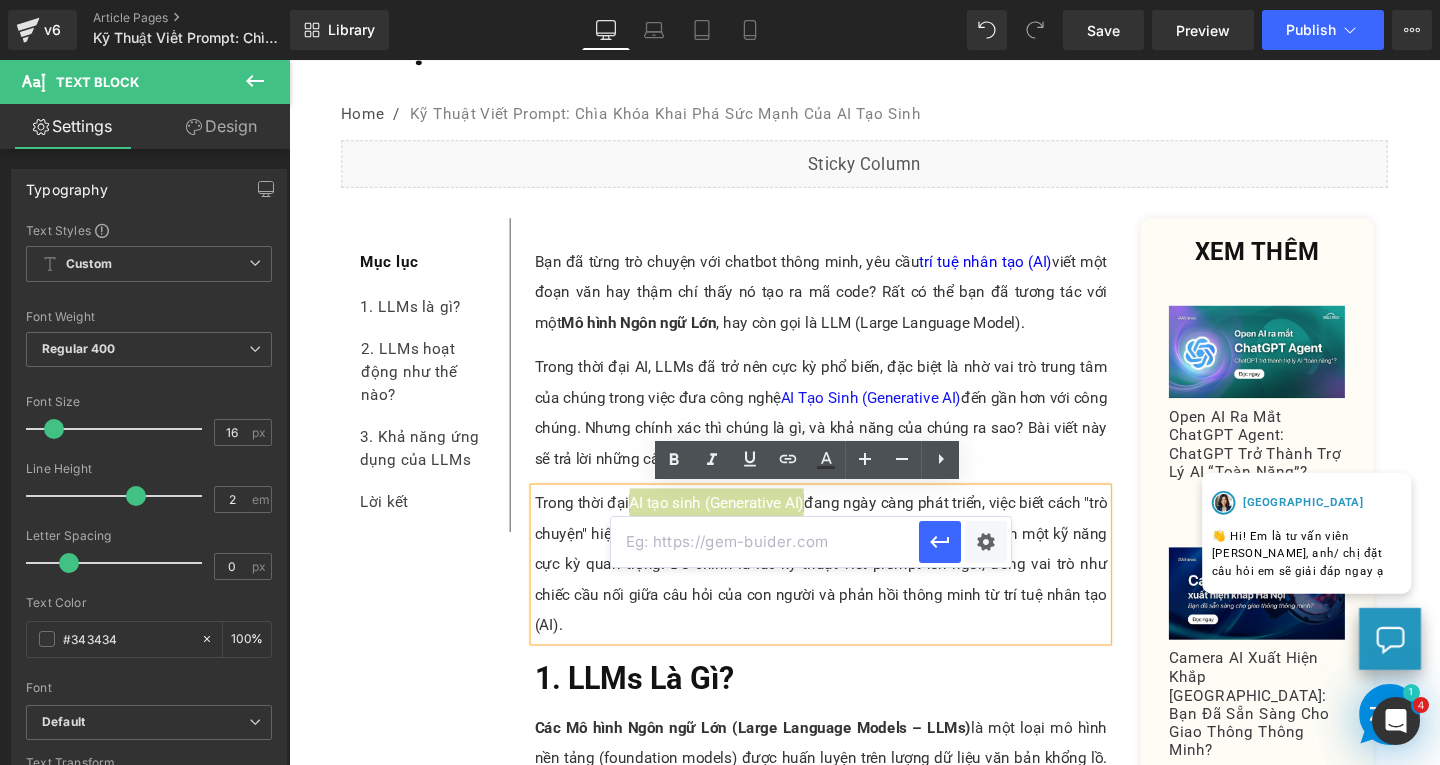 paste on "[URL][DOMAIN_NAME]" 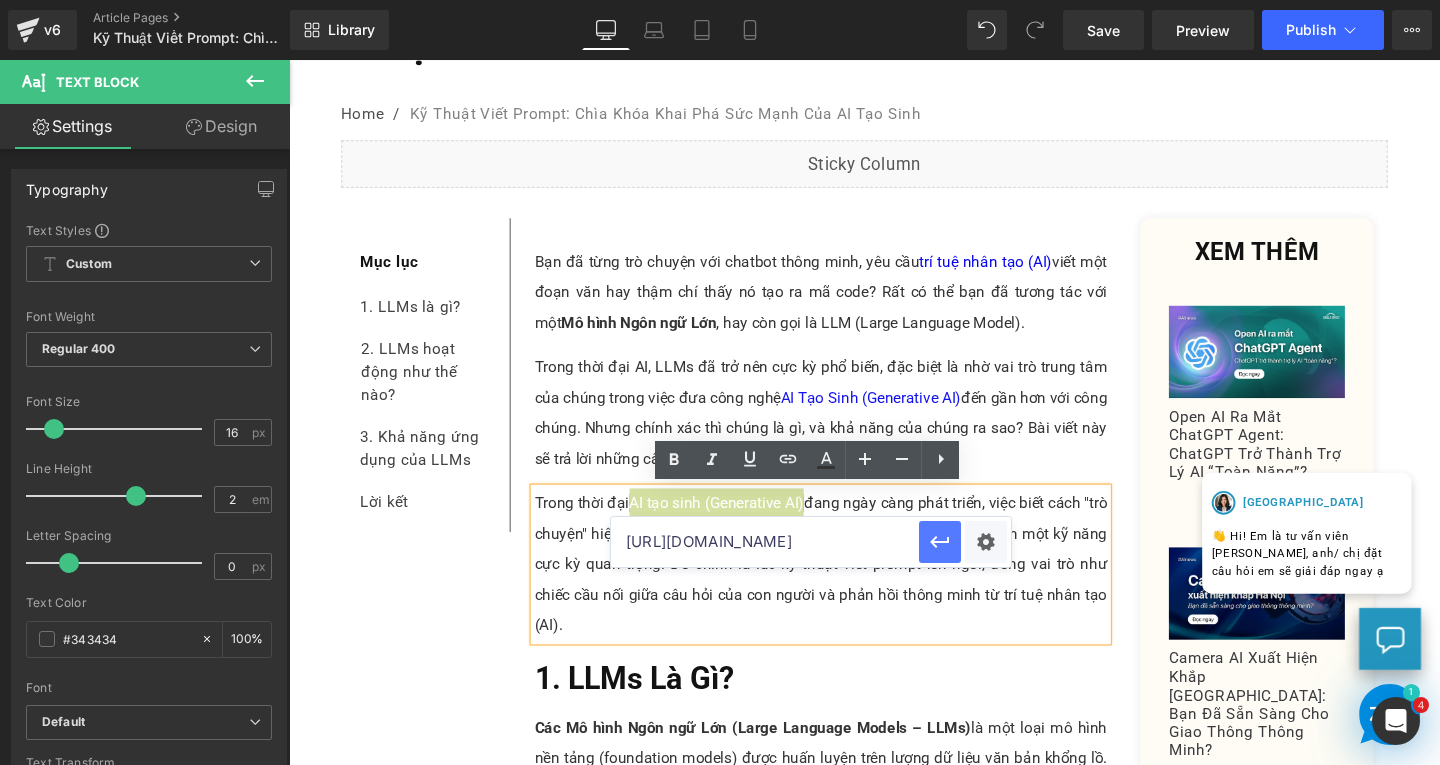 scroll, scrollTop: 0, scrollLeft: 309, axis: horizontal 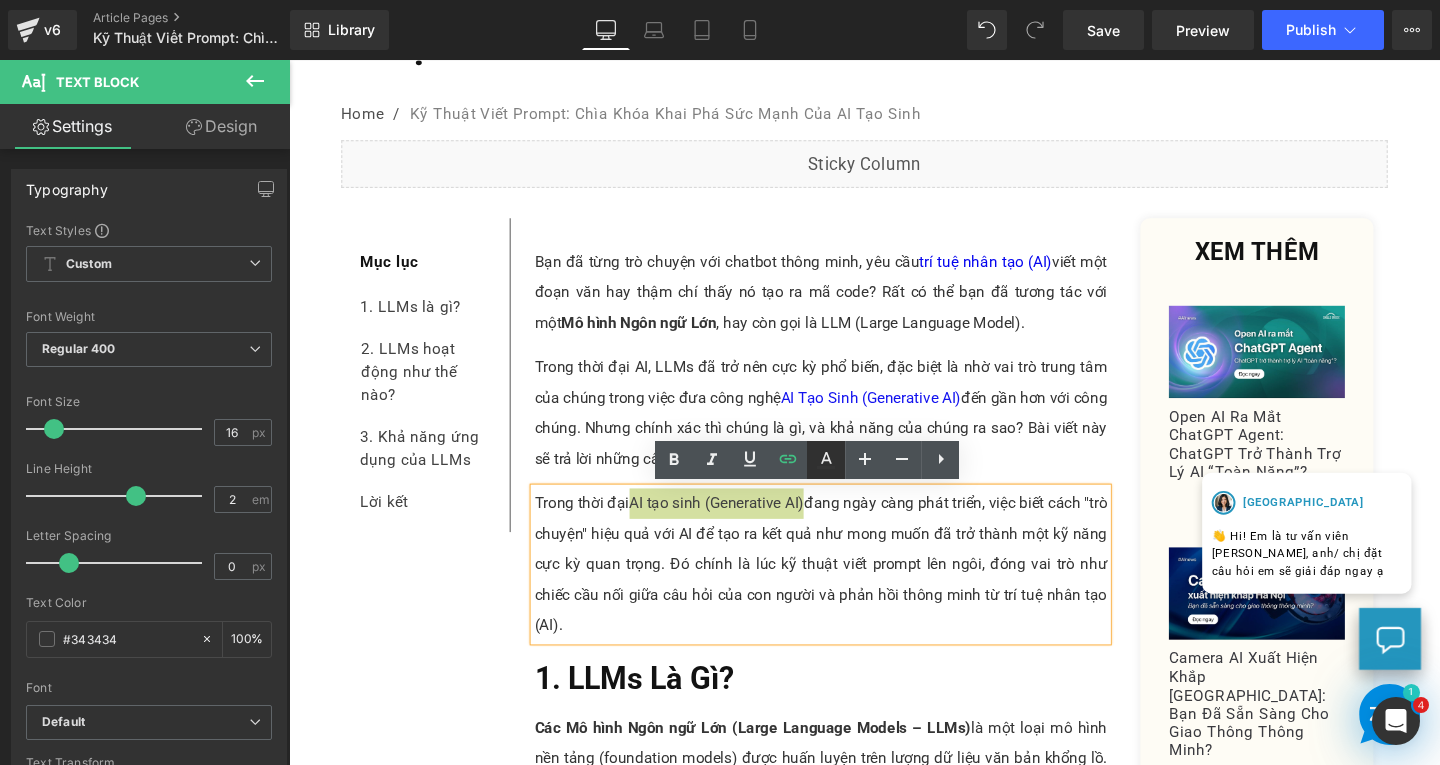 click 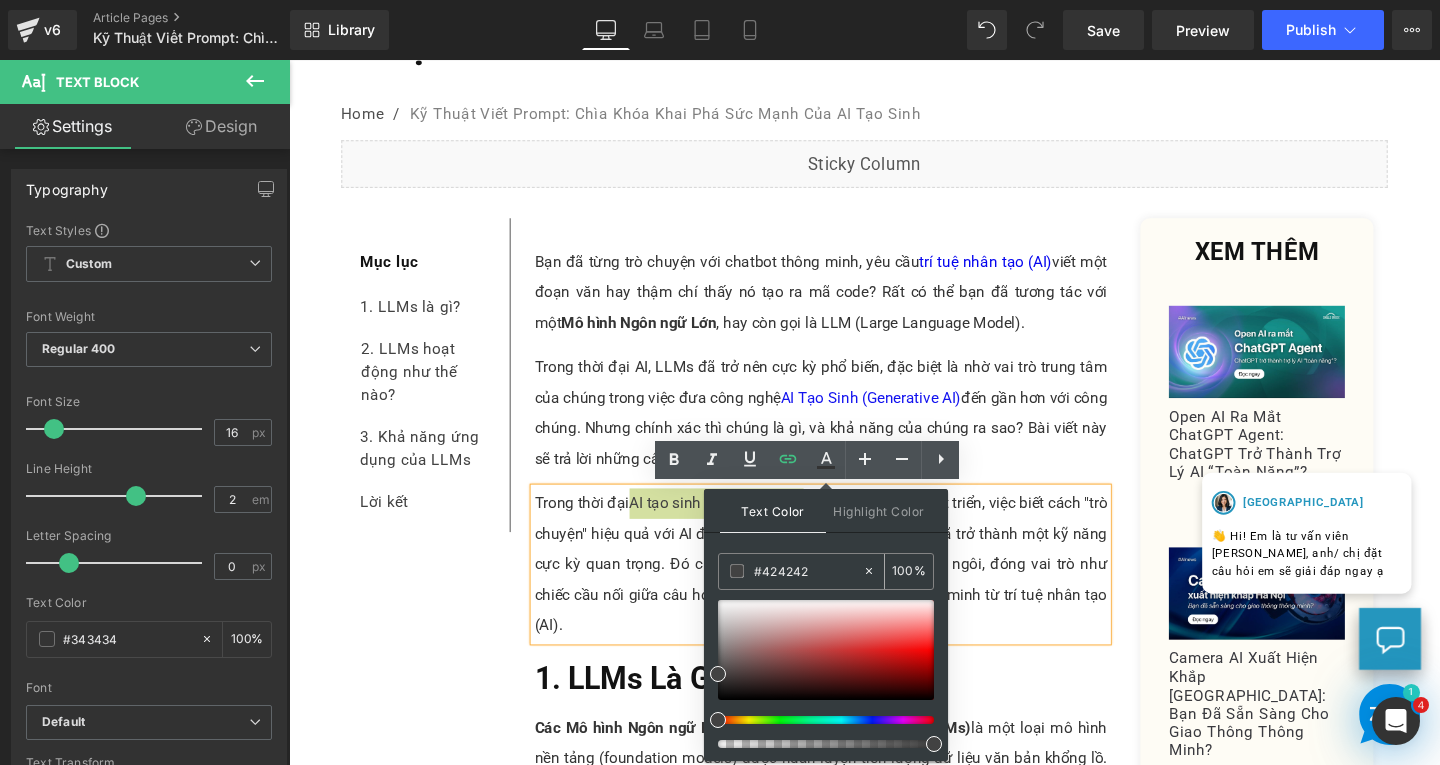 drag, startPoint x: 816, startPoint y: 566, endPoint x: 724, endPoint y: 568, distance: 92.021736 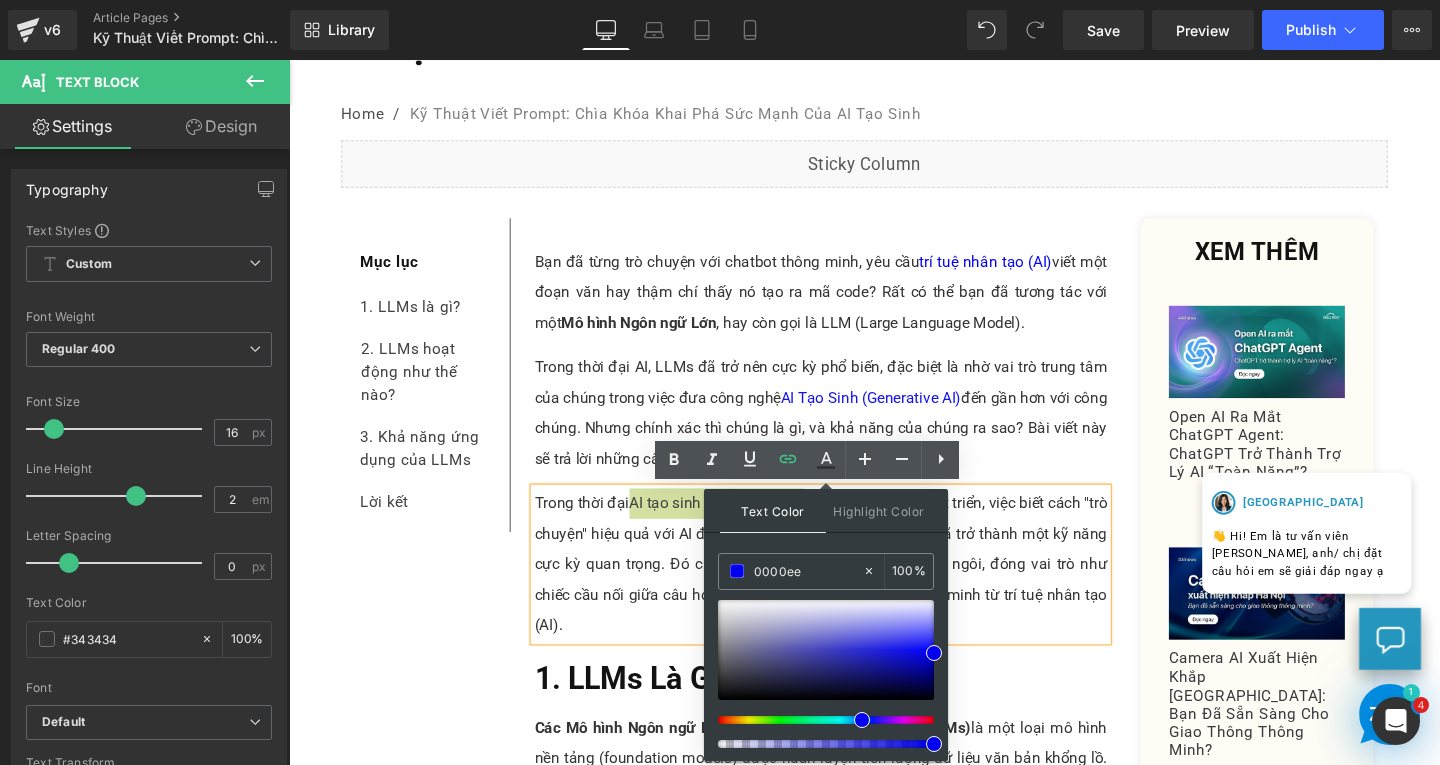 type on "0000ee" 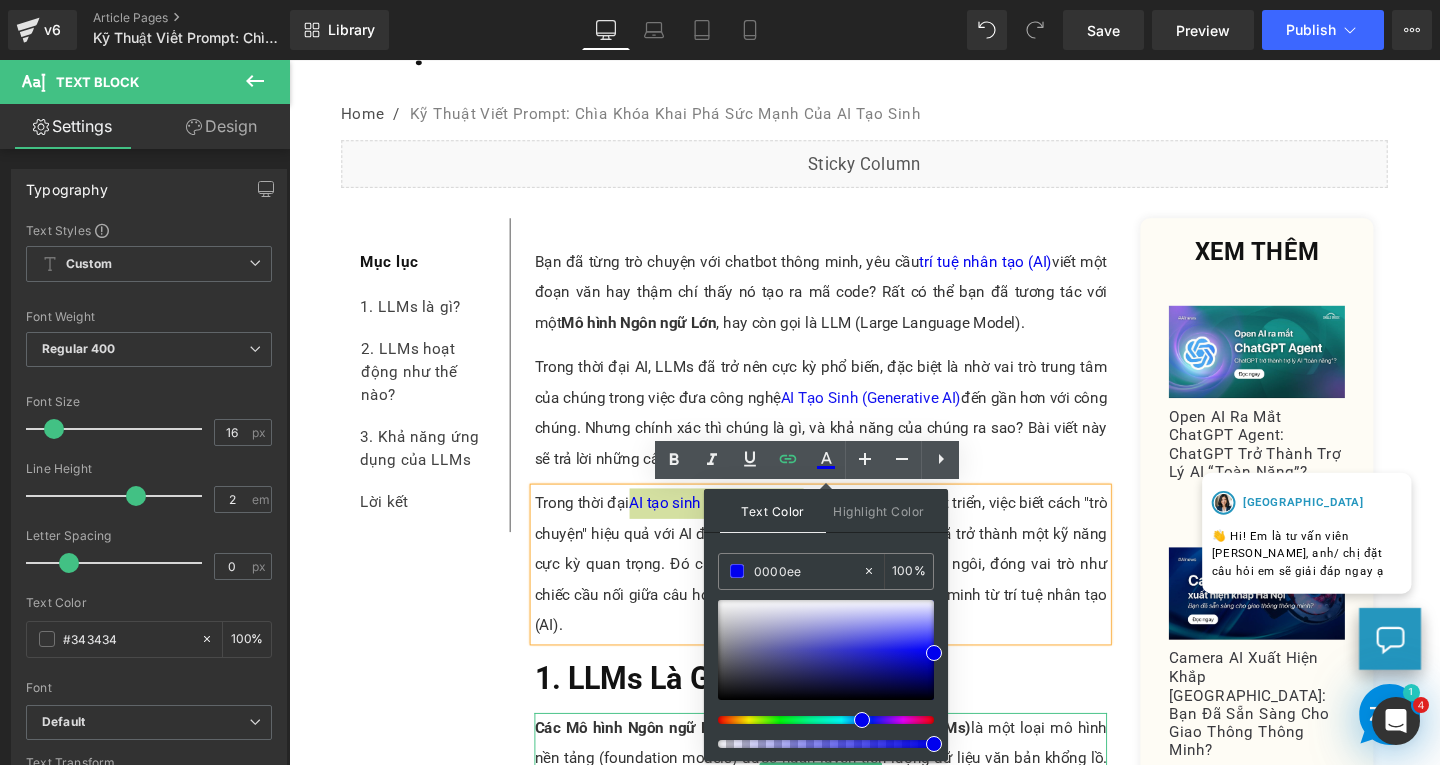 drag, startPoint x: 1225, startPoint y: 804, endPoint x: 1107, endPoint y: 727, distance: 140.90068 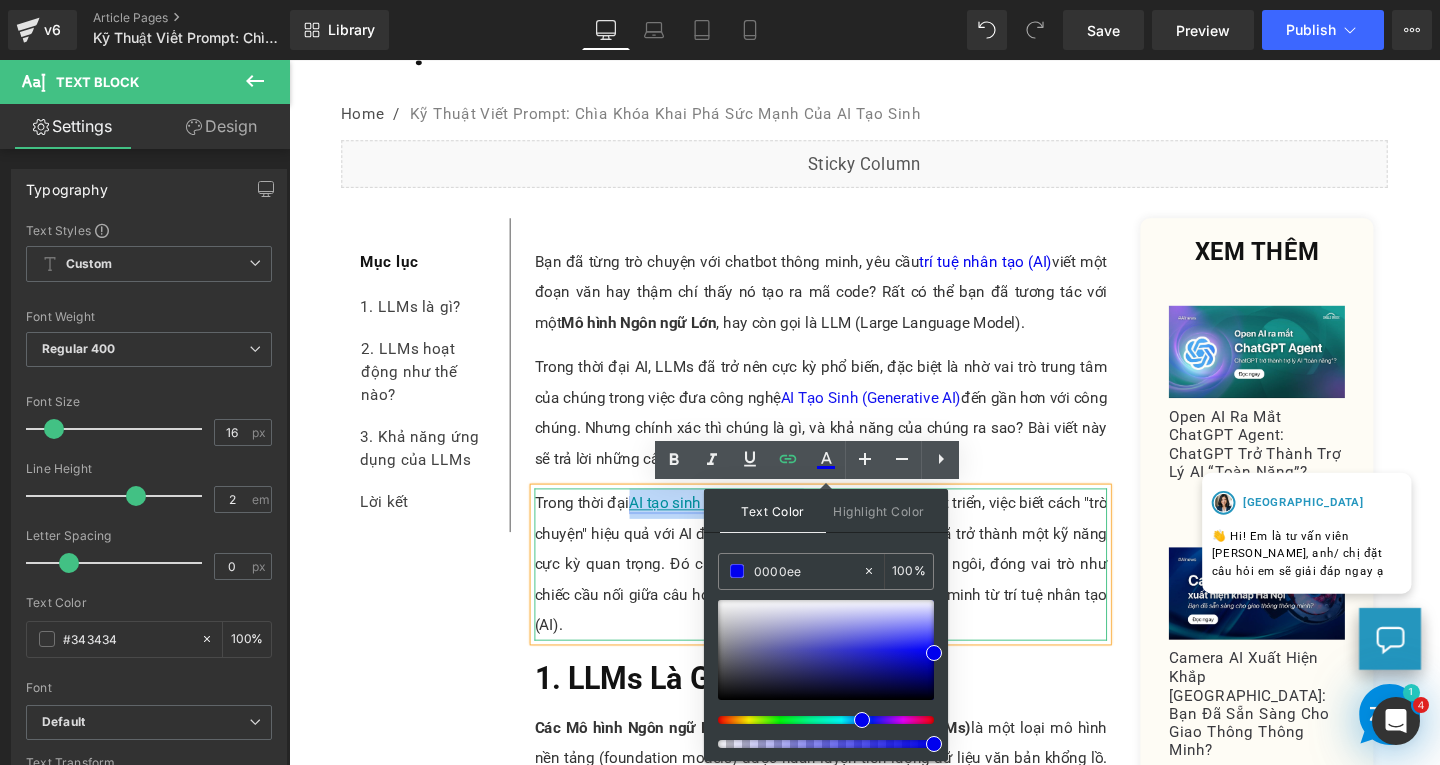 click on "AI tạo sinh (Generative AI)" at bounding box center (739, 525) 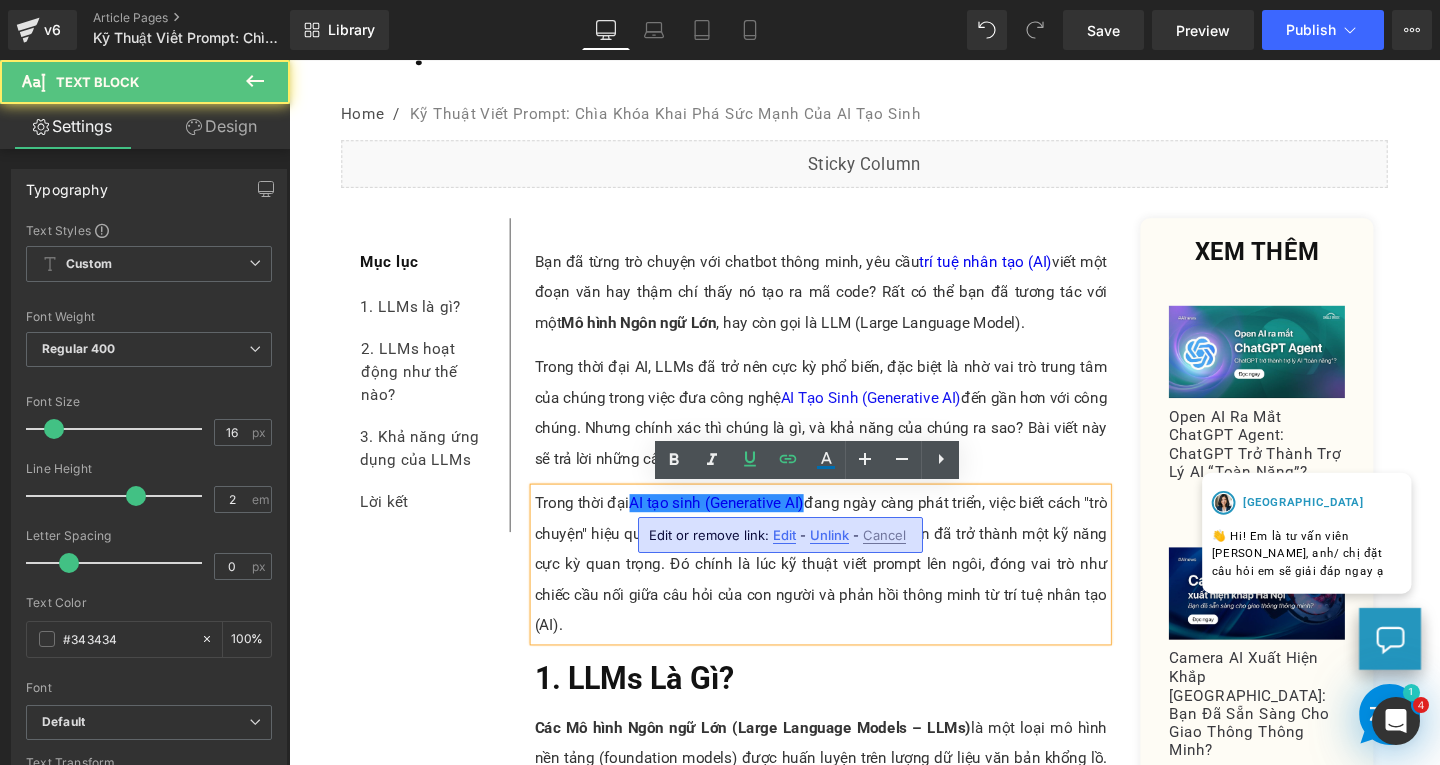 click on "Edit" at bounding box center (784, 535) 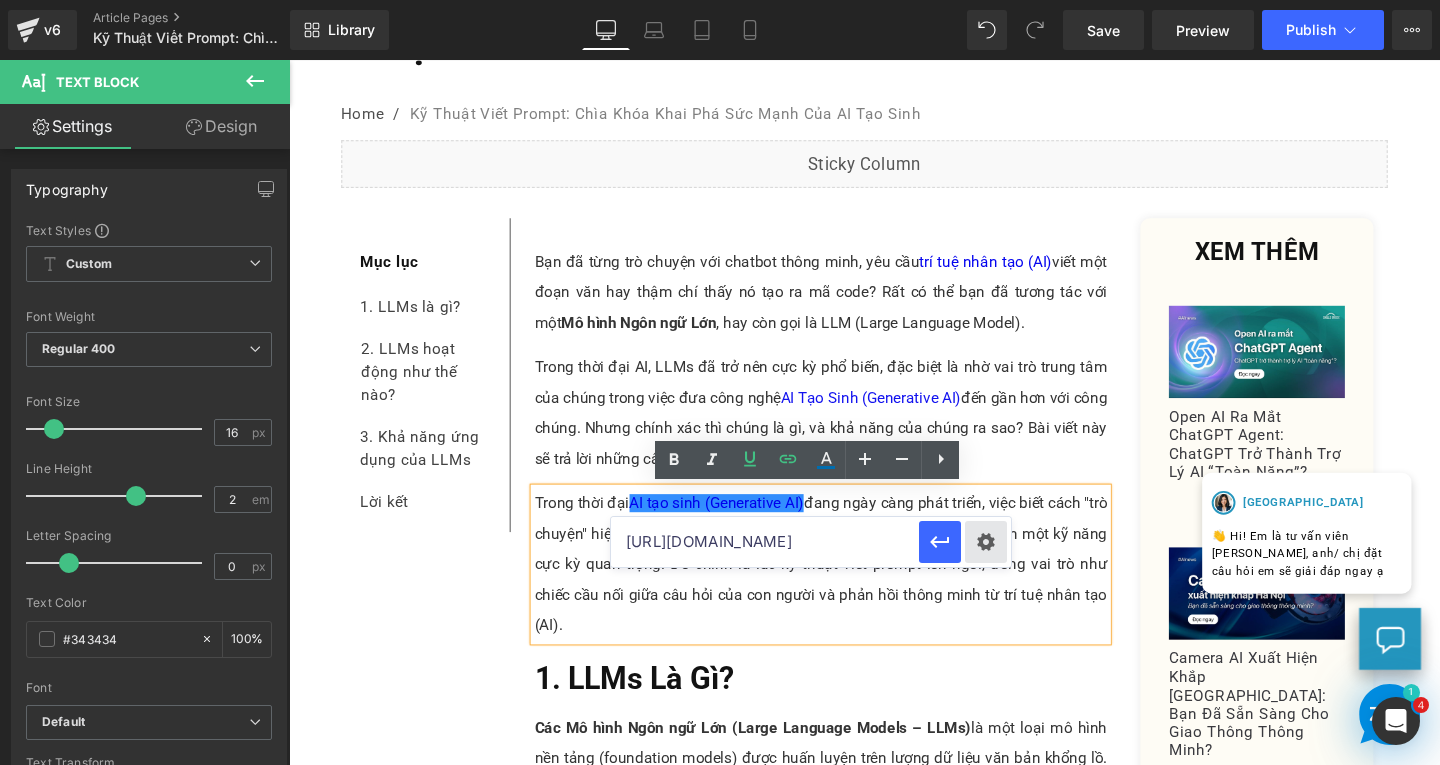 click on "Text Color Highlight Color #333333 0000ee 100 % transparent 0 %   Edit or remove link:   Edit   -   Unlink   -   Cancel             [URL][DOMAIN_NAME]" at bounding box center (720, 0) 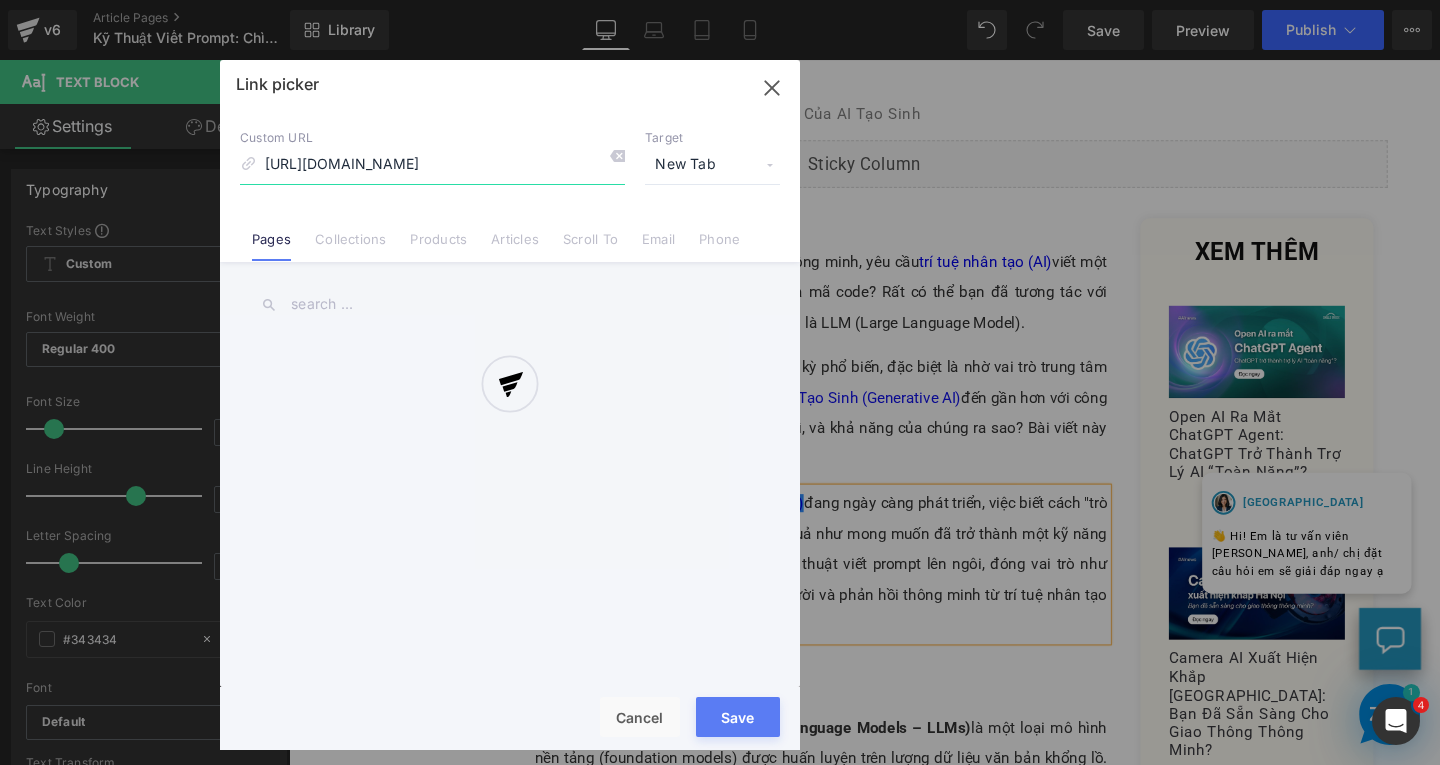 scroll, scrollTop: 0, scrollLeft: 176, axis: horizontal 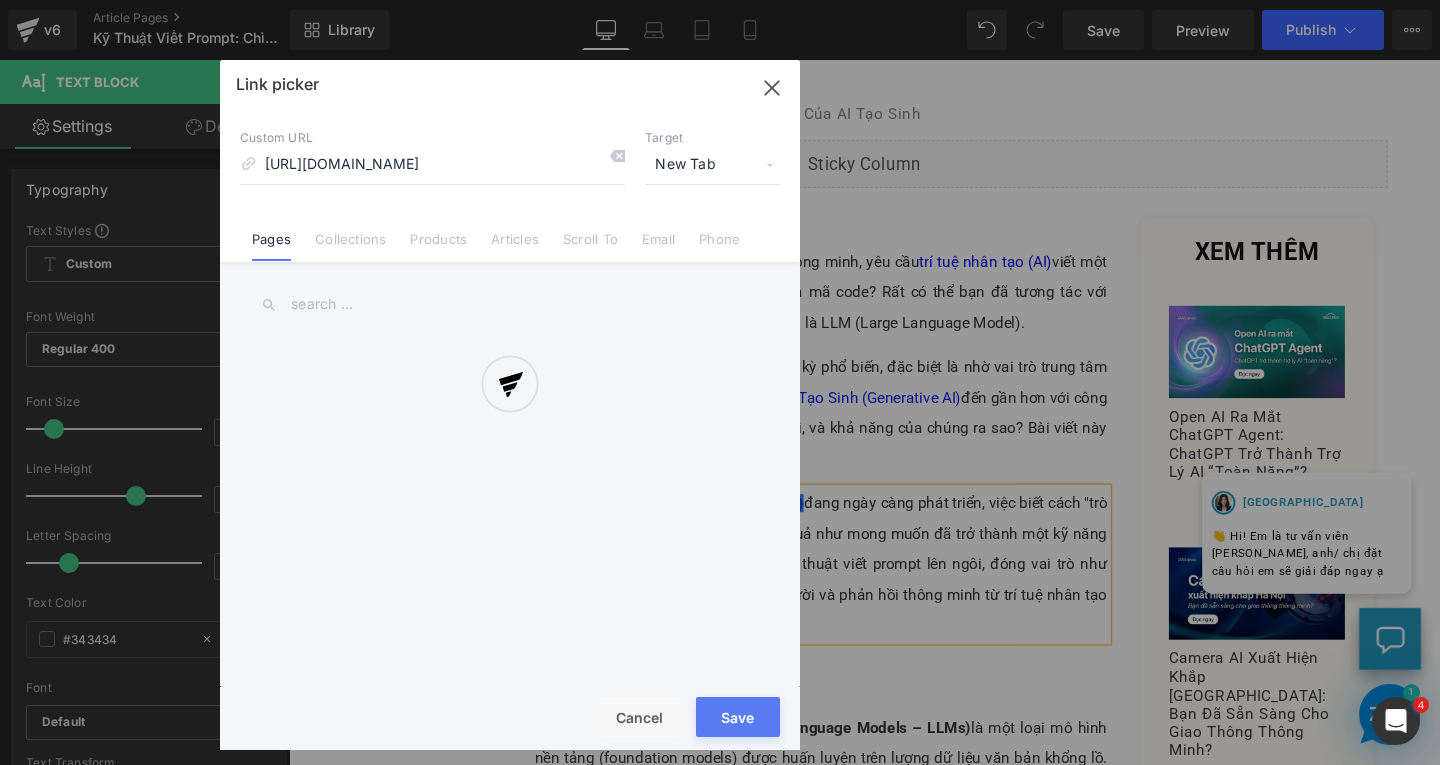 click at bounding box center [510, 405] 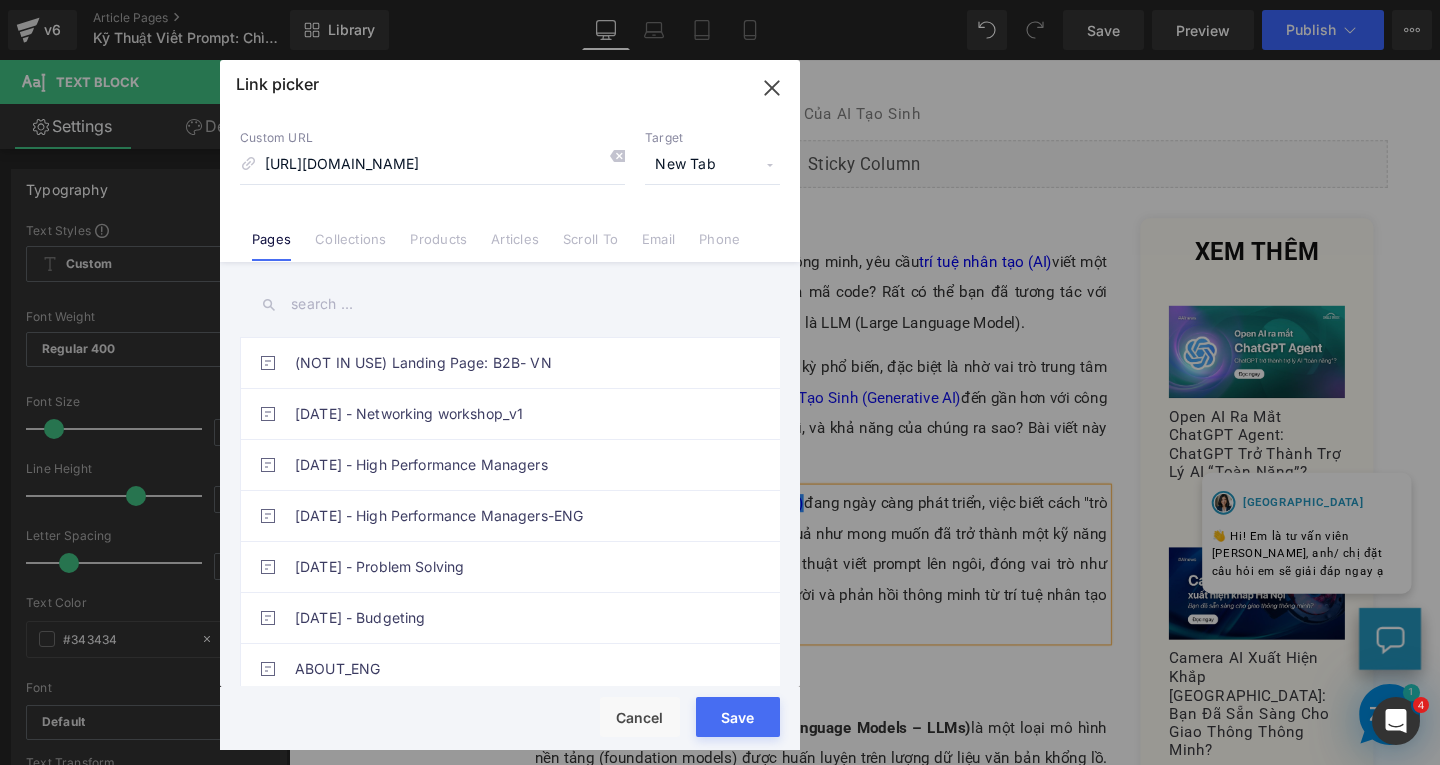 click on "New Tab" at bounding box center [712, 165] 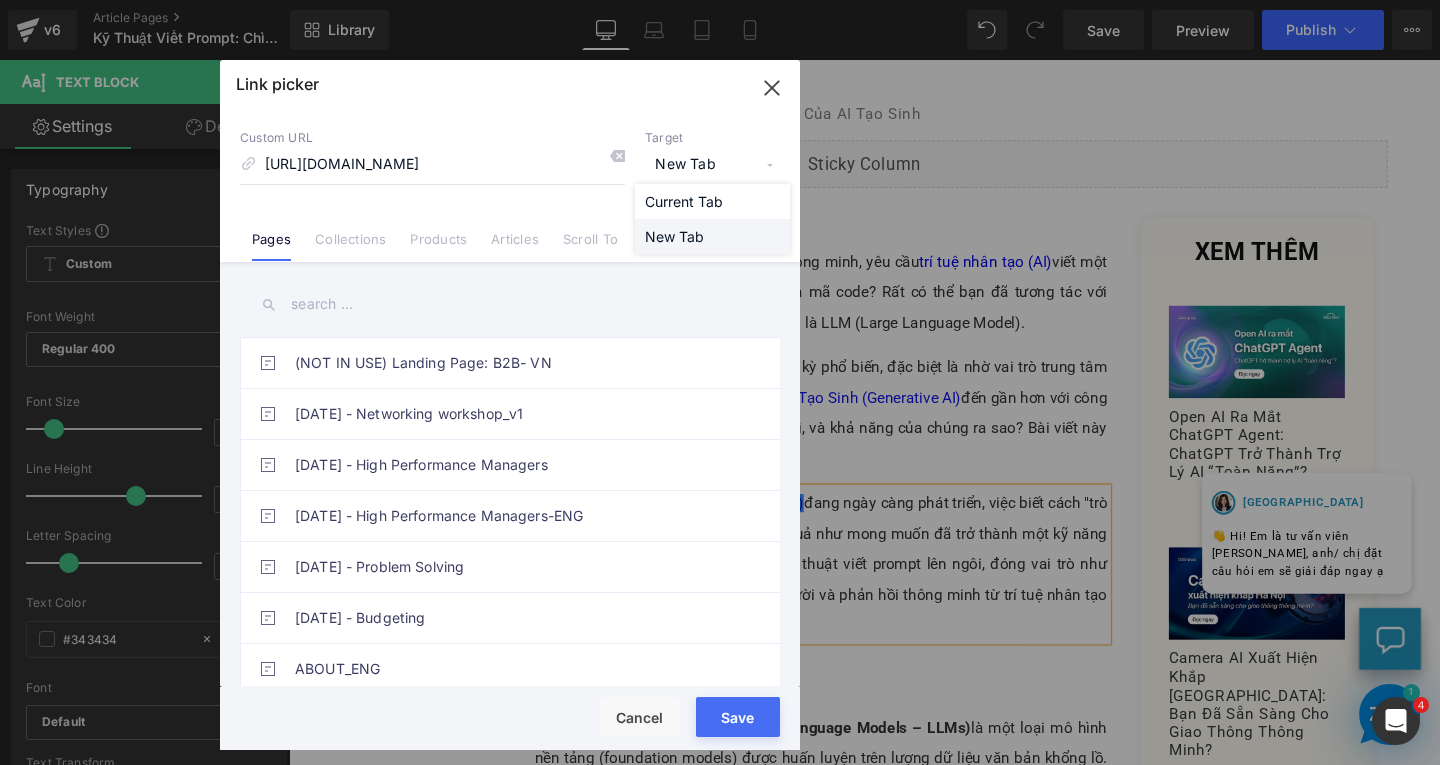 click on "New Tab" at bounding box center (712, 236) 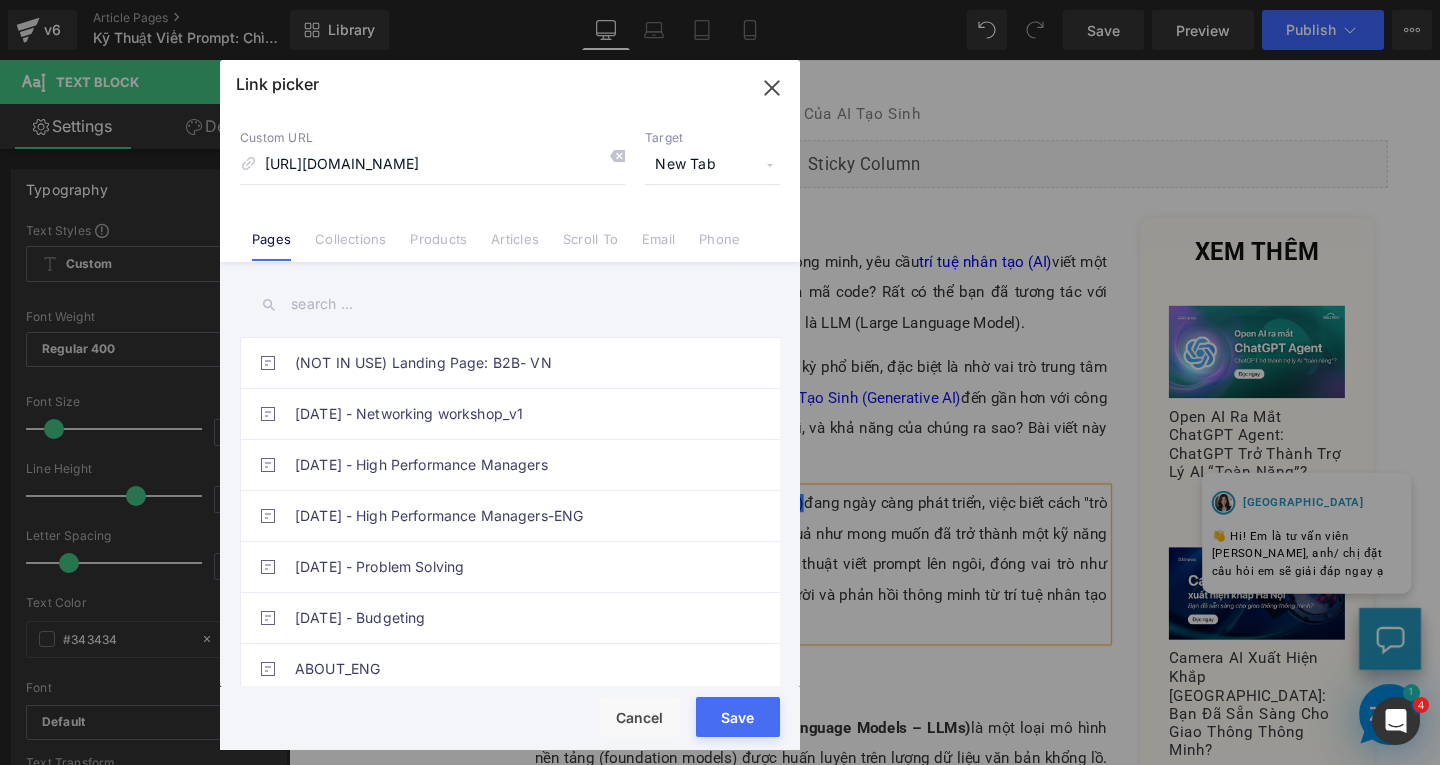 click on "Save" at bounding box center (738, 717) 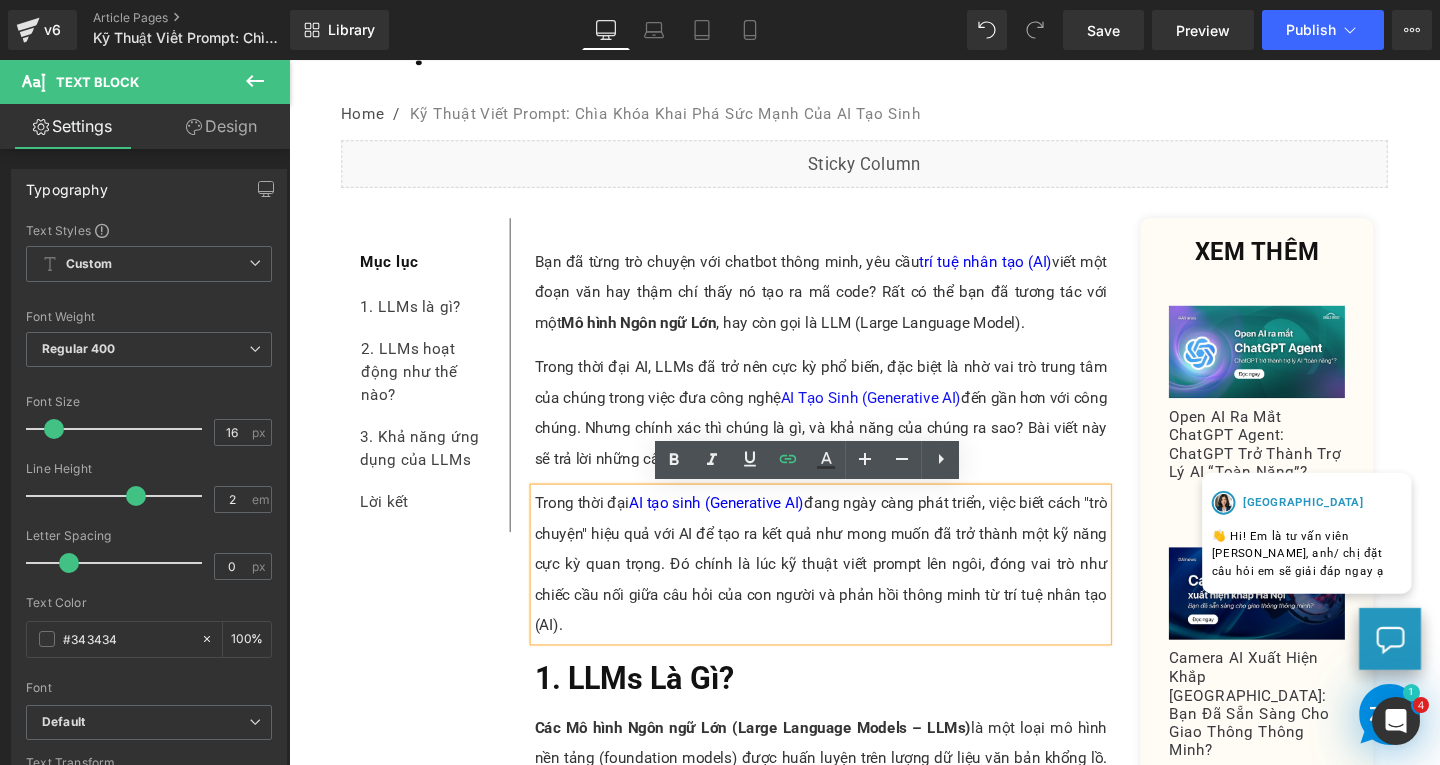 click on "Trong thời đại  AI tạo sinh (Generative AI)  đang ngày càng phát triển, việc biết cách "trò chuyện" hiệu quả với AI để tạo ra kết quả như mong muốn đã trở thành một kỹ năng cực kỳ quan trọng. Đó chính là lúc kỹ thuật viết prompt lên ngôi, đóng vai trò như chiếc cầu nối giữa câu hỏi của con người và phản hồi thông minh từ trí tuệ nhân tạo (AI)." at bounding box center (848, 590) 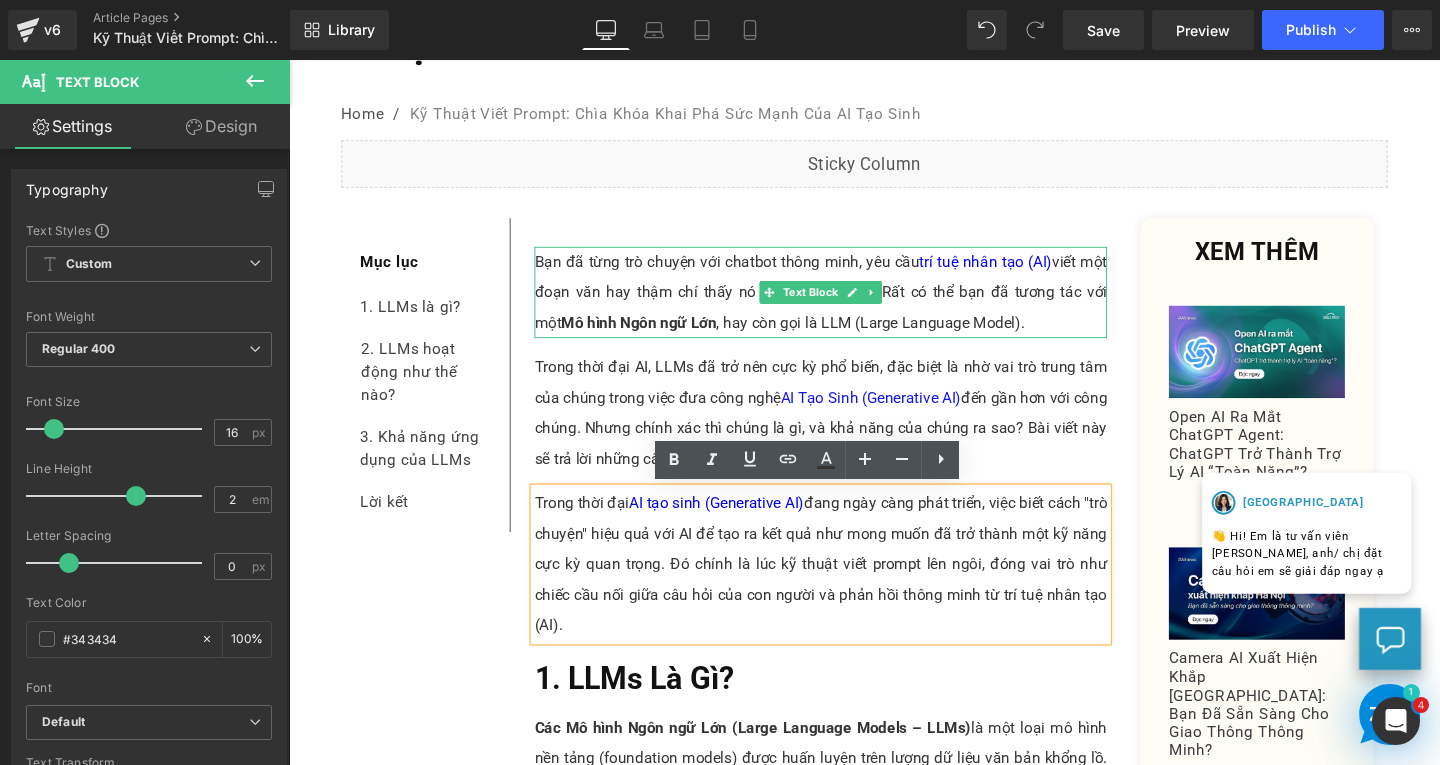 click on "Bạn đã từng trò chuyện với chatbot thông minh, yêu cầu  trí tuệ nhân tạo (AI)  viết một đoạn văn hay thậm chí thấy nó tạo ra mã code? Rất có thể bạn đã tương tác với một  Mô hình Ngôn ngữ Lớn , hay còn gọi là LLM (Large Language Model)." at bounding box center [848, 304] 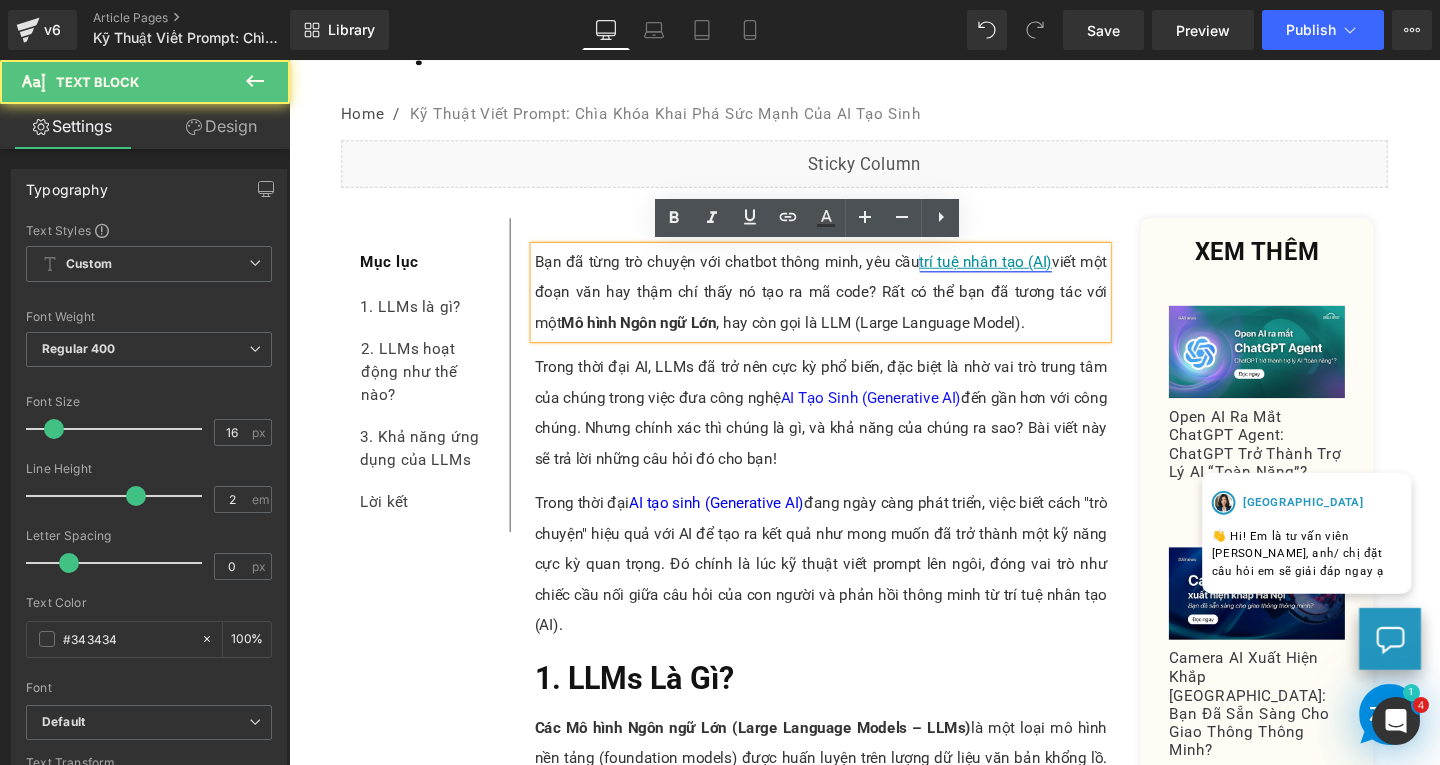 click on "trí tuệ nhân tạo (AI)" at bounding box center [1021, 271] 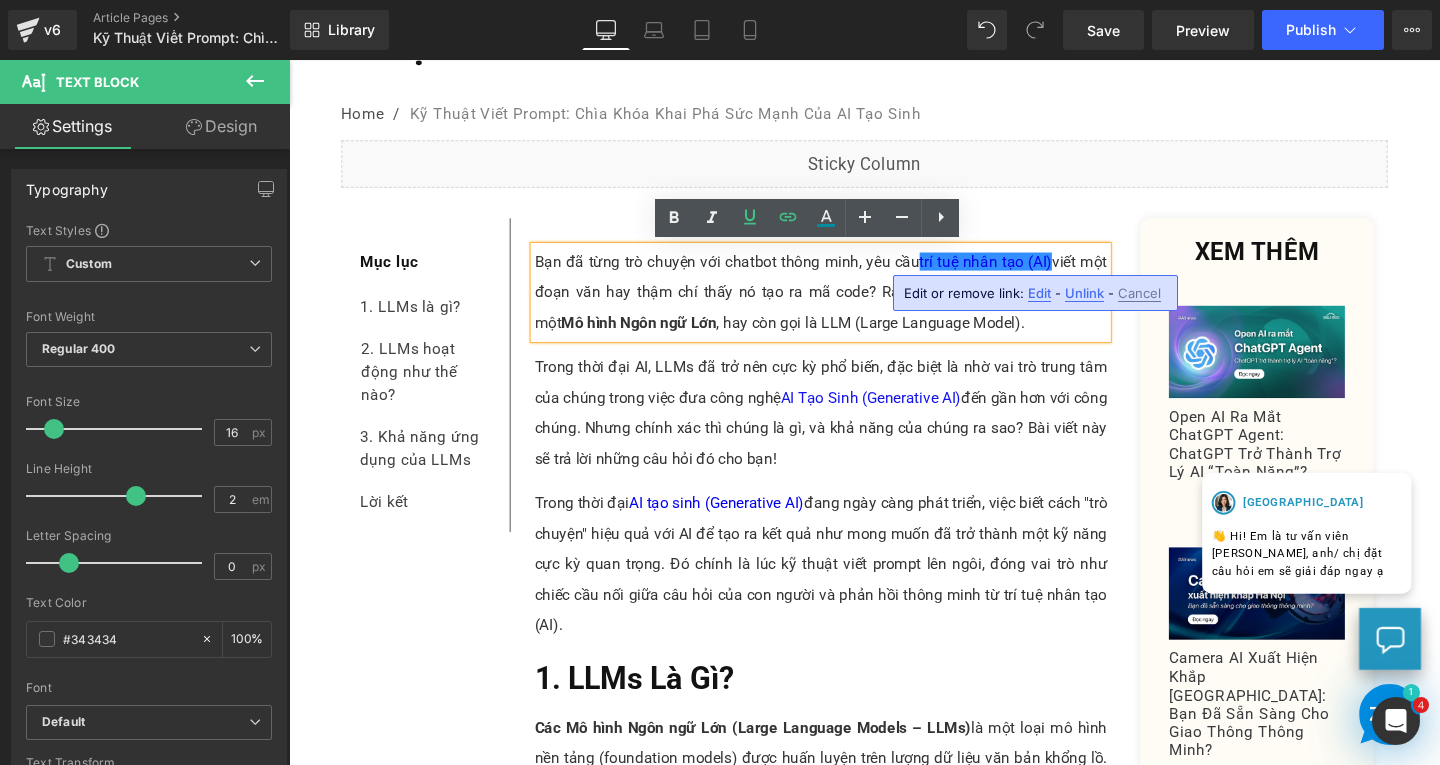 click on "Edit" at bounding box center [1039, 293] 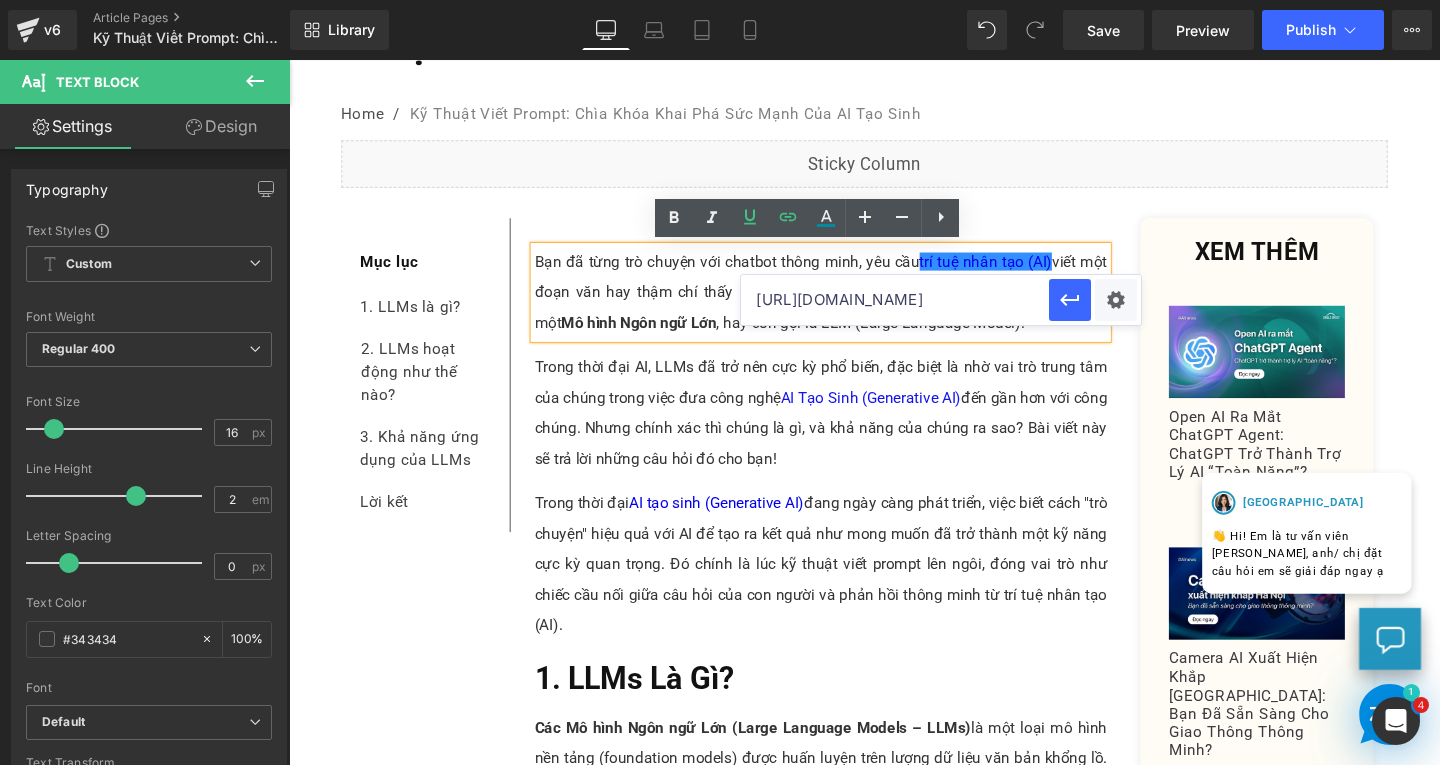click on "[URL][DOMAIN_NAME]" at bounding box center (895, 300) 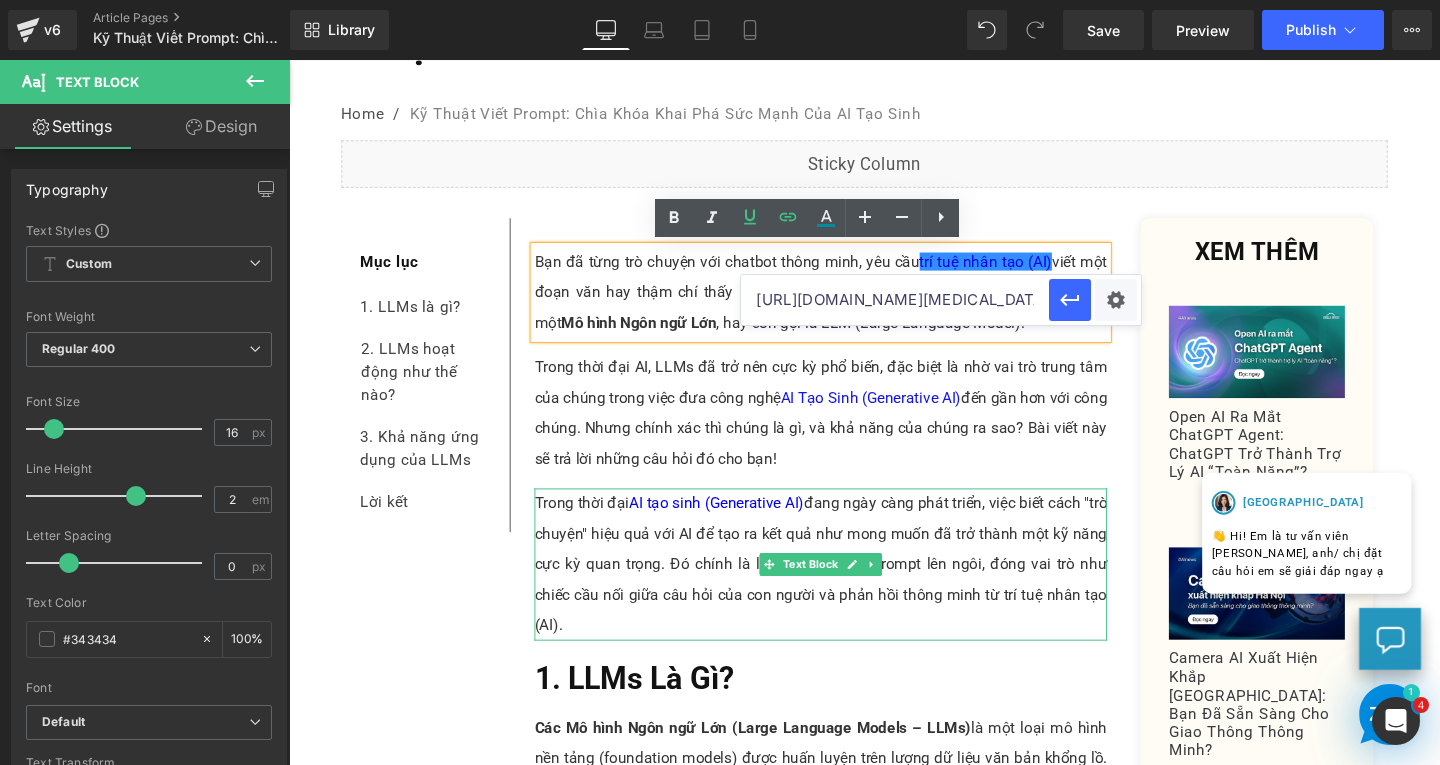 click on "Trong thời đại  AI tạo sinh (Generative AI)  đang ngày càng phát triển, việc biết cách "trò chuyện" hiệu quả với AI để tạo ra kết quả như mong muốn đã trở thành một kỹ năng cực kỳ quan trọng. Đó chính là lúc kỹ thuật viết prompt lên ngôi, đóng vai trò như chiếc cầu nối giữa câu hỏi của con người và phản hồi thông minh từ trí tuệ nhân tạo (AI)." at bounding box center [848, 590] 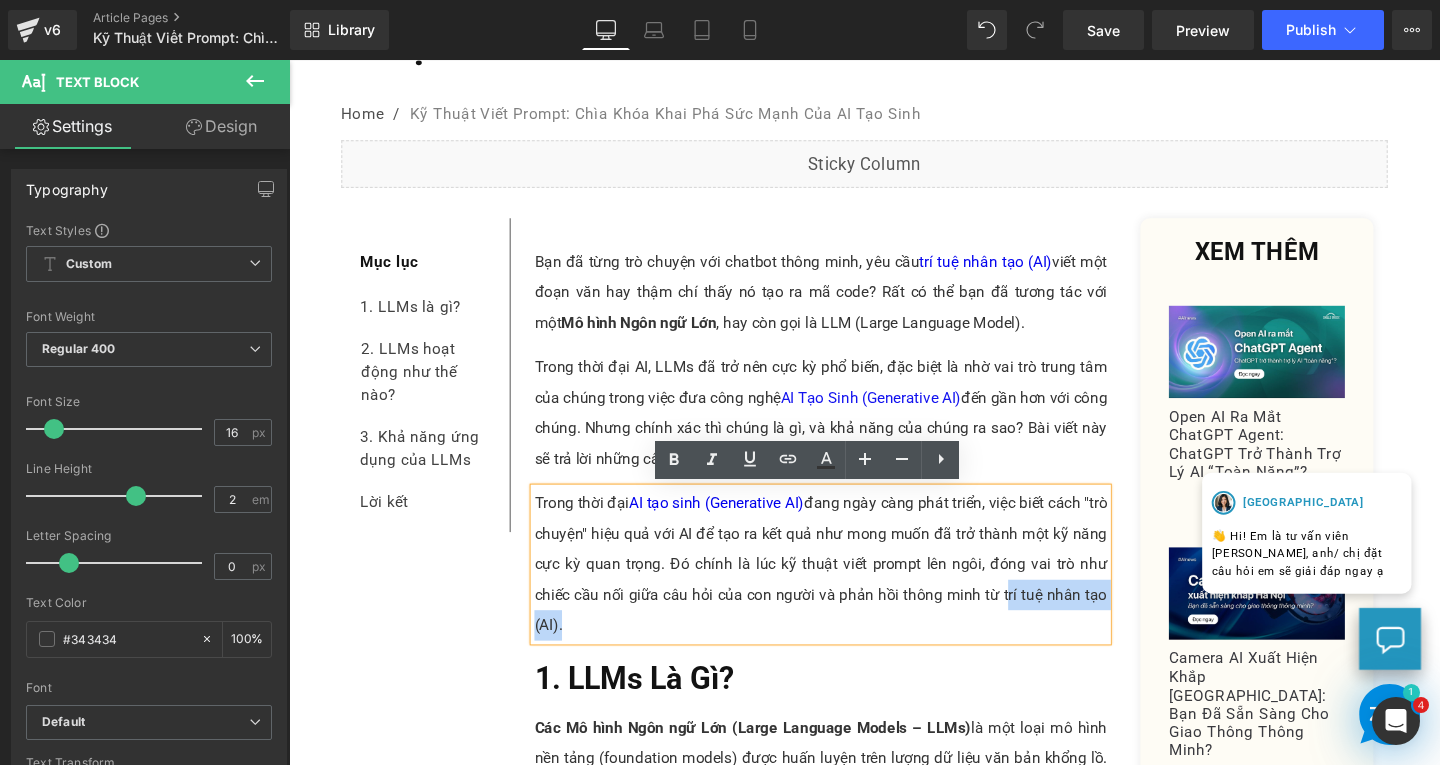 drag, startPoint x: 1060, startPoint y: 622, endPoint x: 591, endPoint y: 649, distance: 469.77655 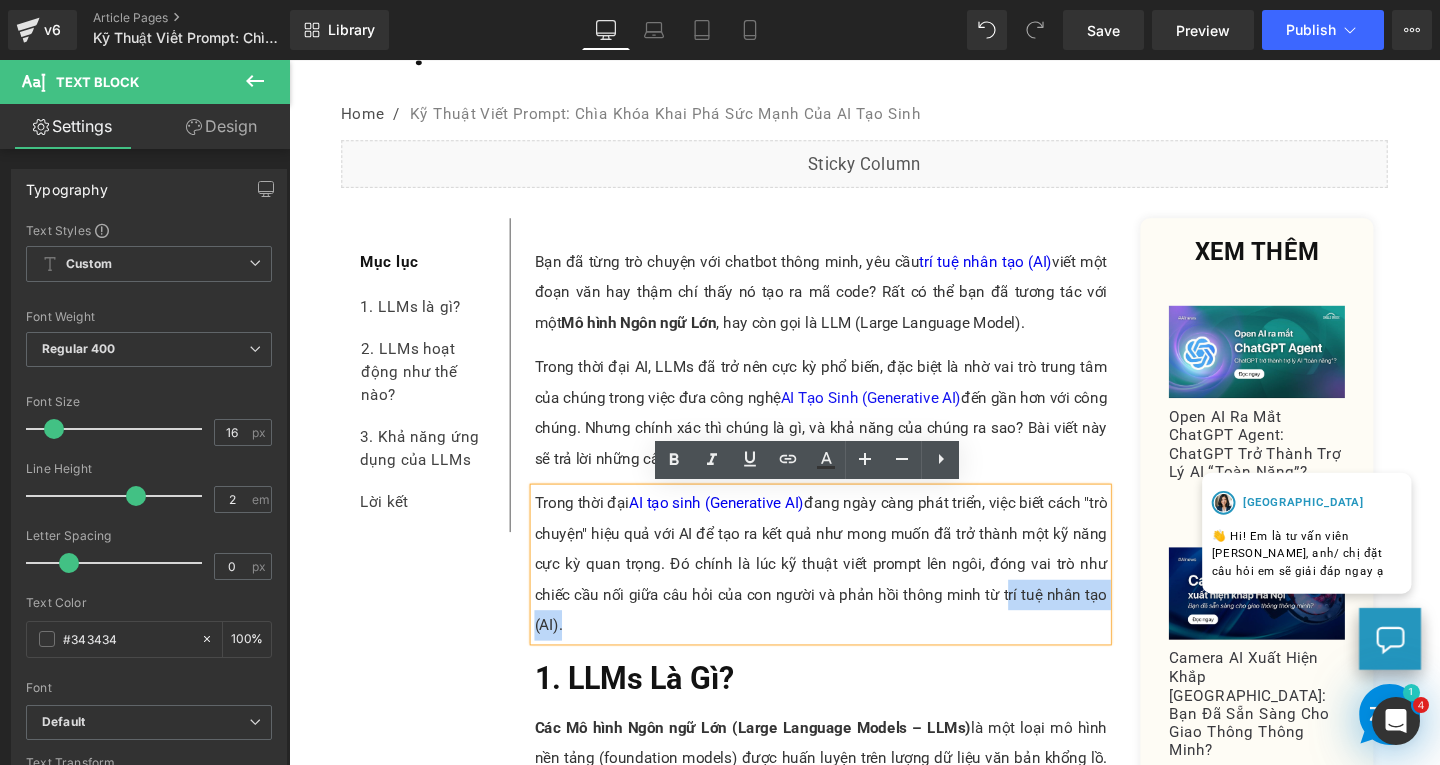 click on "Trong thời đại  AI tạo sinh (Generative AI)  đang ngày càng phát triển, việc biết cách "trò chuyện" hiệu quả với AI để tạo ra kết quả như mong muốn đã trở thành một kỹ năng cực kỳ quan trọng. Đó chính là lúc kỹ thuật viết prompt lên ngôi, đóng vai trò như chiếc cầu nối giữa câu hỏi của con người và phản hồi thông minh từ trí tuệ nhân tạo (AI)." at bounding box center (848, 590) 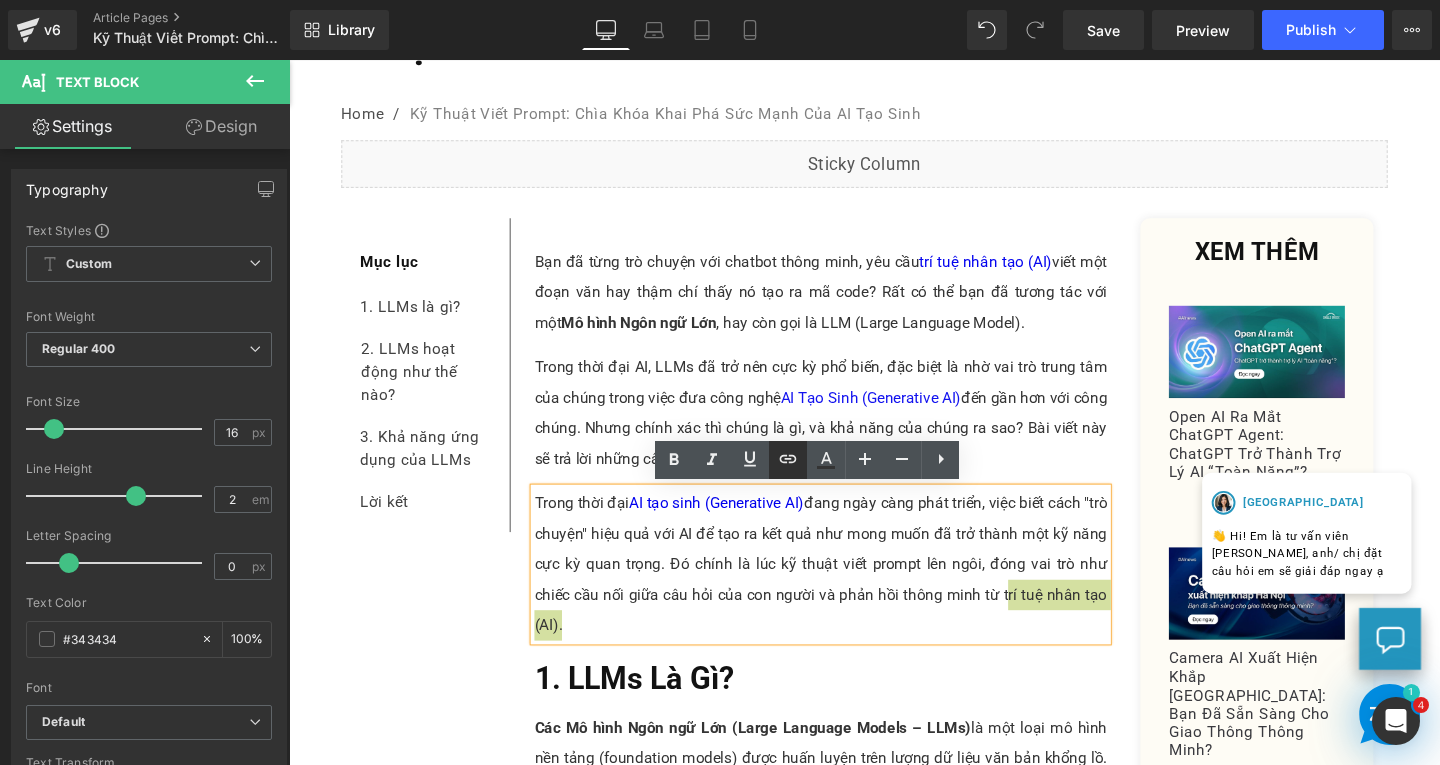 click 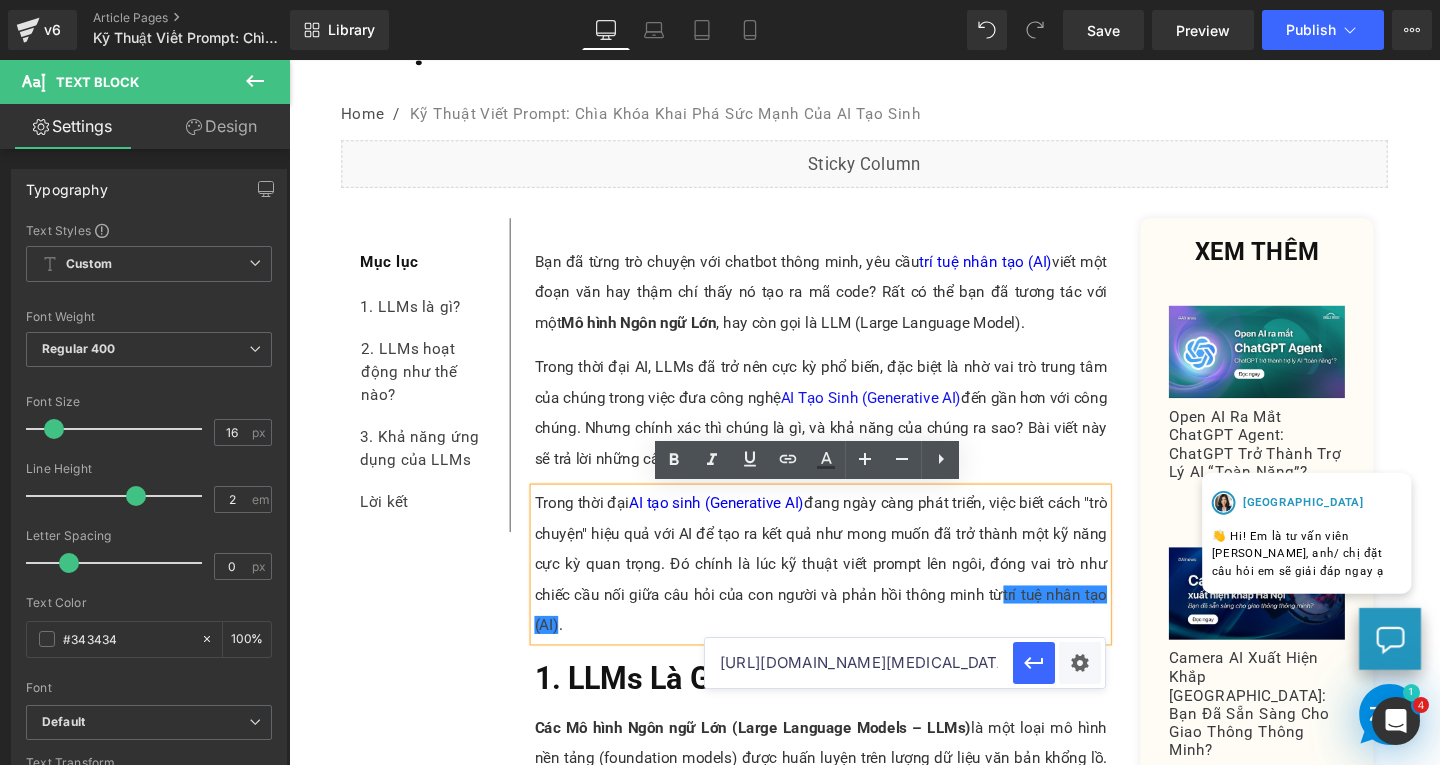 click on "[URL][DOMAIN_NAME][MEDICAL_DATA]" at bounding box center [859, 663] 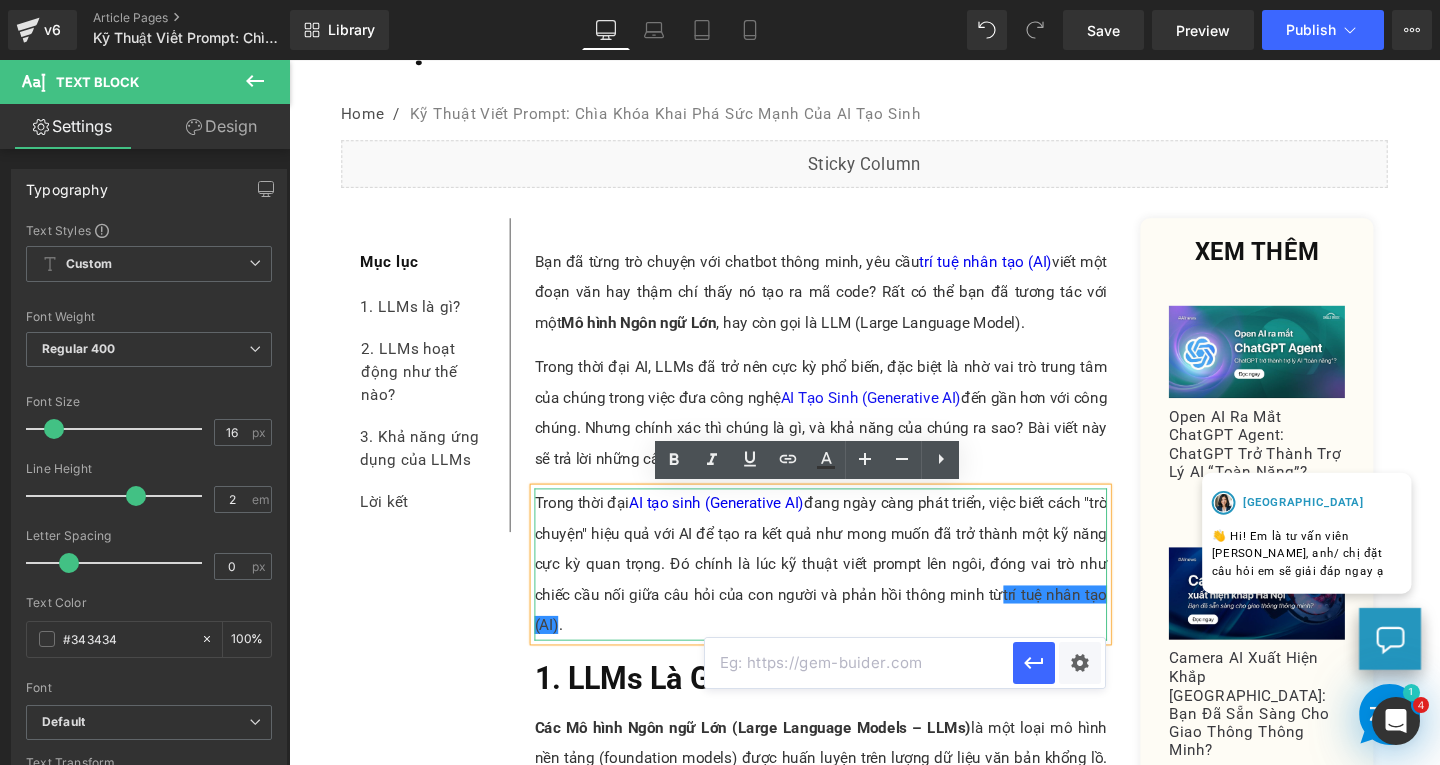 paste on "[URL][DOMAIN_NAME][MEDICAL_DATA]" 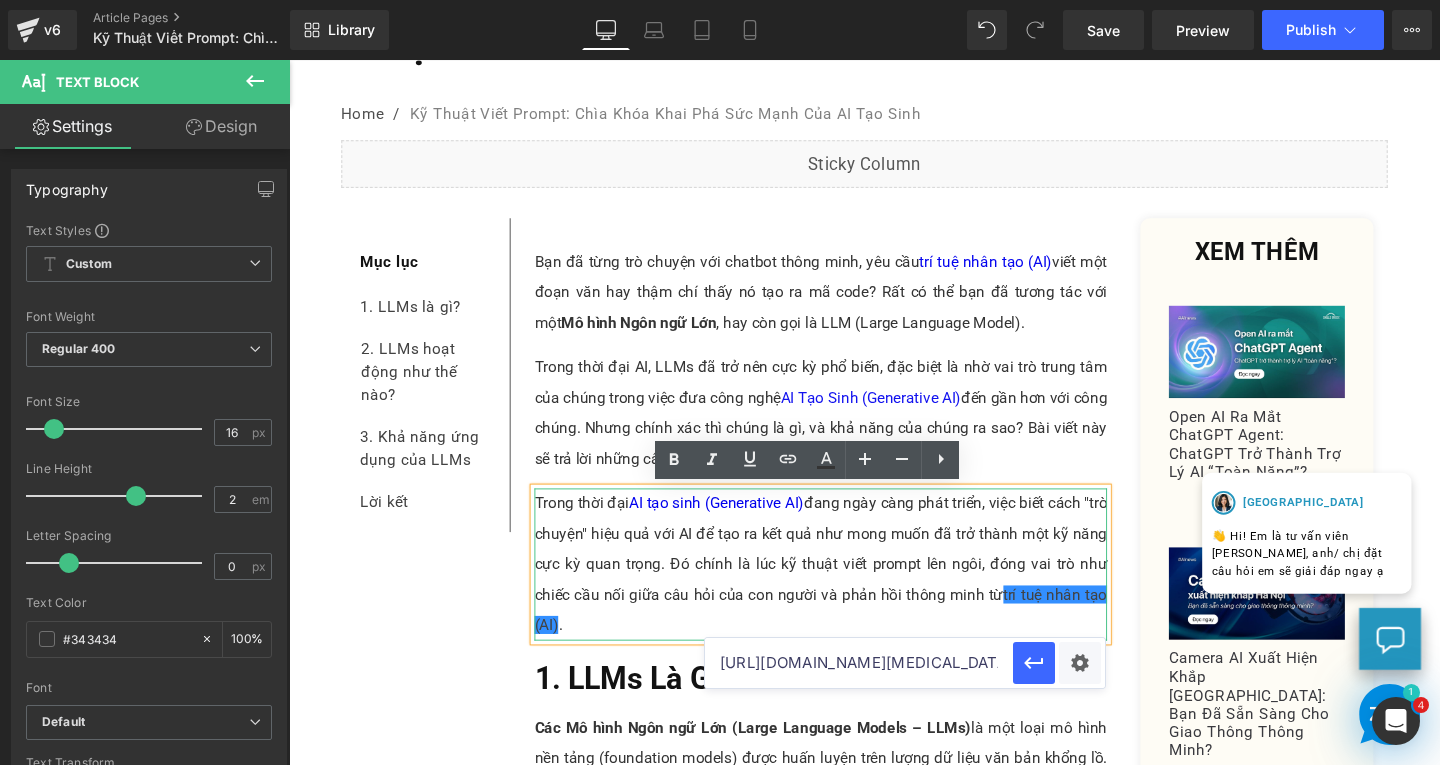 scroll, scrollTop: 0, scrollLeft: 399, axis: horizontal 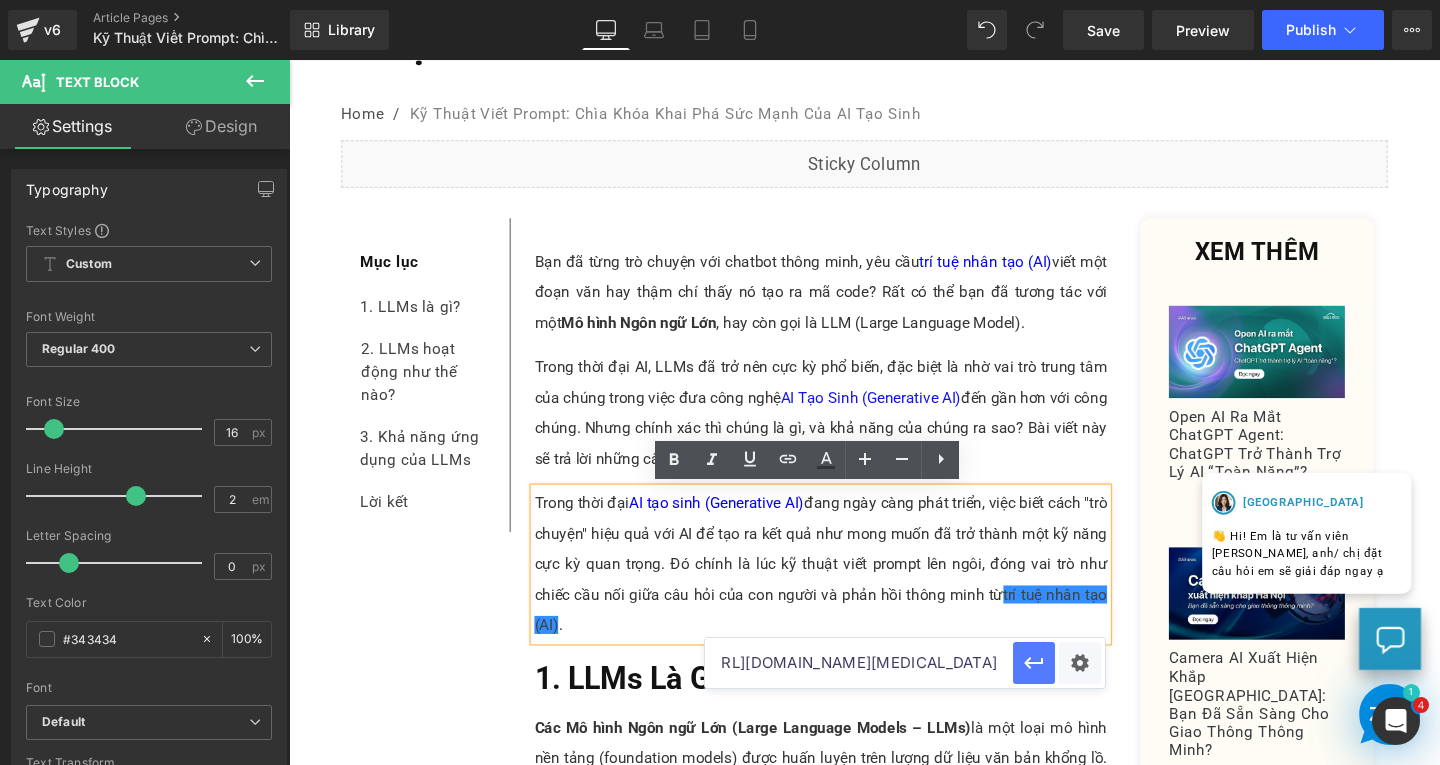 type on "[URL][DOMAIN_NAME][MEDICAL_DATA]" 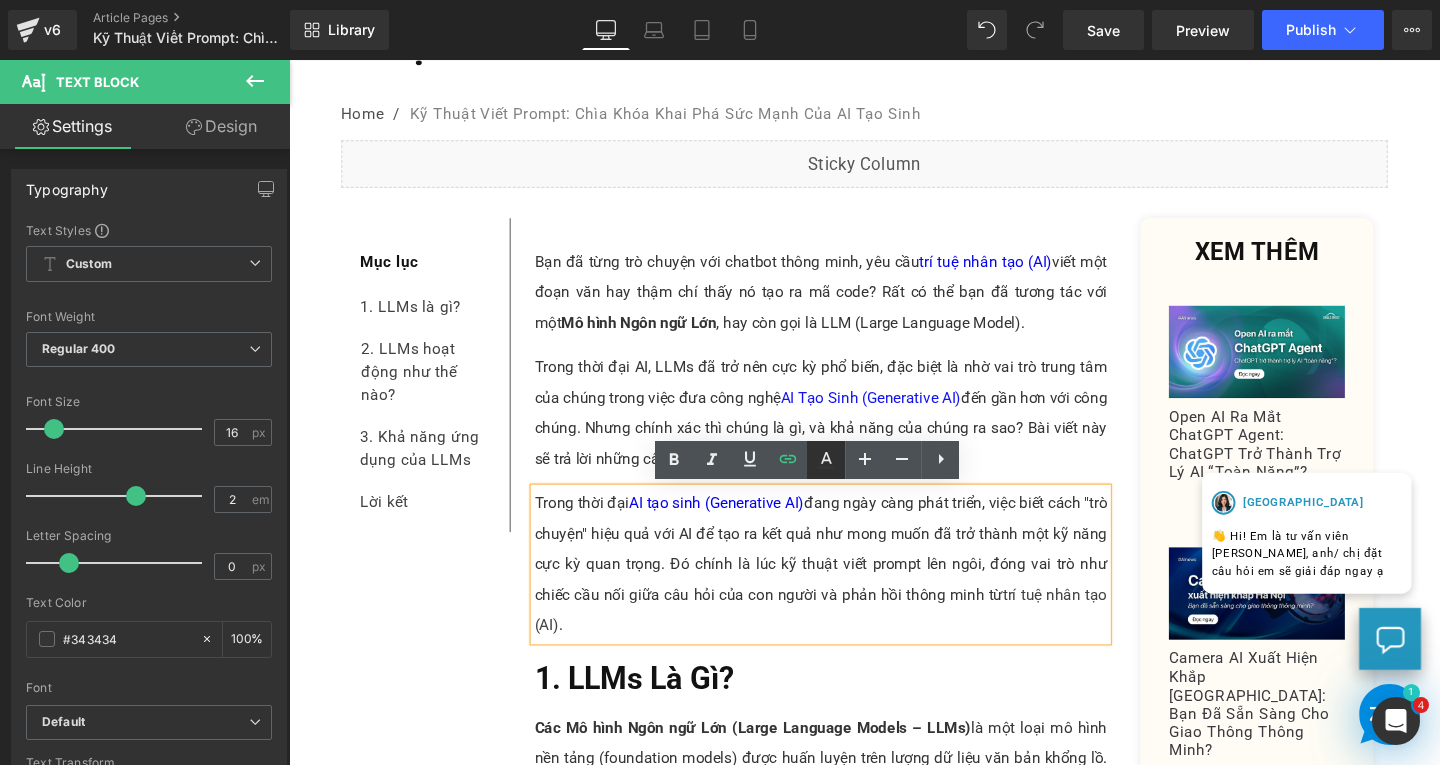 click 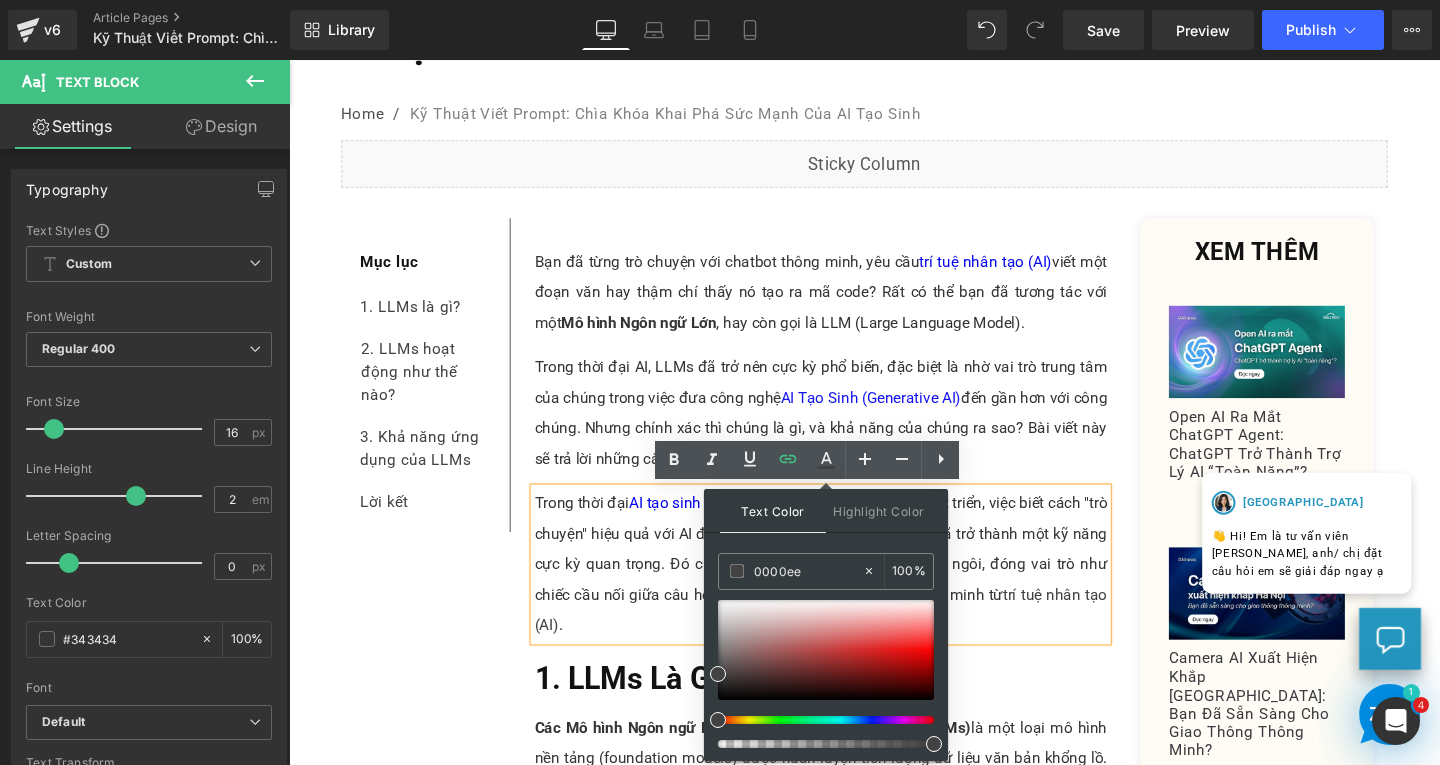 drag, startPoint x: 1118, startPoint y: 628, endPoint x: 720, endPoint y: 606, distance: 398.60757 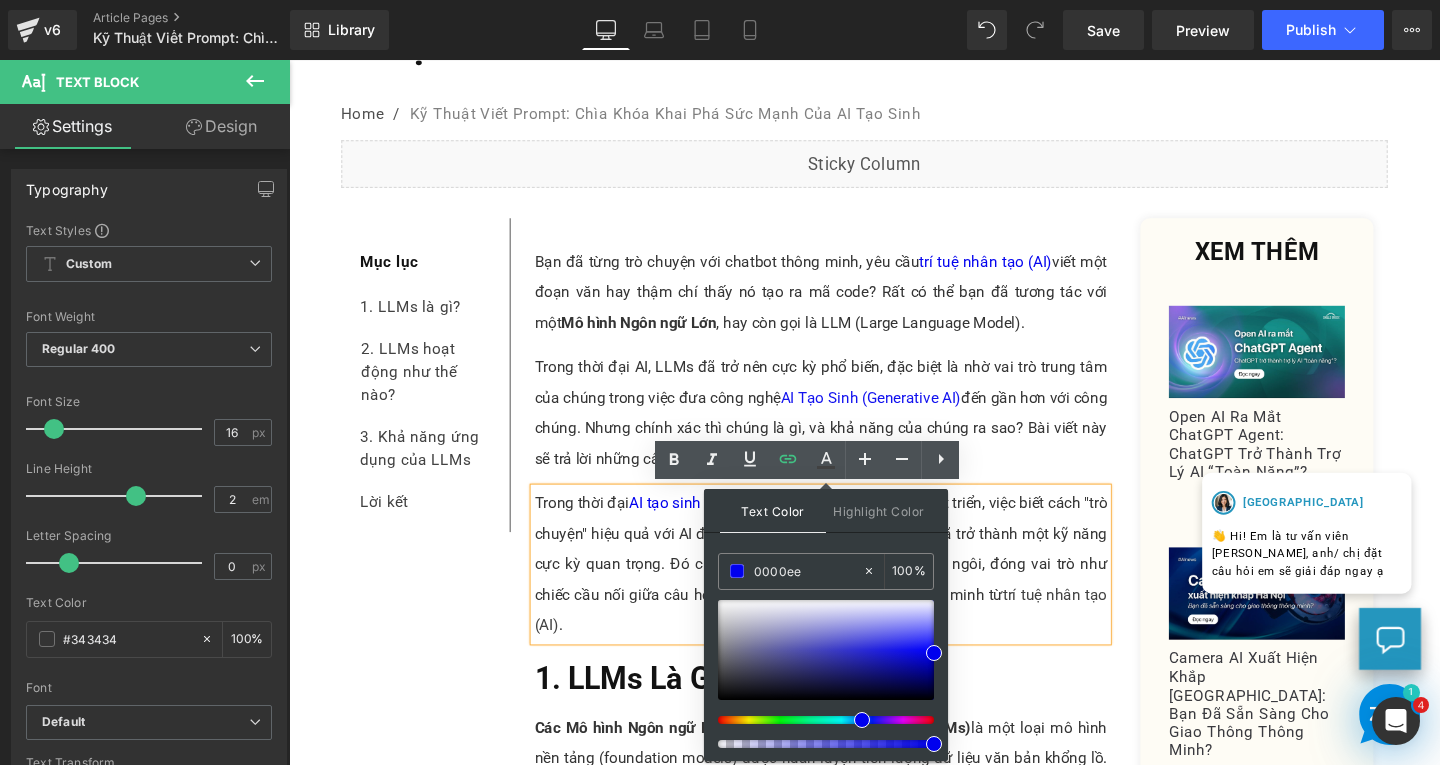 scroll, scrollTop: 400, scrollLeft: 0, axis: vertical 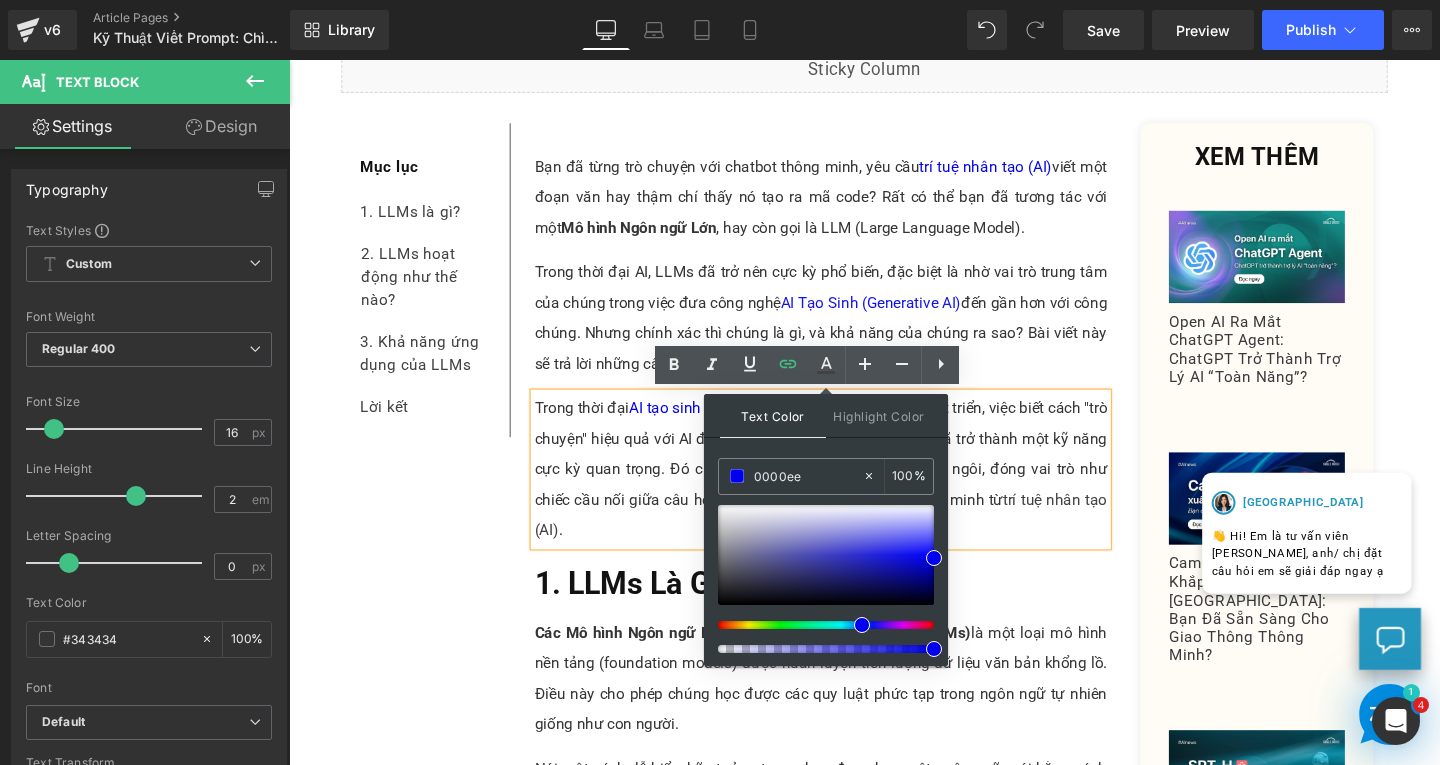 type on "0000ee" 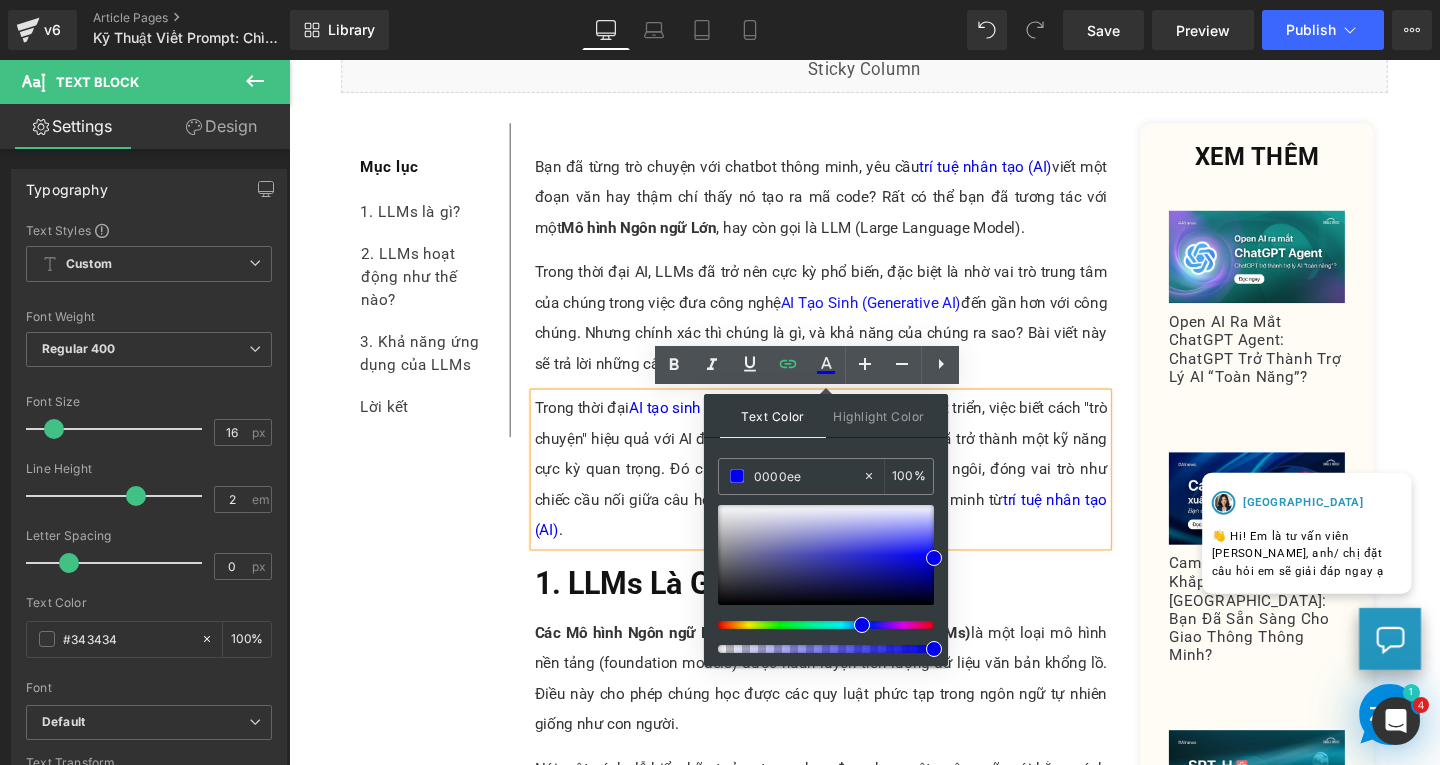drag, startPoint x: 1224, startPoint y: 709, endPoint x: 1057, endPoint y: 674, distance: 170.62825 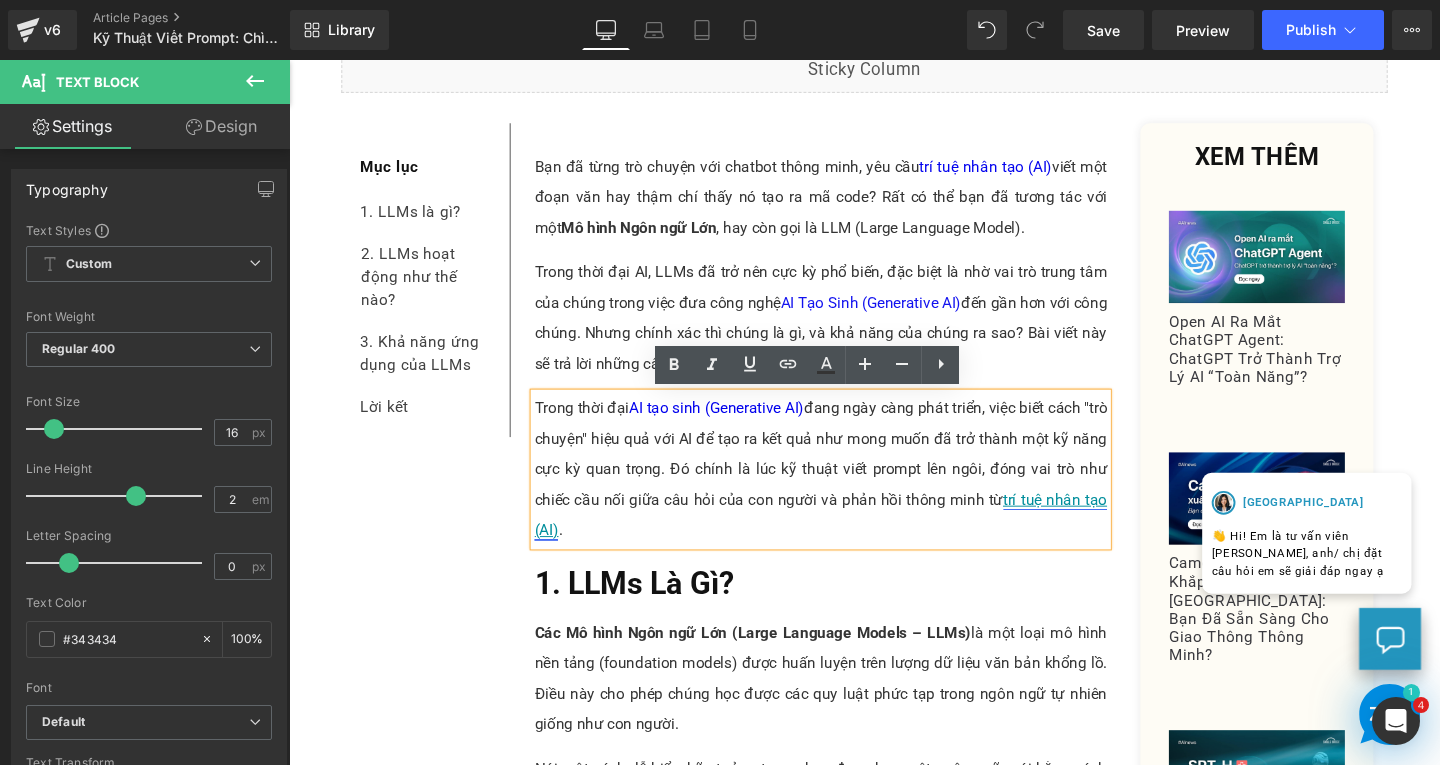 click on "trí tuệ nhân tạo (AI)" at bounding box center (848, 537) 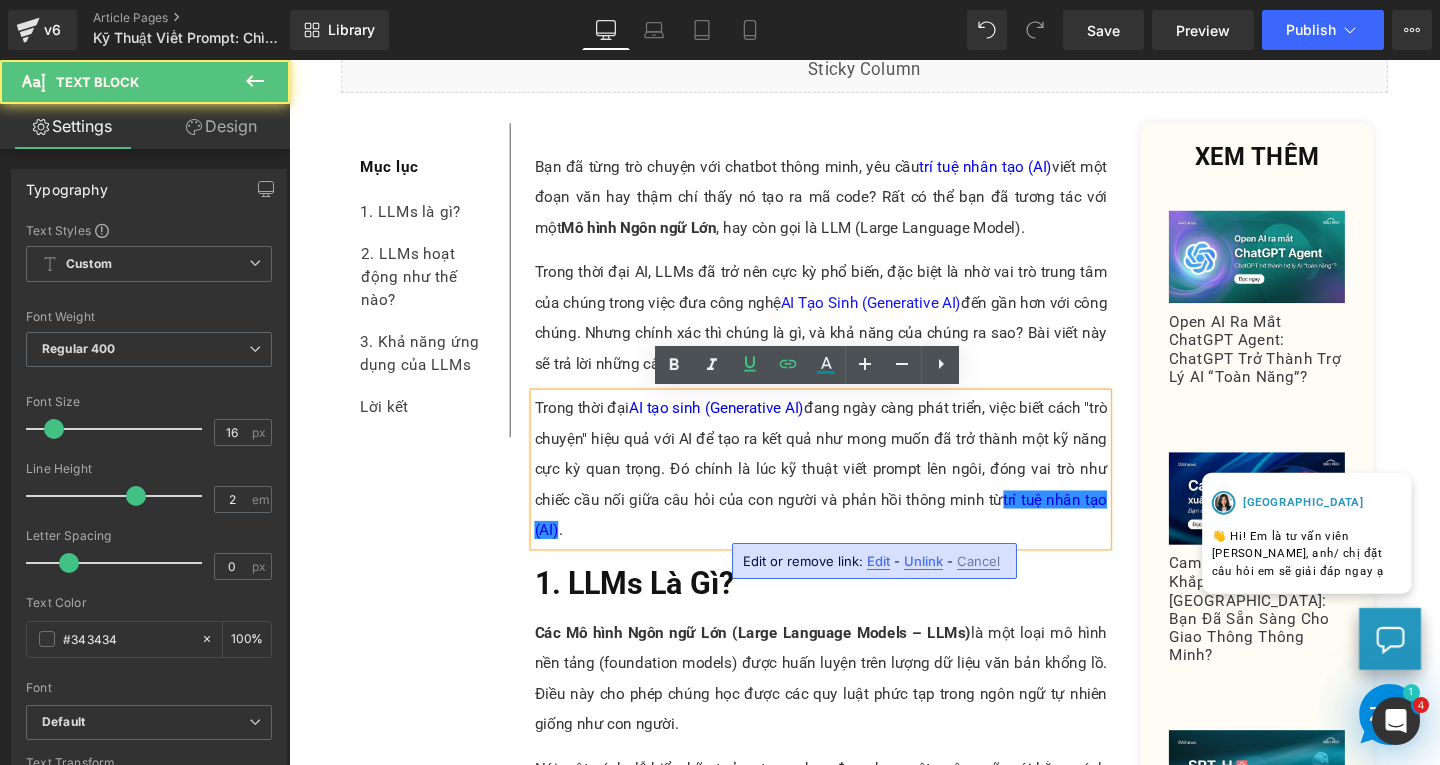 click on "Edit" at bounding box center (878, 561) 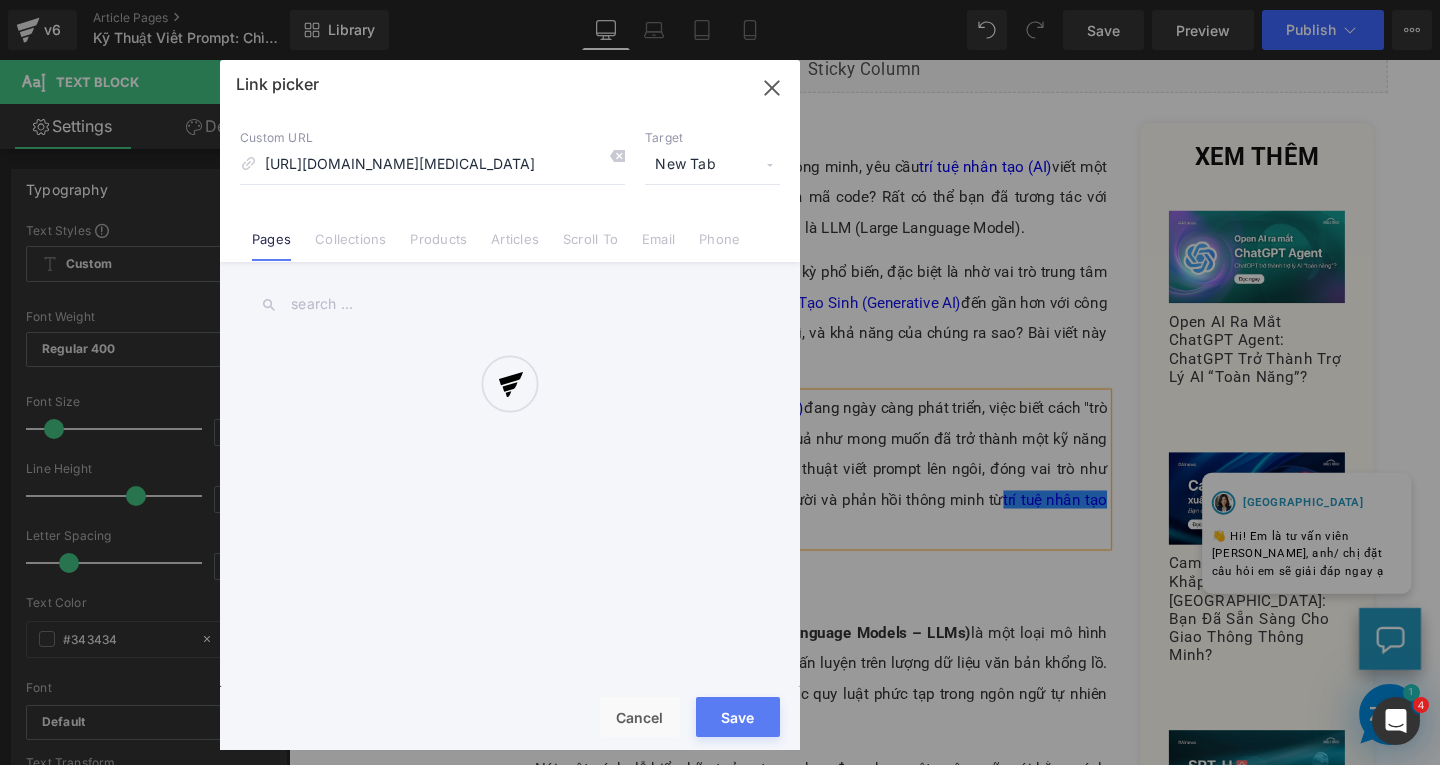 click on "Text Color Highlight Color #333333 0000ee 100 % transparent 0 %   Edit or remove link:   Edit   -   Unlink   -   Cancel             [URL][DOMAIN_NAME][MEDICAL_DATA]                                 Link picker Back to Library   Insert           Custom URL   [URL][DOMAIN_NAME][MEDICAL_DATA]                 Target   New Tab     Current Tab   New Tab                 Pages       Collections       Products       Articles       Scroll To       Email       Phone                                                       Email Address     Subject     Message             Phone Number           Save Cancel" at bounding box center [720, 0] 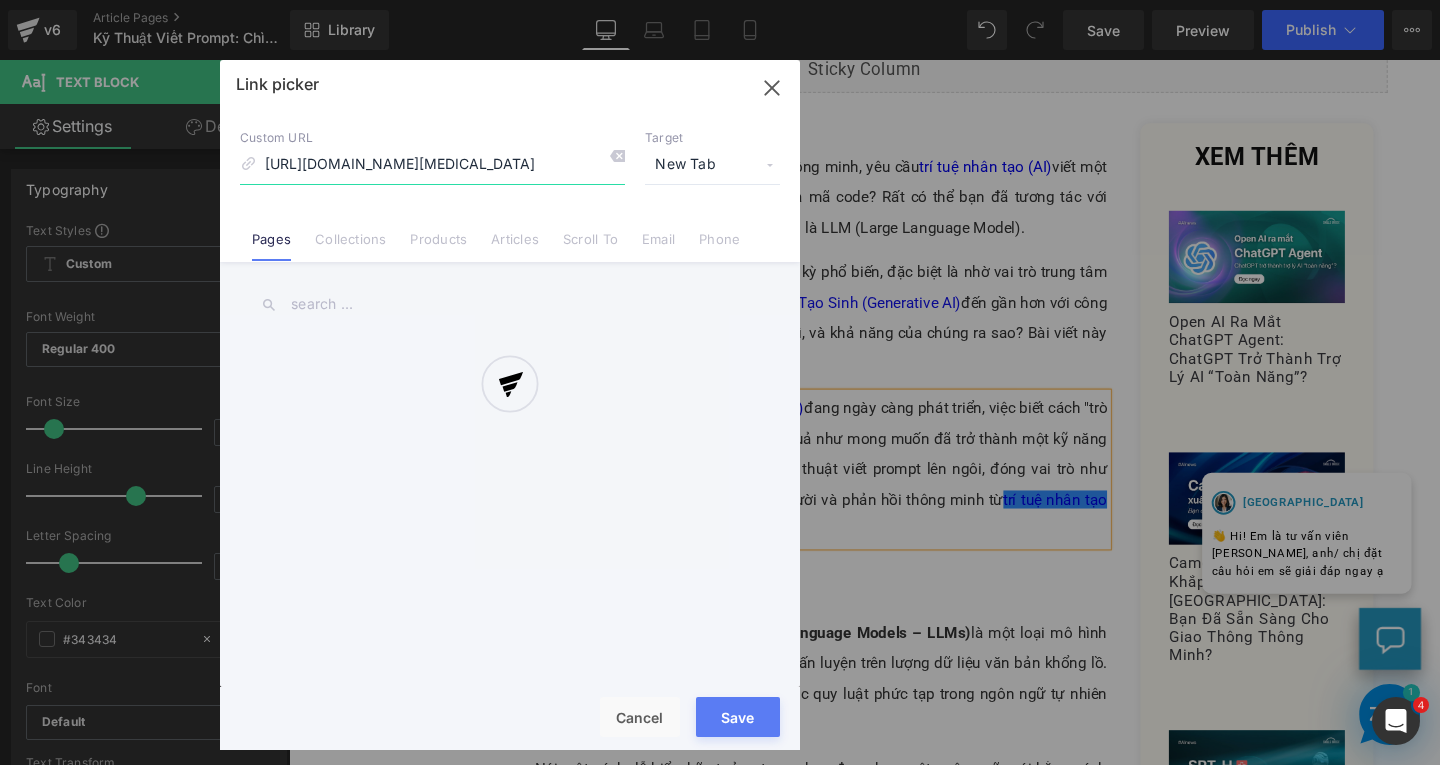 scroll, scrollTop: 0, scrollLeft: 257, axis: horizontal 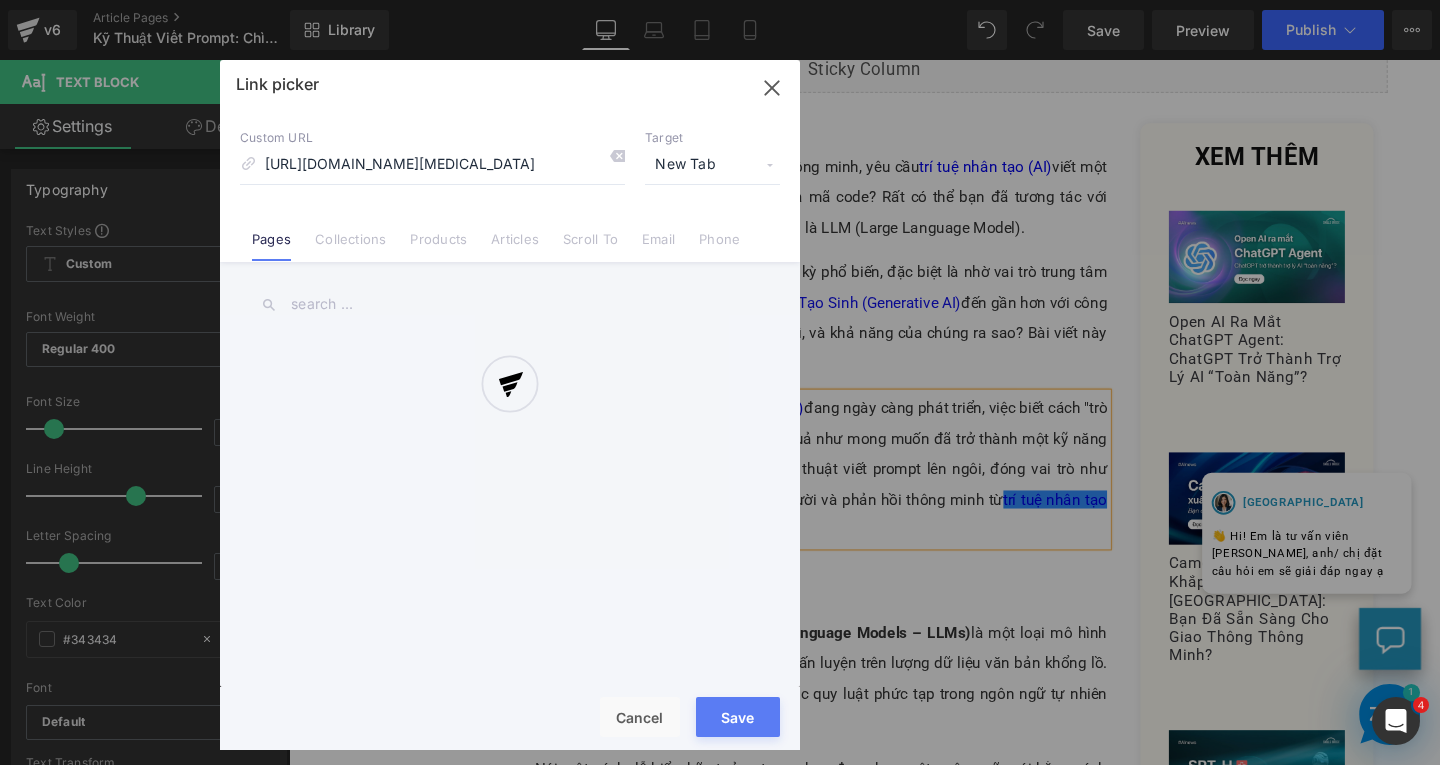 click at bounding box center [510, 405] 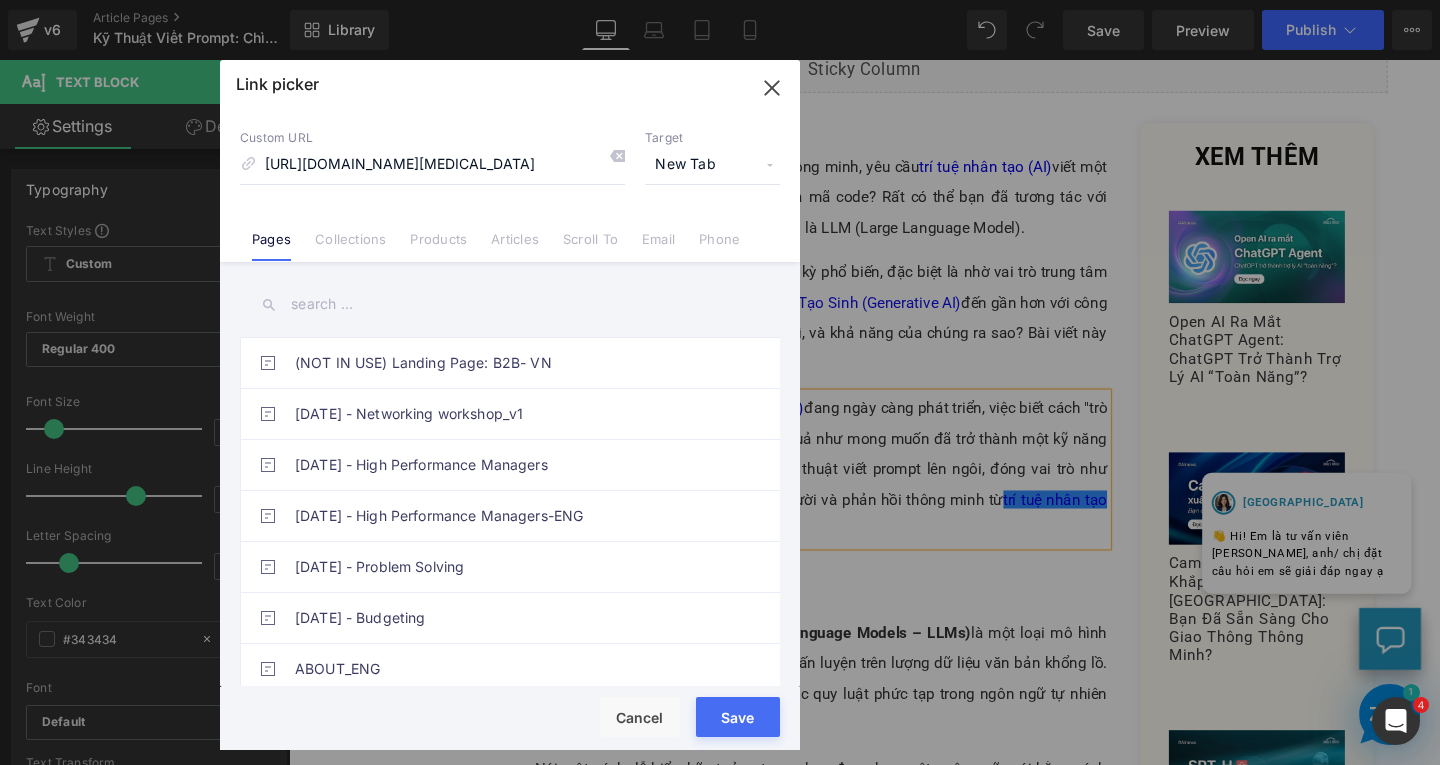 click on "New Tab" at bounding box center [712, 165] 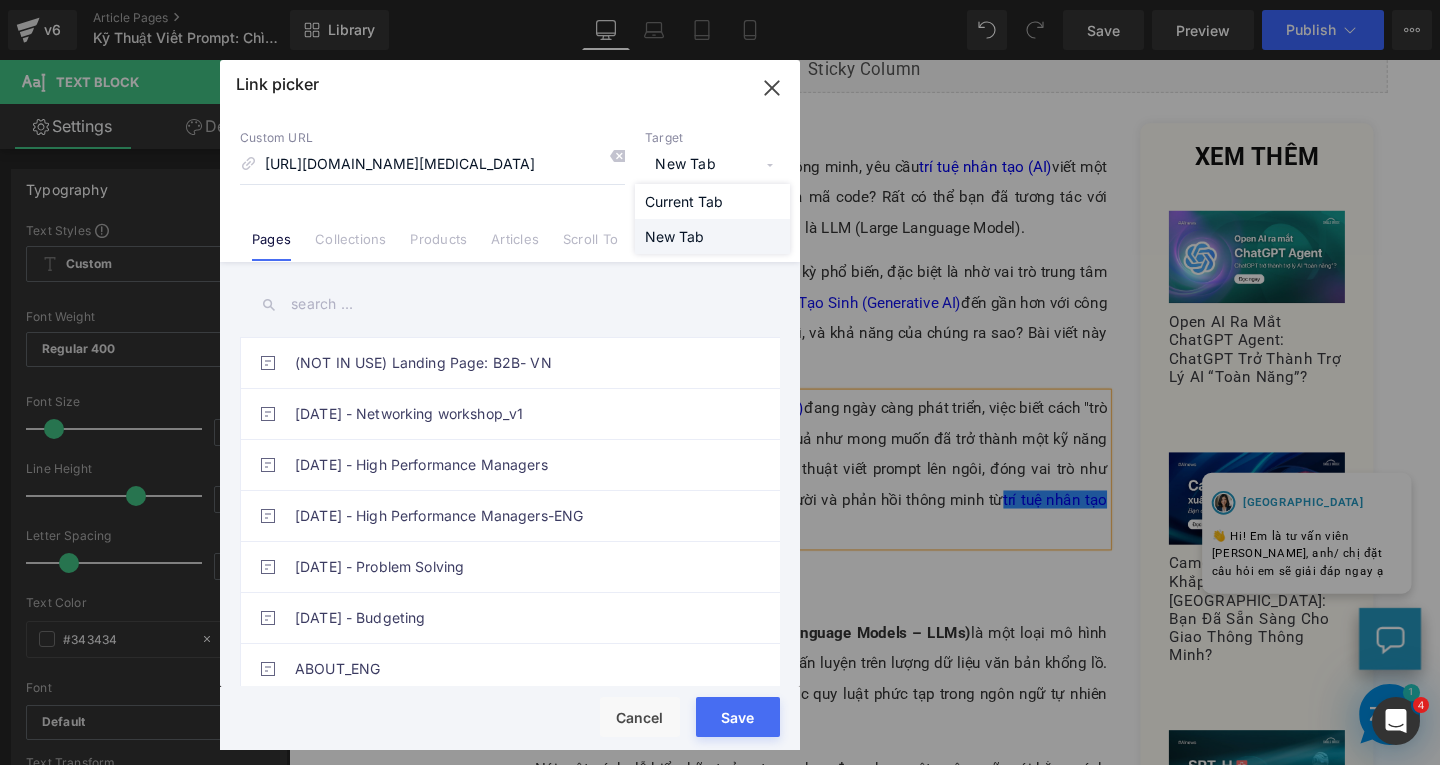 click on "New Tab" at bounding box center [712, 236] 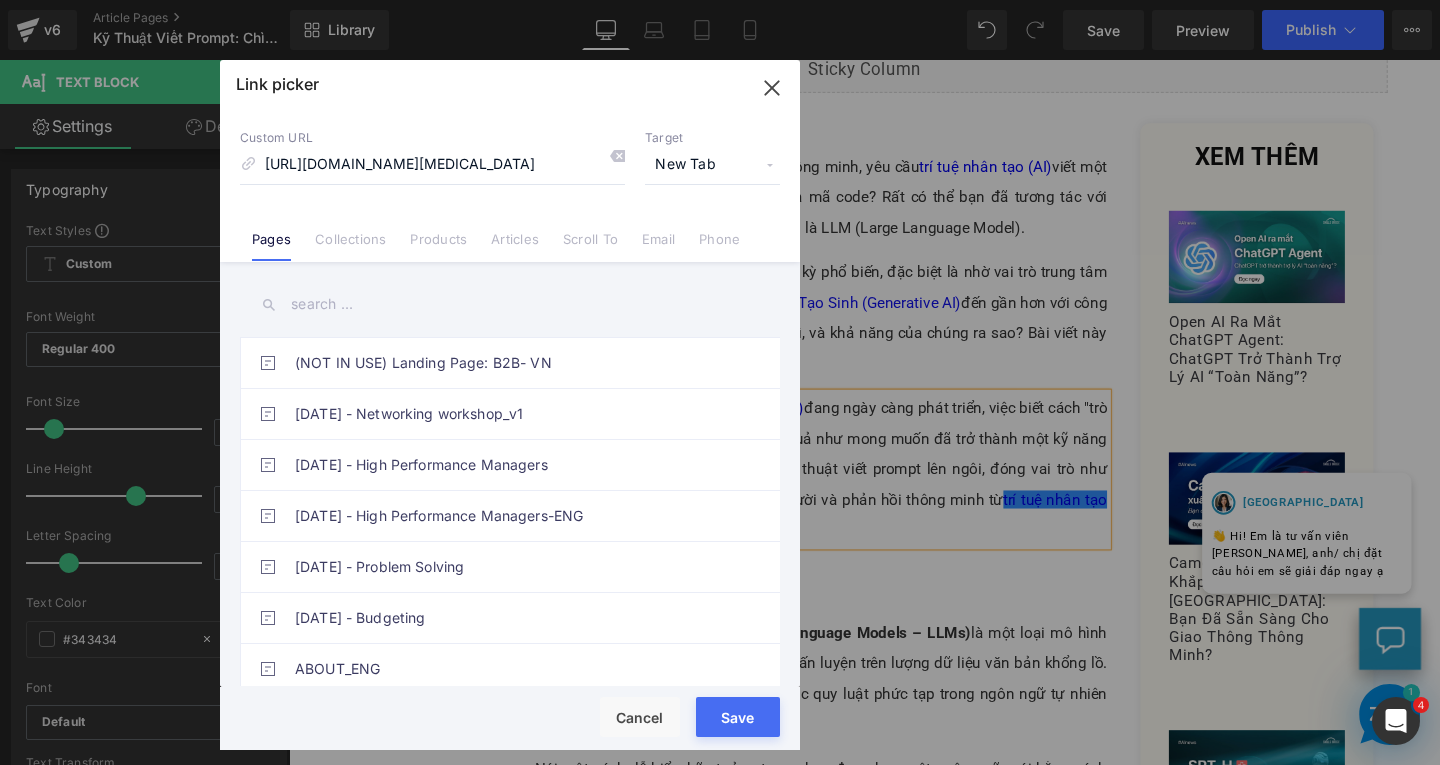 click on "Save" at bounding box center [738, 717] 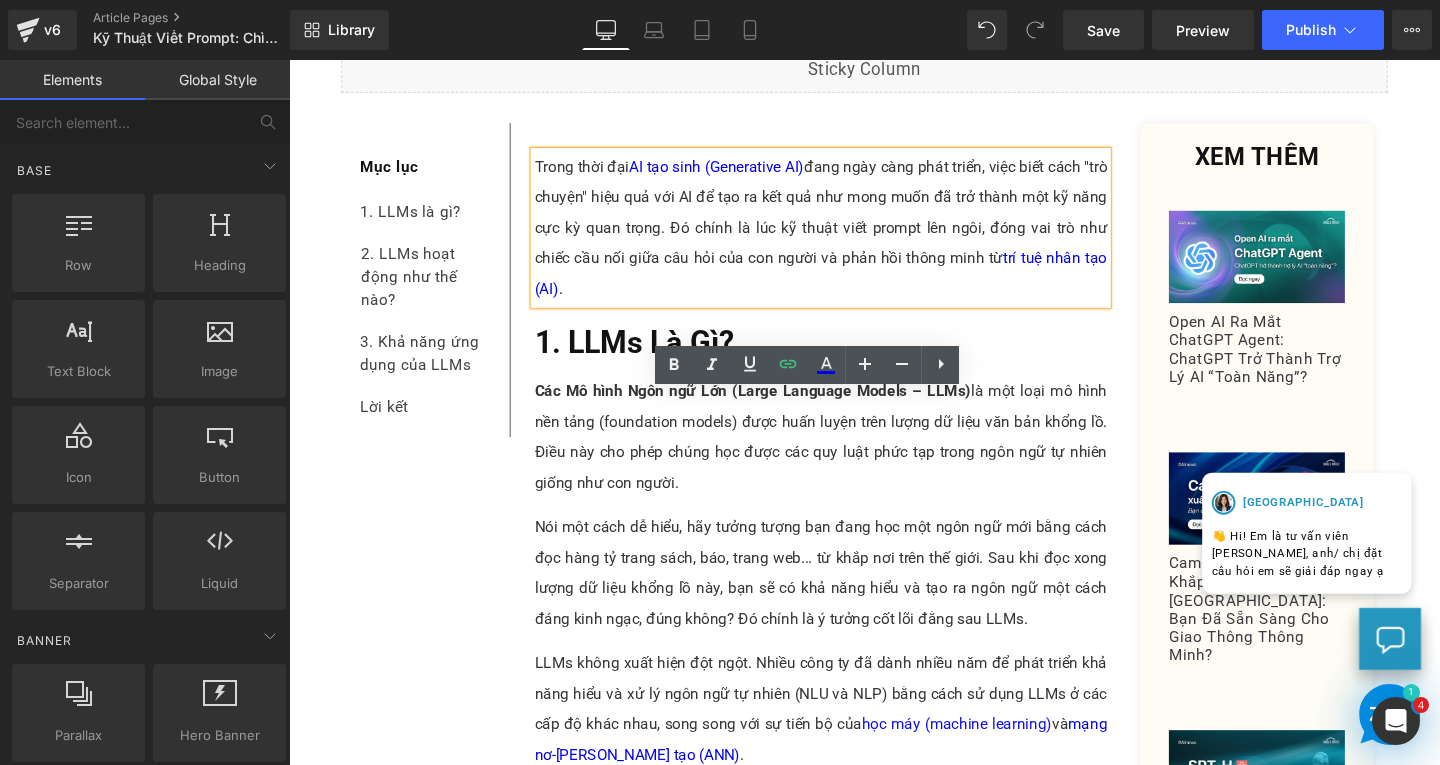 click on "1. LLMs Là Gì?" at bounding box center (652, 356) 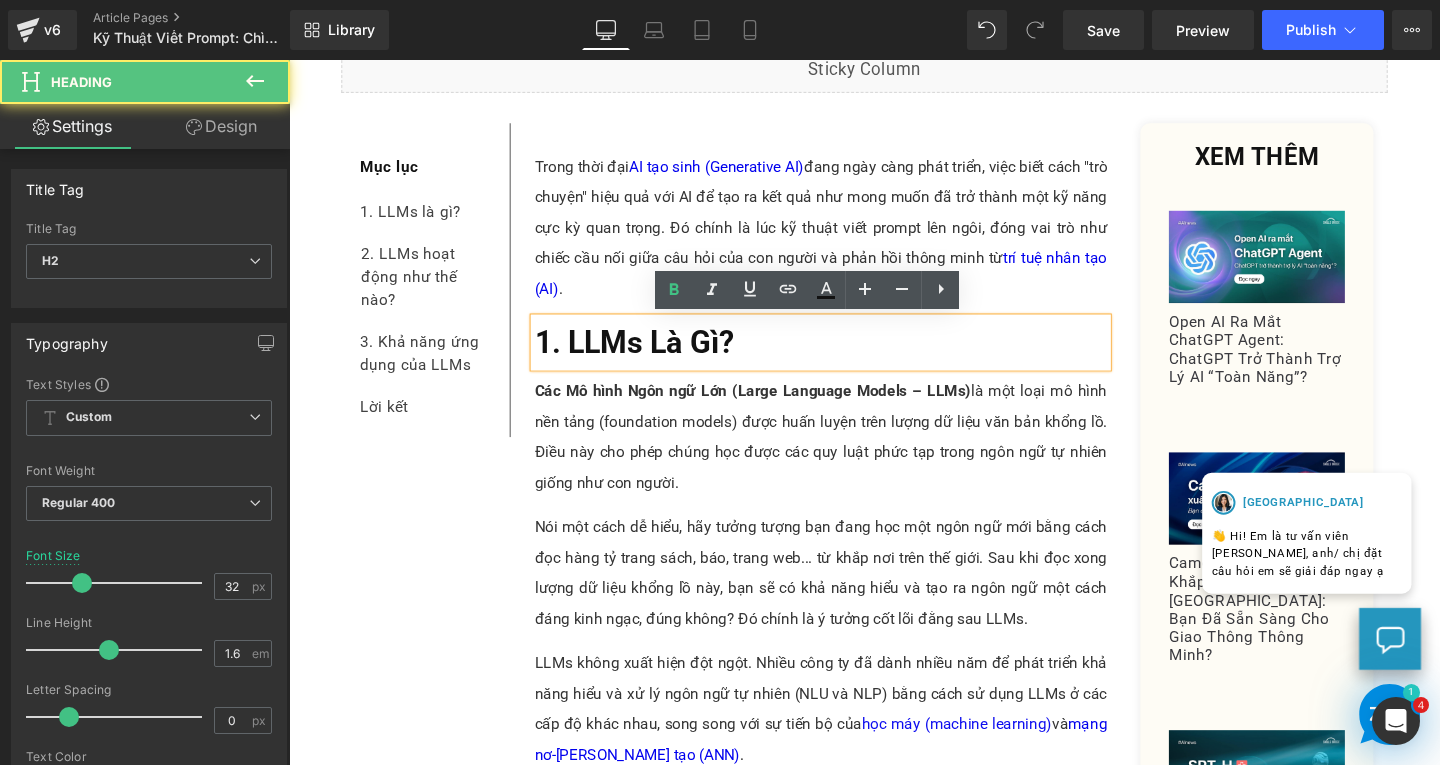 click on "1. LLMs Là Gì?" at bounding box center [848, 356] 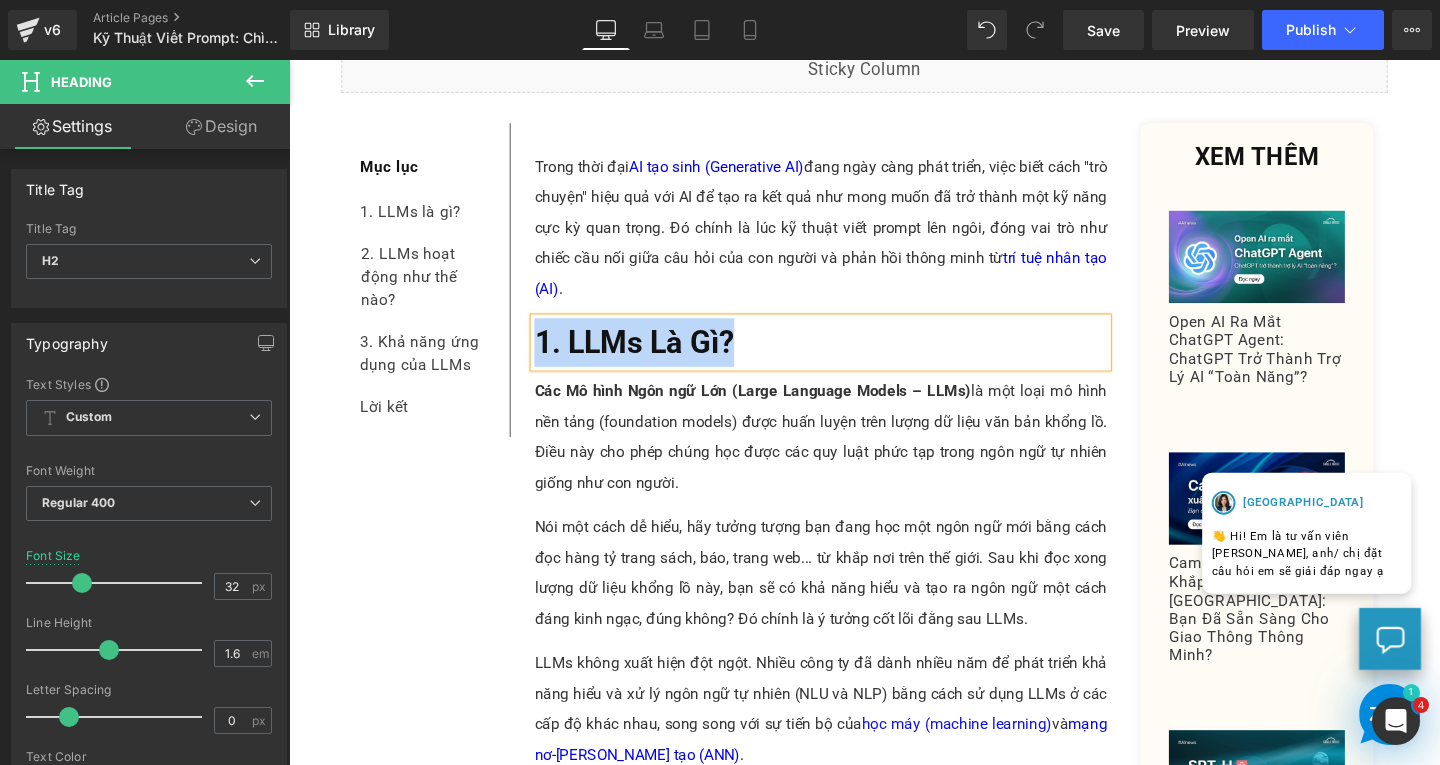 paste 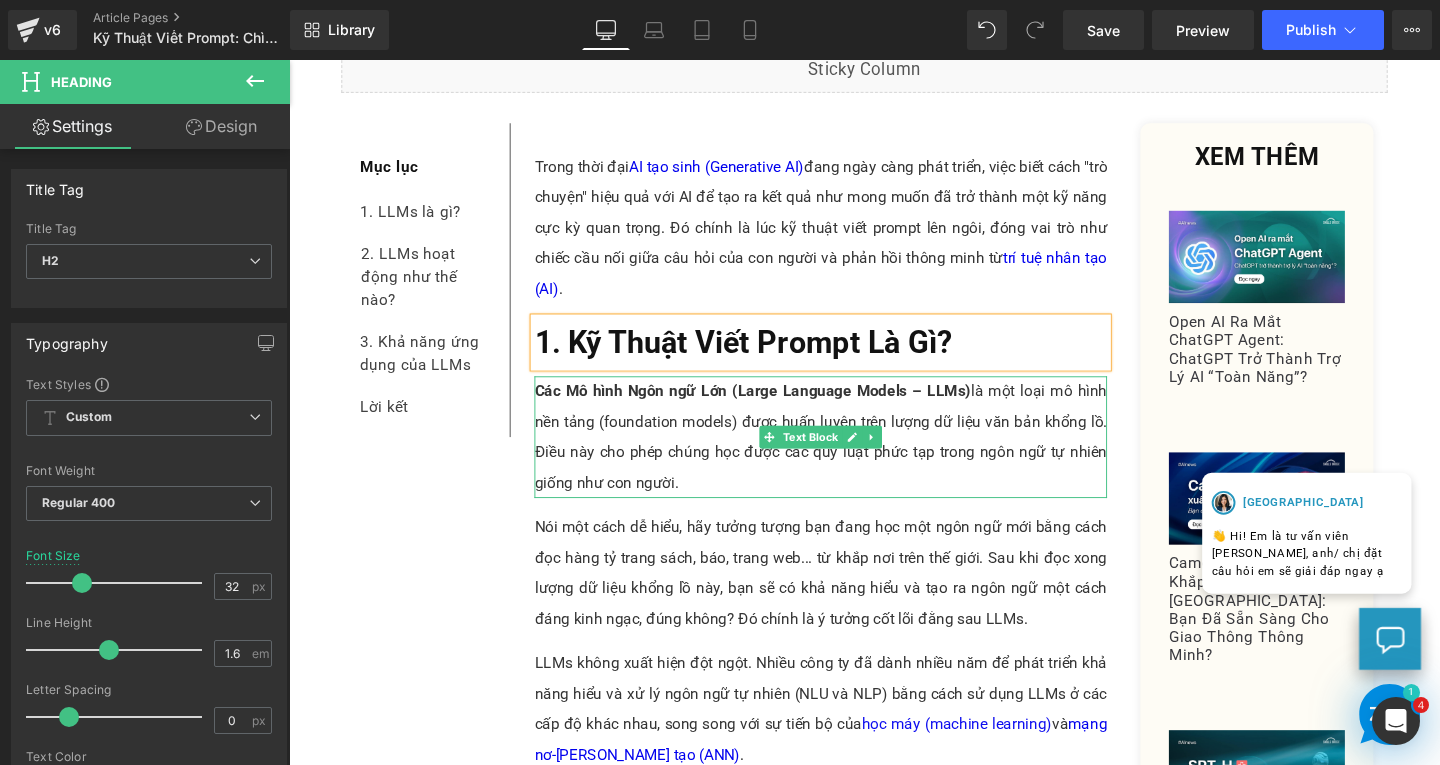 click on "Các Mô hình Ngôn ngữ Lớn (Large Language Models – LLMs)  là một loại mô hình nền tảng (foundation models) được huấn luyện trên lượng dữ liệu văn bản khổng lồ. Điều này cho phép chúng học được các quy luật phức tạp trong ngôn ngữ tự nhiên giống như con người." at bounding box center (848, 456) 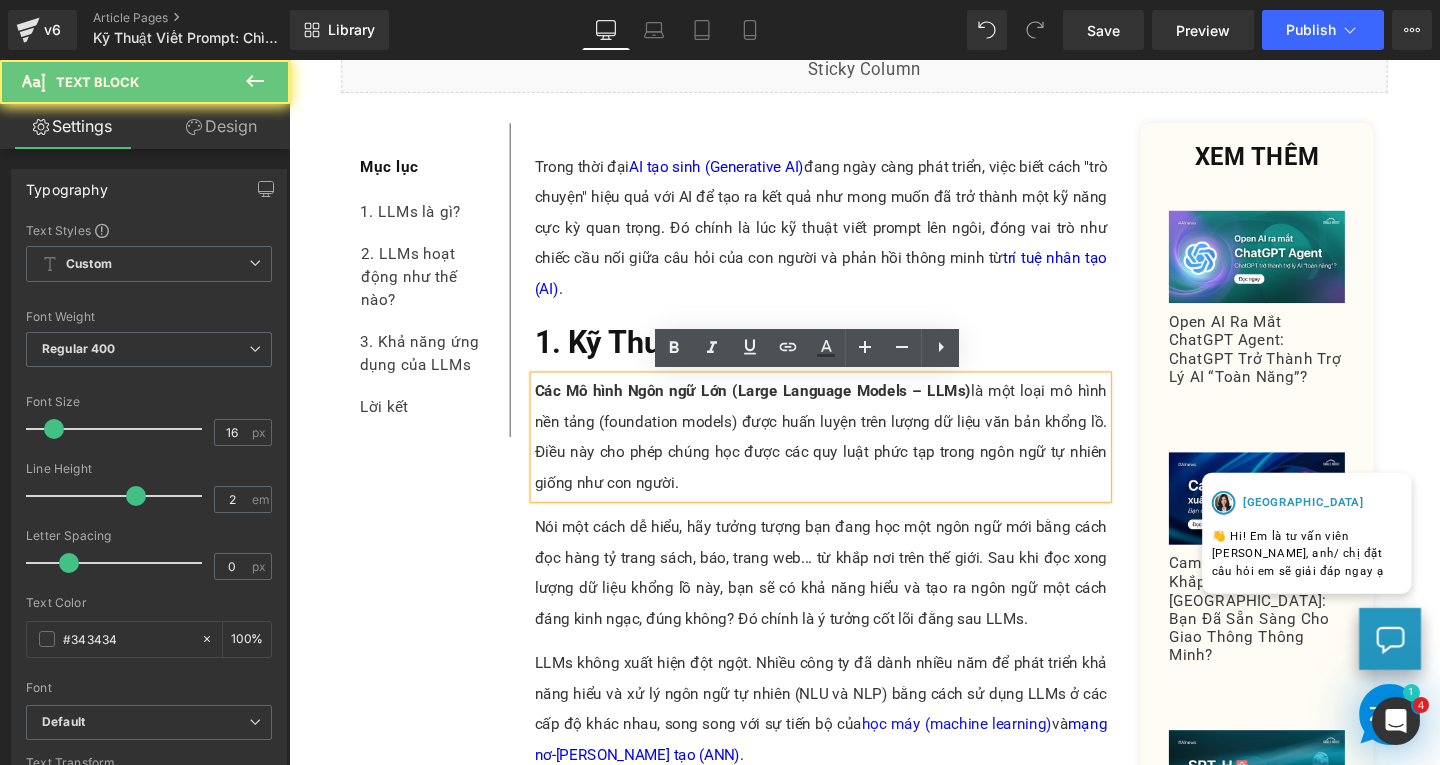 click on "Các Mô hình Ngôn ngữ Lớn (Large Language Models – LLMs)  là một loại mô hình nền tảng (foundation models) được huấn luyện trên lượng dữ liệu văn bản khổng lồ. Điều này cho phép chúng học được các quy luật phức tạp trong ngôn ngữ tự nhiên giống như con người." at bounding box center (848, 456) 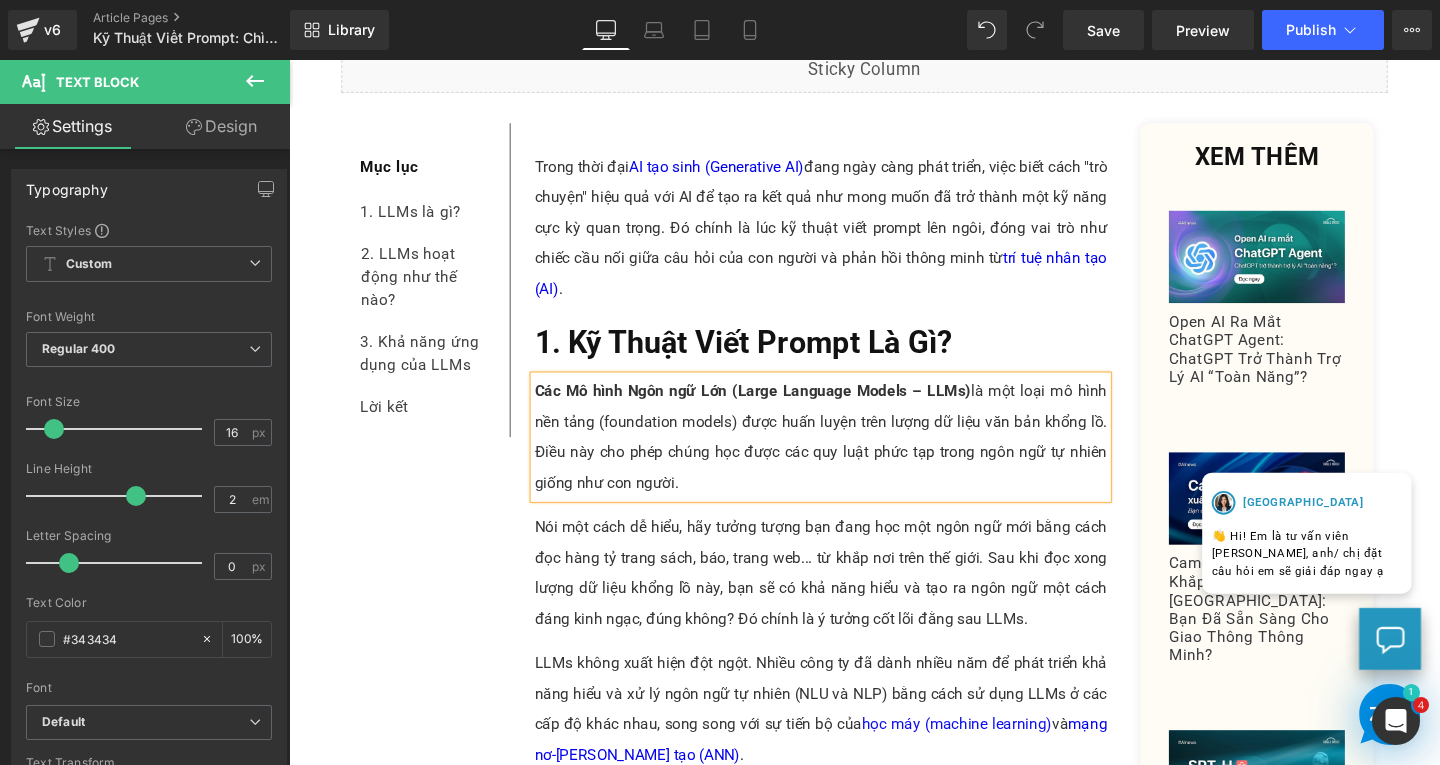 paste 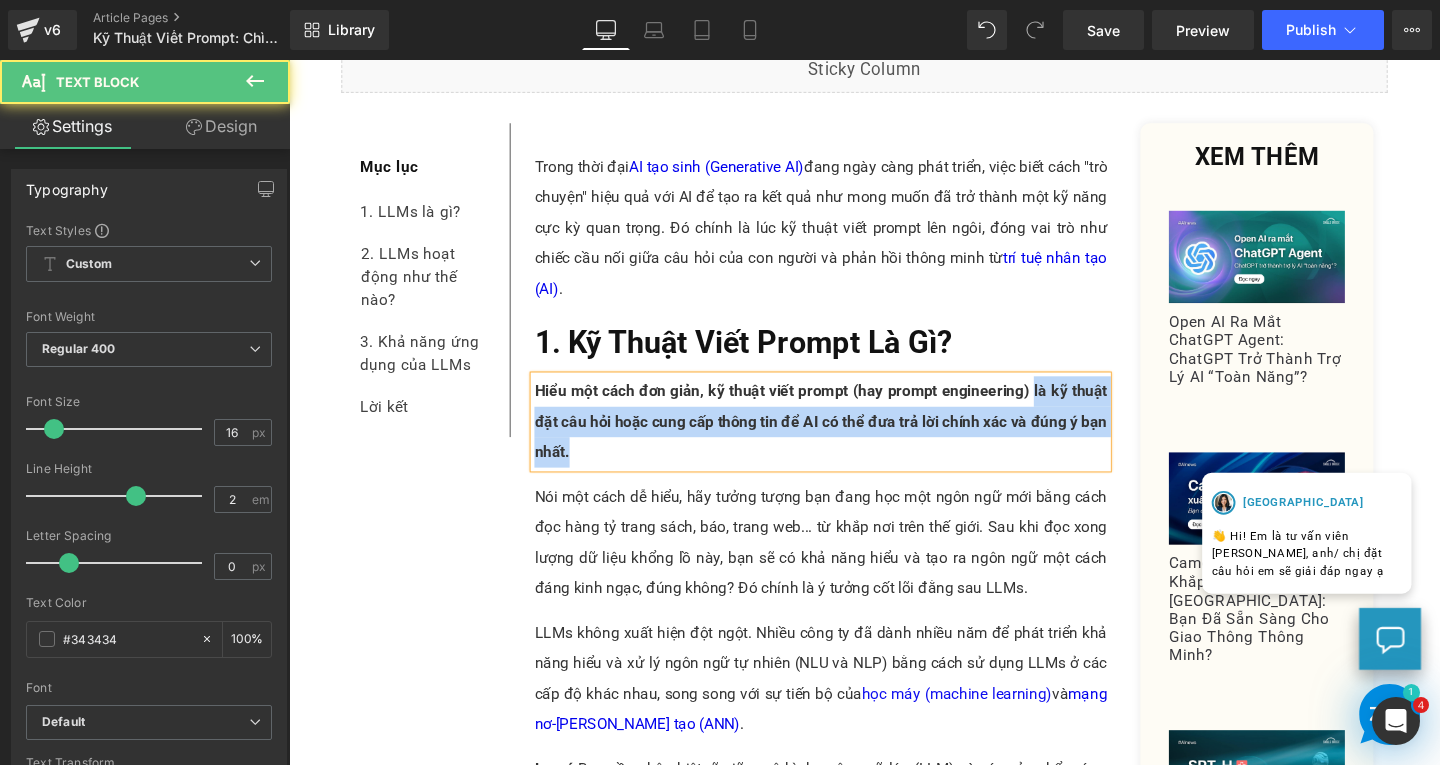 drag, startPoint x: 1063, startPoint y: 404, endPoint x: 1103, endPoint y: 467, distance: 74.62573 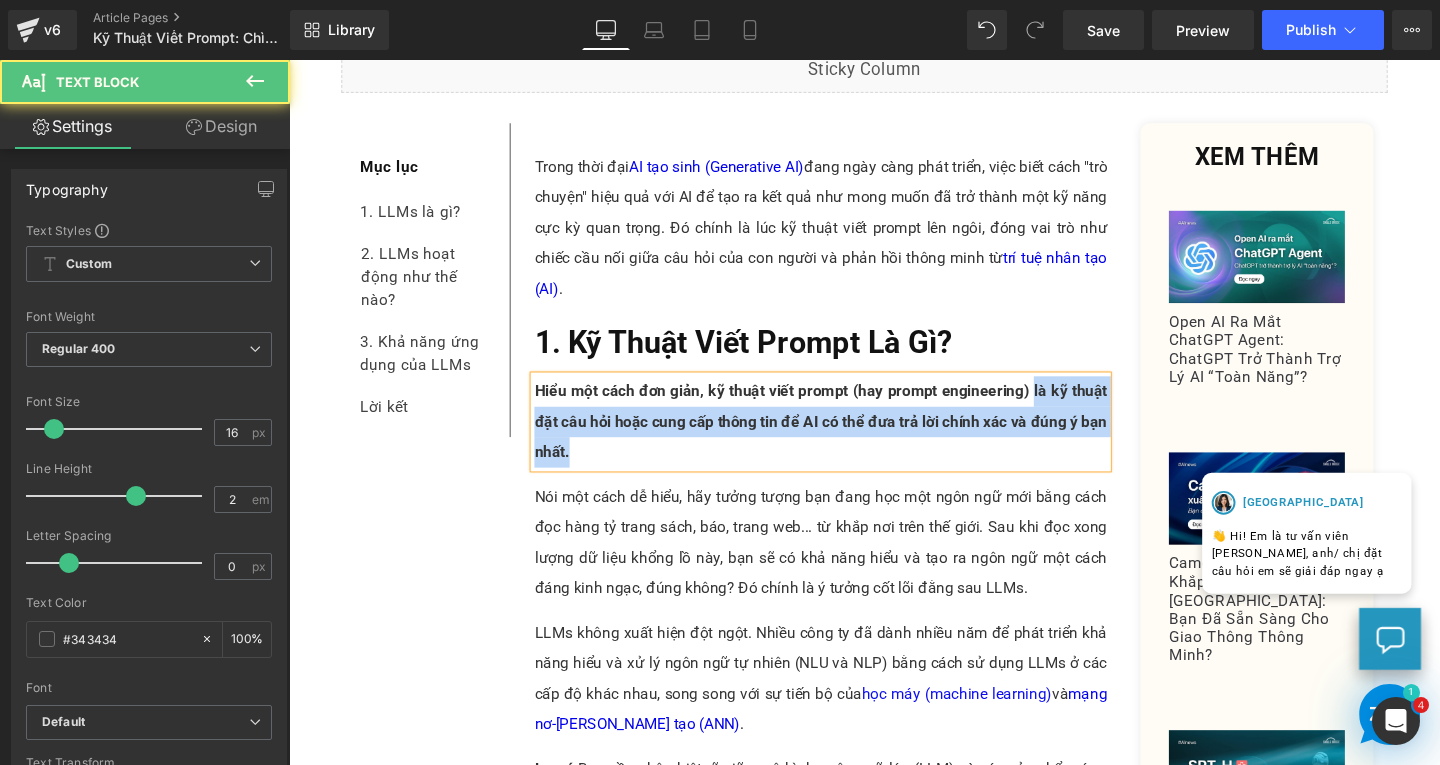 click on "Hiểu một cách đơn giản, kỹ thuật viết prompt (hay prompt engineering) là kỹ thuật đặt câu hỏi hoặc cung cấp thông tin để AI có thể đưa trả lời chính xác và đúng ý bạn nhất." at bounding box center [848, 440] 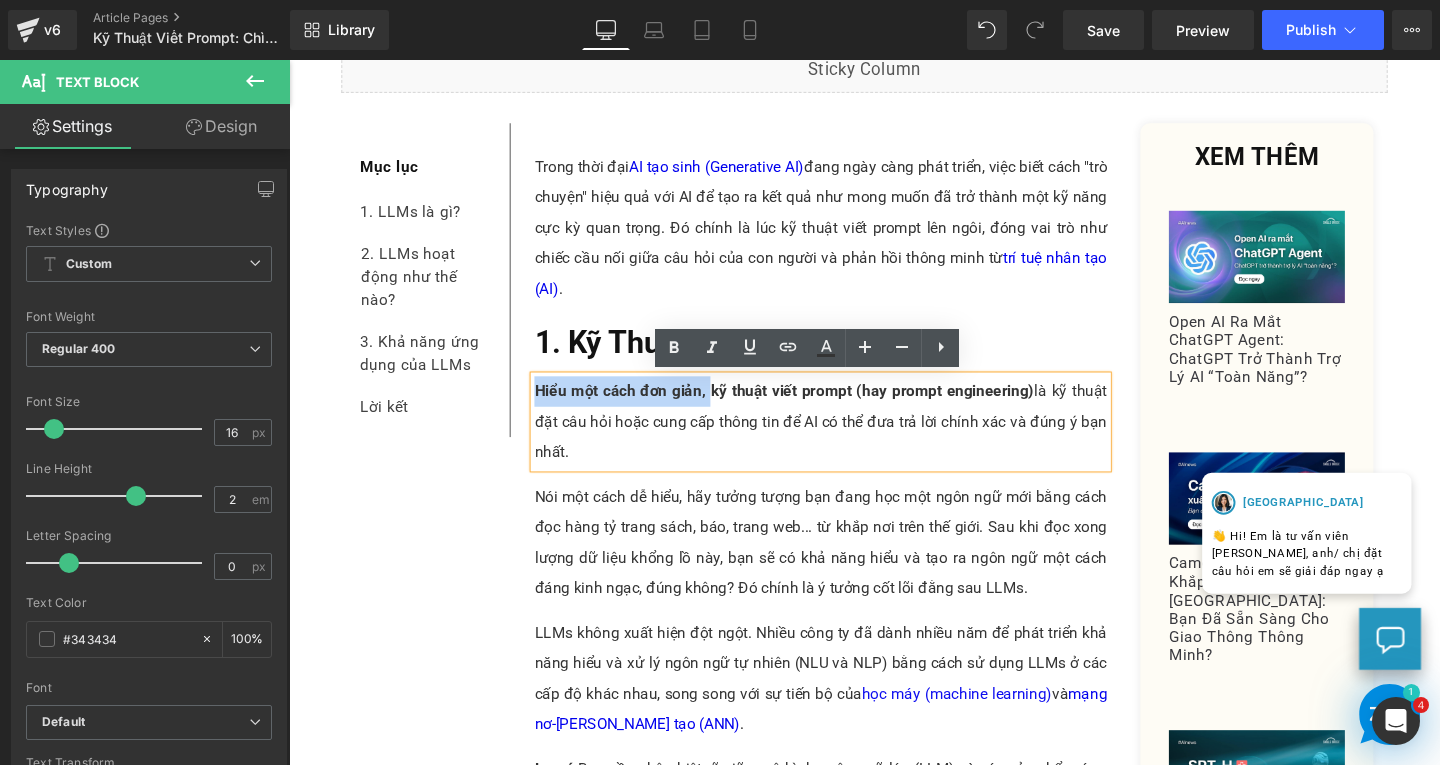 drag, startPoint x: 723, startPoint y: 410, endPoint x: 529, endPoint y: 414, distance: 194.04123 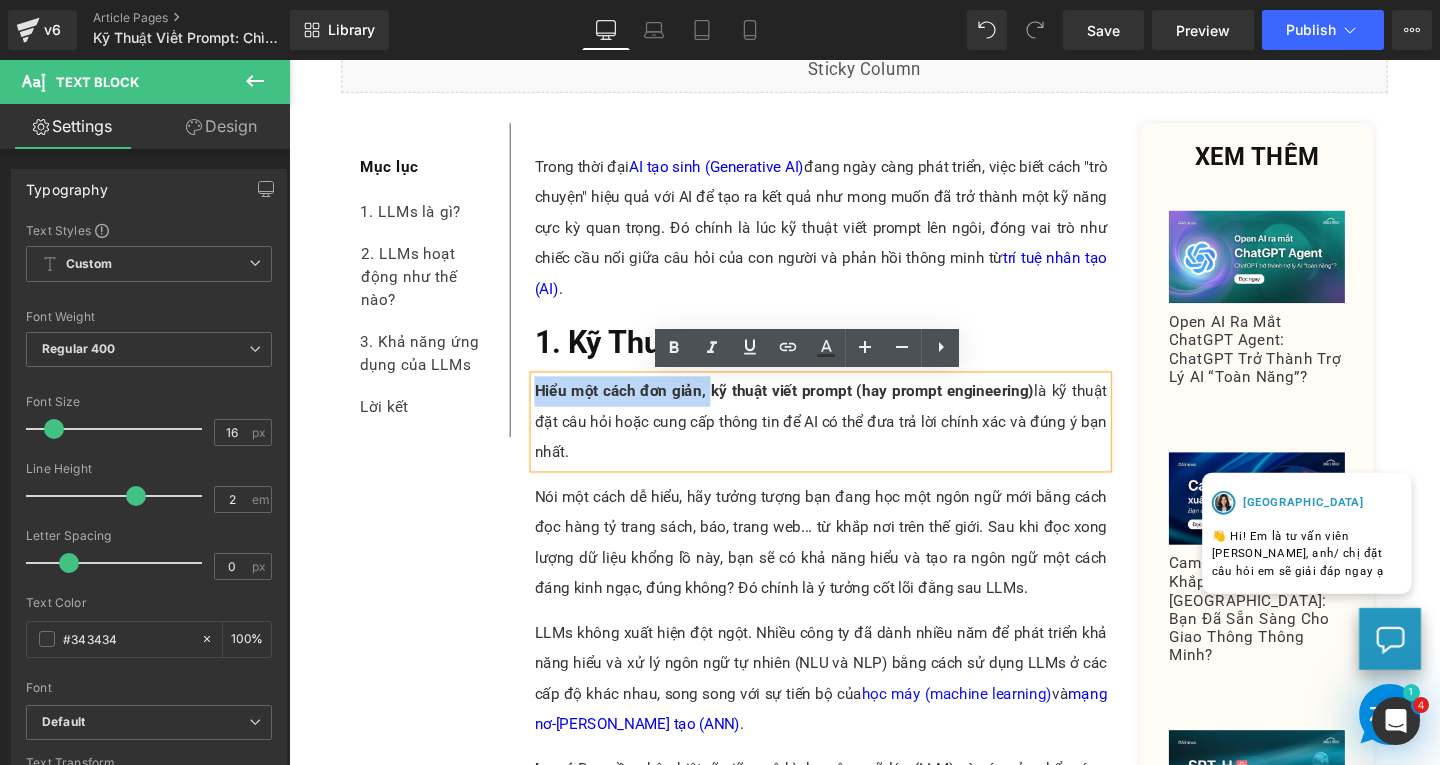 click on "Trong thời đại  AI tạo sinh (Generative AI)  đang ngày càng phát triển, việc biết cách "trò chuyện" hiệu quả với AI để tạo ra kết quả như mong muốn đã trở thành một kỹ năng cực kỳ quan trọng. Đó chính là lúc kỹ thuật viết prompt lên ngôi, đóng vai trò như chiếc cầu nối giữa câu hỏi của con người và phản hồi thông minh từ  trí tuệ nhân tạo (AI) . Text Block         1. Kỹ Thuật Viết Prompt Là Gì? Heading         Hiểu một cách đơn giản, kỹ thuật viết prompt (hay prompt engineering)  là kỹ thuật đặt câu hỏi hoặc cung cấp thông tin để AI có thể đưa trả lời chính xác và đúng ý bạn nhất. Text Block         Text Block         học máy (machine learning)  và  mạng nơ-ron nhân tạo (ANN) . Text Block         Lưu ý:  Bạn cần phân biệt rõ giữa mô hình ngôn ngữ lớn (LLM) và các sản phẩm ứng dụng LLM. Những cái tên như" at bounding box center (848, 802) 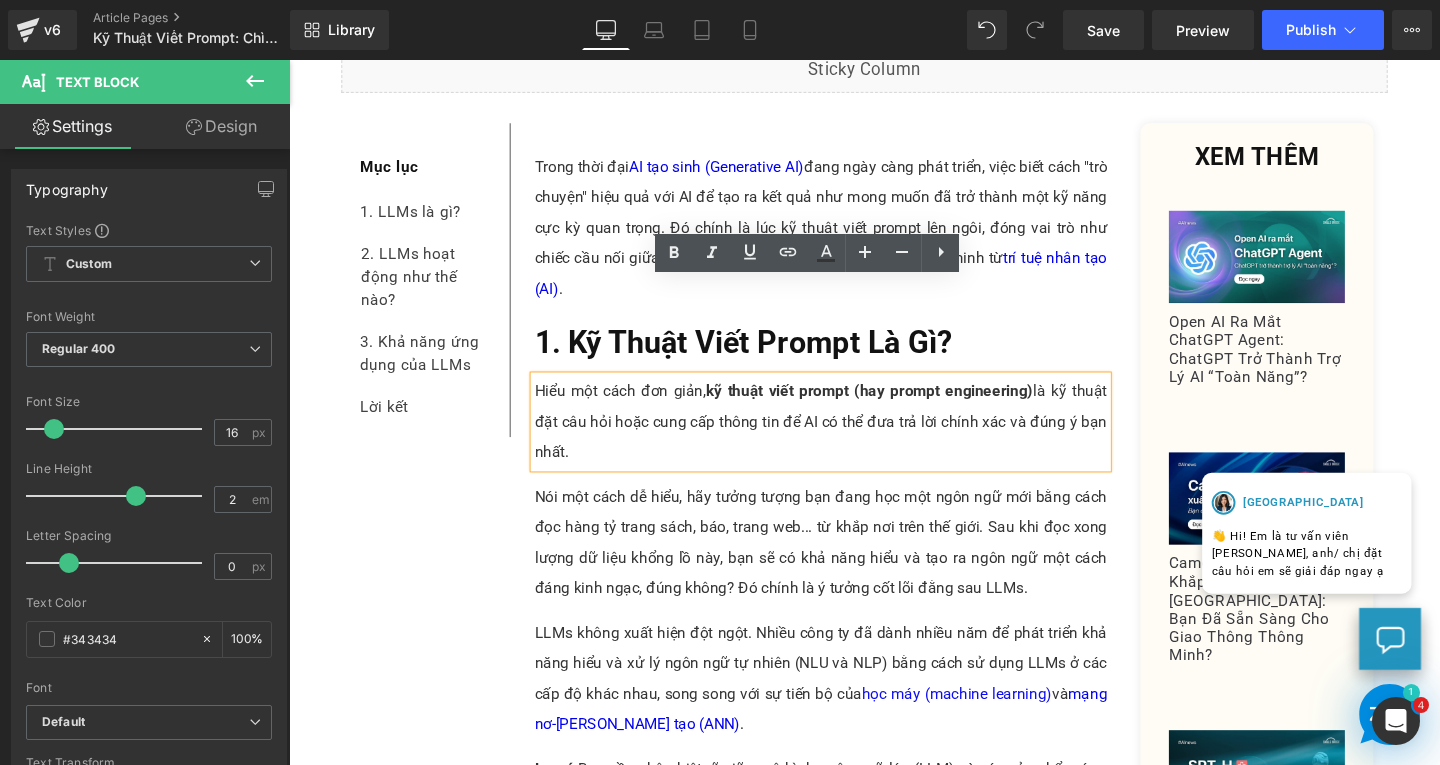 scroll, scrollTop: 500, scrollLeft: 0, axis: vertical 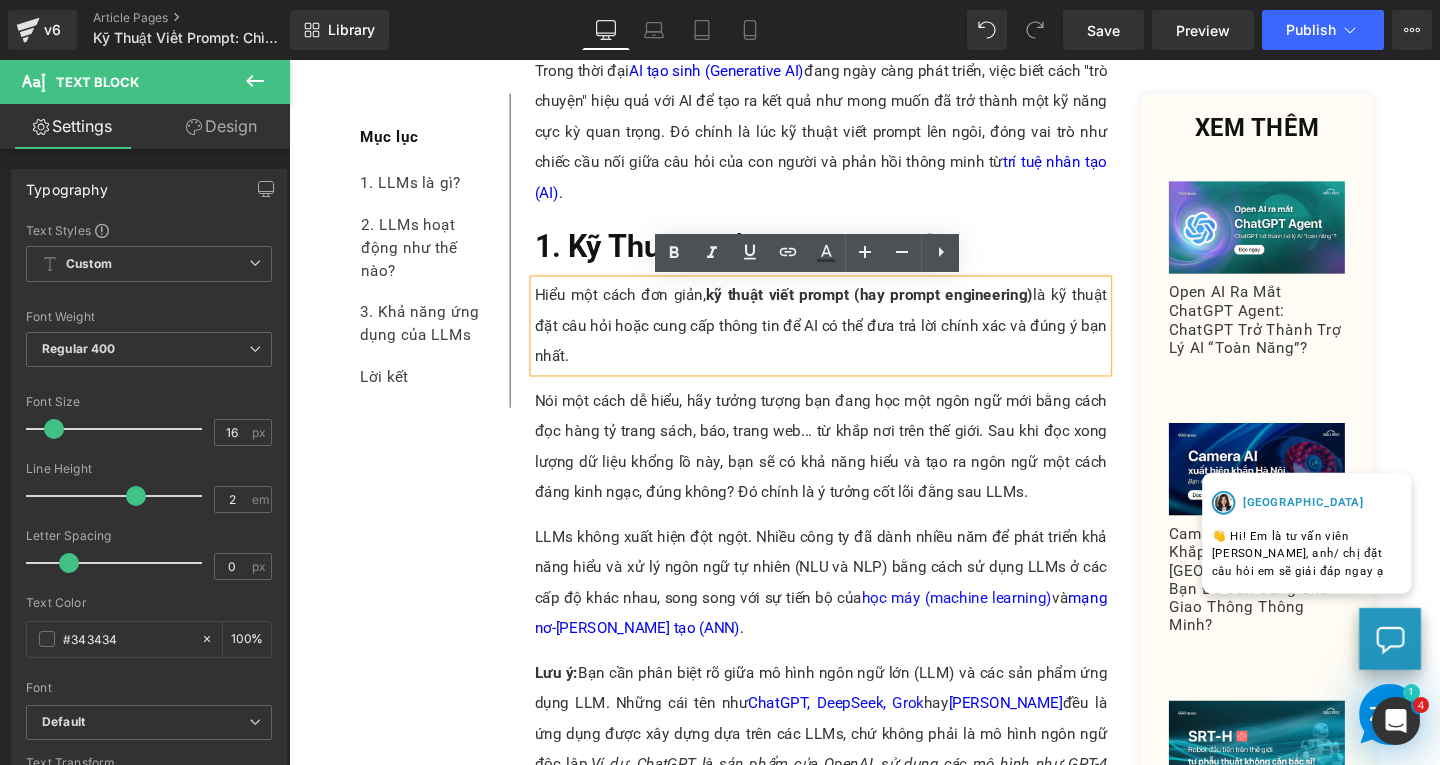 click on "Nói một cách dễ hiểu, hãy tưởng tượng bạn đang học một ngôn ngữ mới bằng cách đọc hàng tỷ trang sách, báo, trang web... từ khắp nơi trên thế giới. Sau khi đọc xong lượng dữ liệu khổng lồ này, bạn sẽ có khả năng hiểu và tạo ra ngôn ngữ một cách đáng kinh ngạc, đúng không? Đó chính là ý tưởng cốt lõi đằng sau LLMs." at bounding box center [848, 467] 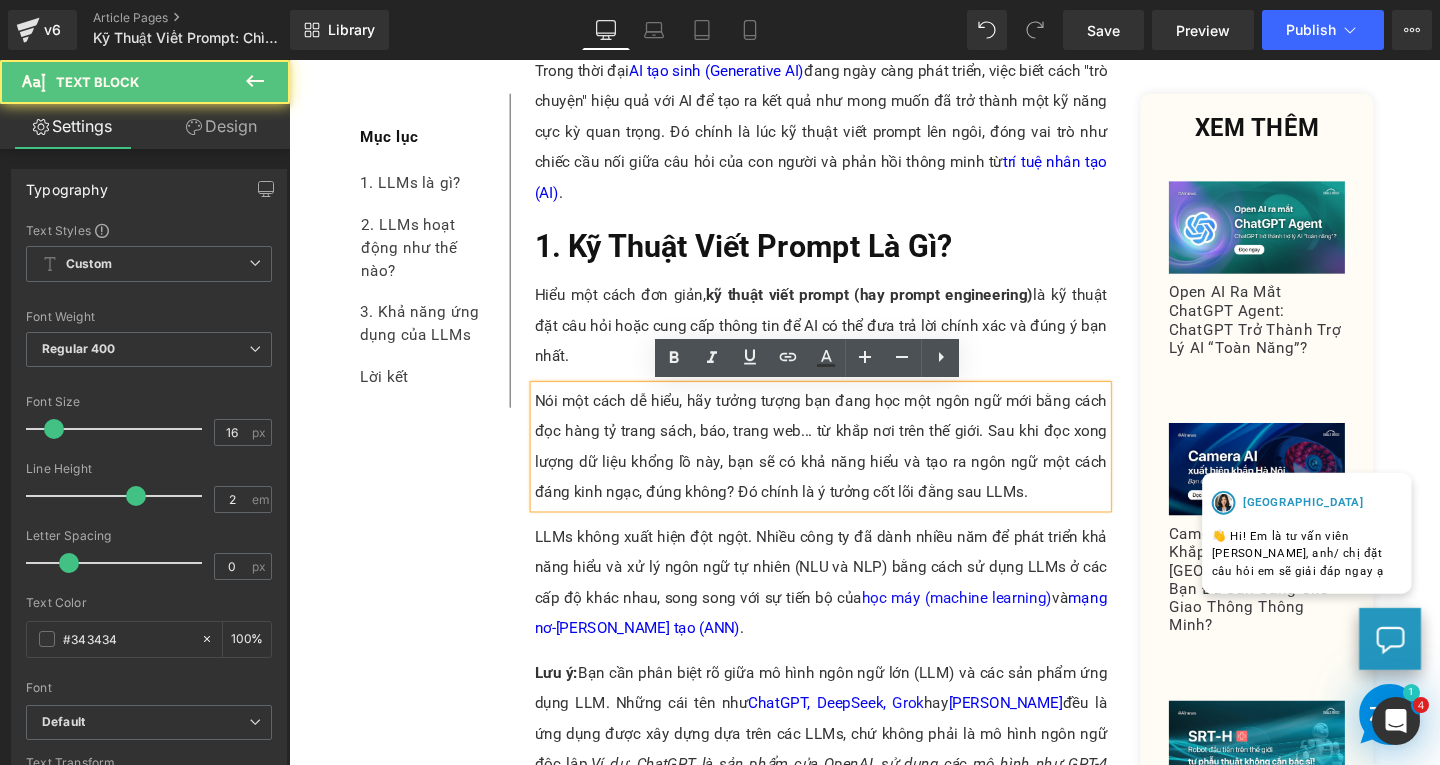 click on "Nói một cách dễ hiểu, hãy tưởng tượng bạn đang học một ngôn ngữ mới bằng cách đọc hàng tỷ trang sách, báo, trang web... từ khắp nơi trên thế giới. Sau khi đọc xong lượng dữ liệu khổng lồ này, bạn sẽ có khả năng hiểu và tạo ra ngôn ngữ một cách đáng kinh ngạc, đúng không? Đó chính là ý tưởng cốt lõi đằng sau LLMs." at bounding box center (848, 467) 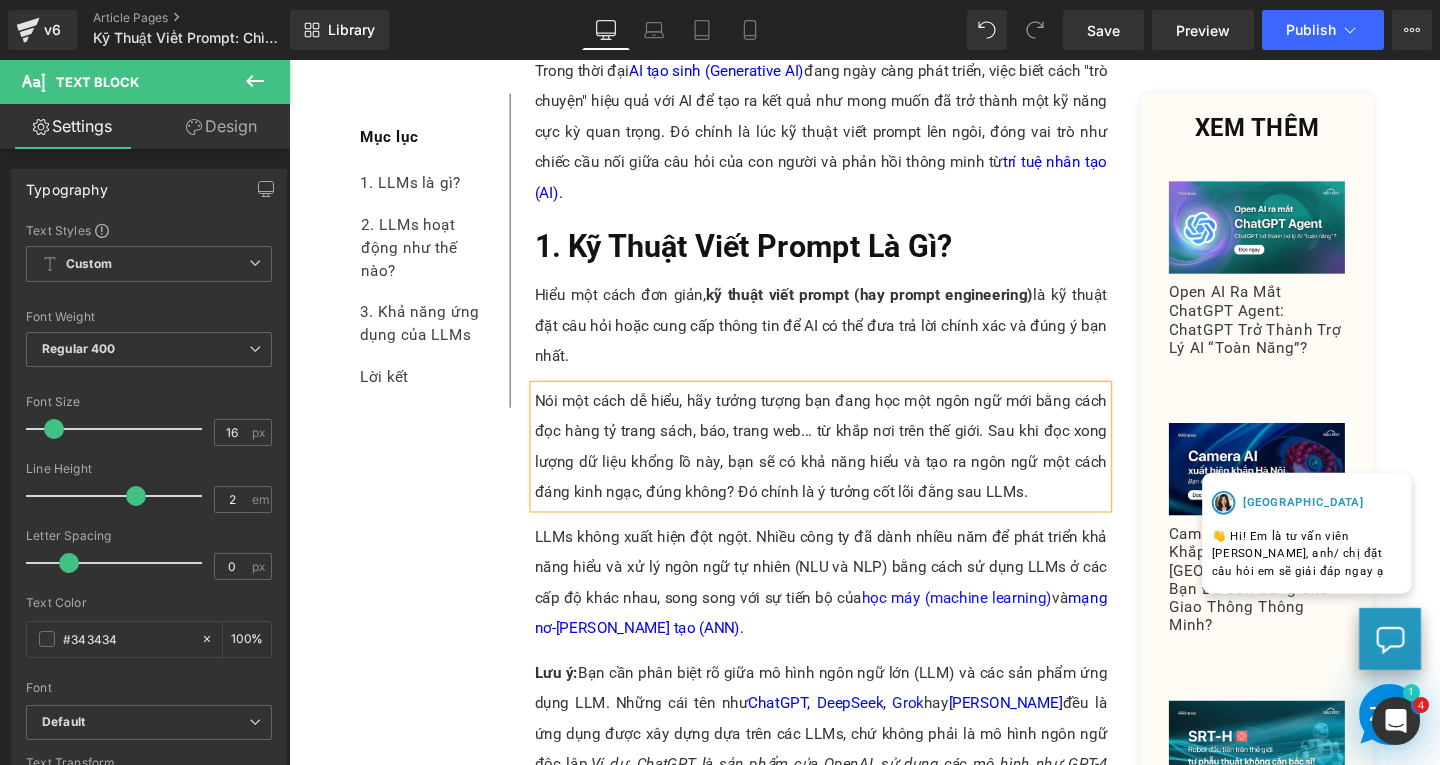 paste 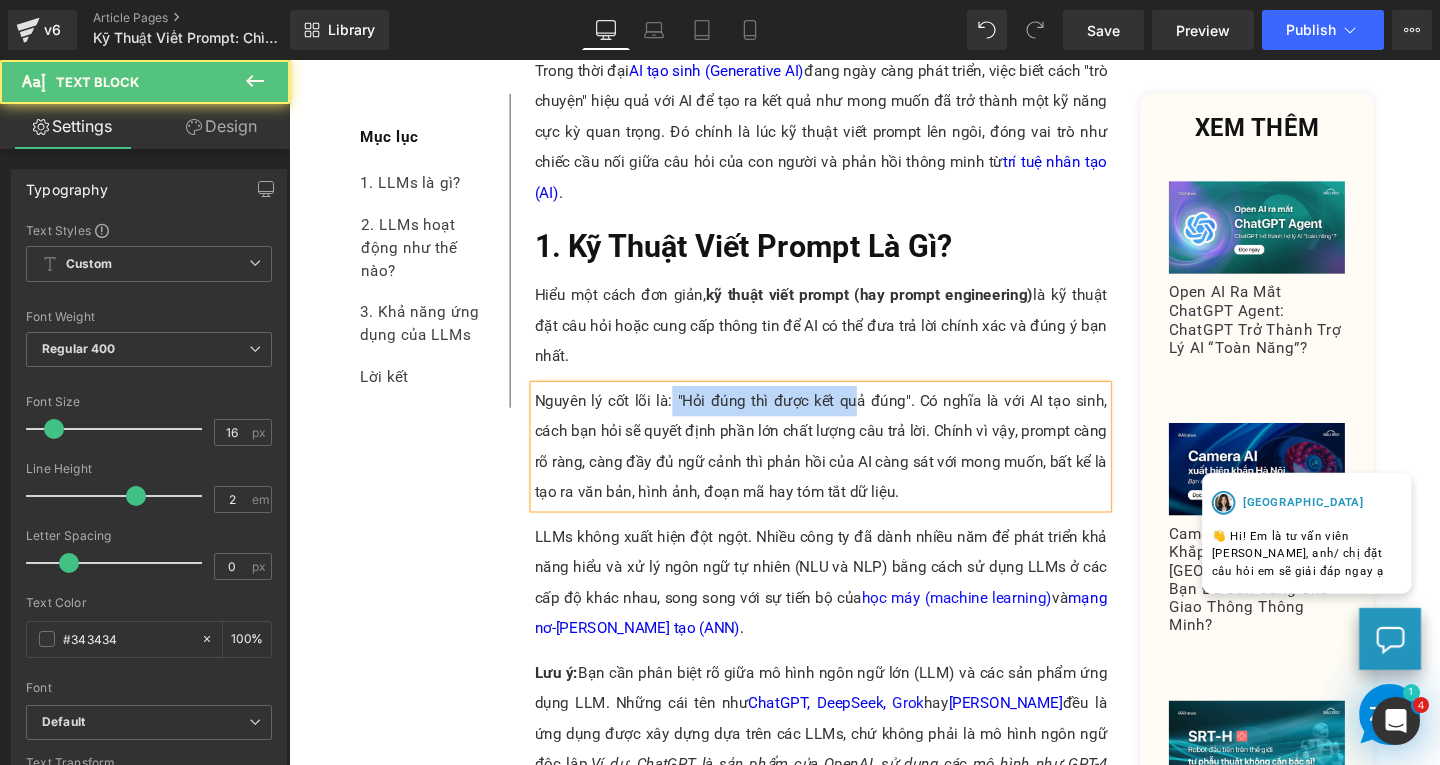 drag, startPoint x: 686, startPoint y: 414, endPoint x: 883, endPoint y: 417, distance: 197.02284 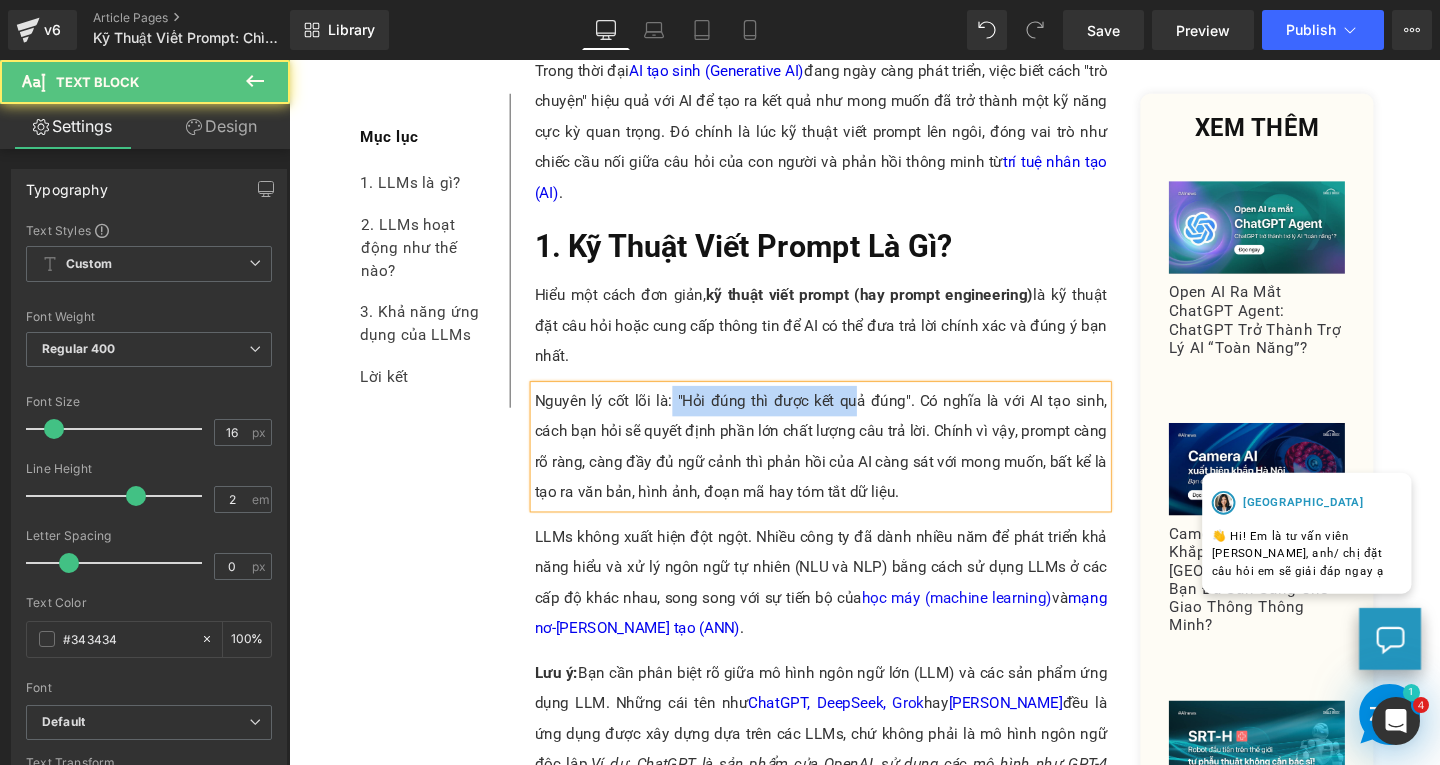 click on "Nguyên lý cốt lõi là: "Hỏi đúng thì được kết quả đúng". Có nghĩa là với AI tạo sinh, cách bạn hỏi sẽ quyết định phần lớn chất lượng câu trả lời. Chính vì vậy, prompt càng rõ ràng, càng đầy đủ ngữ cảnh thì phản hồi của AI càng sát với mong muốn, bất kể là tạo ra văn bản, hình ảnh, đoạn mã hay tóm tắt dữ liệu." at bounding box center [848, 467] 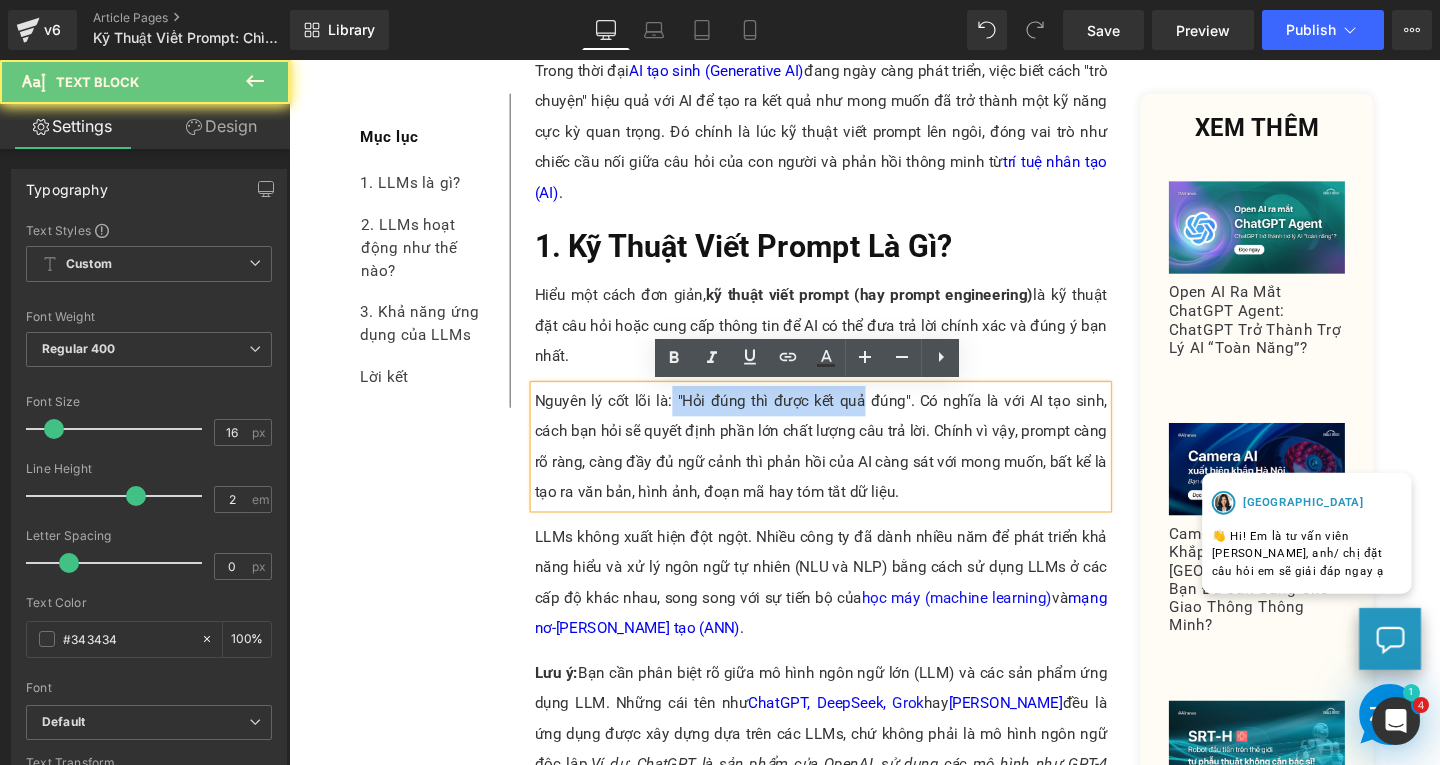 click on "Nguyên lý cốt lõi là: "Hỏi đúng thì được kết quả đúng". Có nghĩa là với AI tạo sinh, cách bạn hỏi sẽ quyết định phần lớn chất lượng câu trả lời. Chính vì vậy, prompt càng rõ ràng, càng đầy đủ ngữ cảnh thì phản hồi của AI càng sát với mong muốn, bất kể là tạo ra văn bản, hình ảnh, đoạn mã hay tóm tắt dữ liệu." at bounding box center [848, 467] 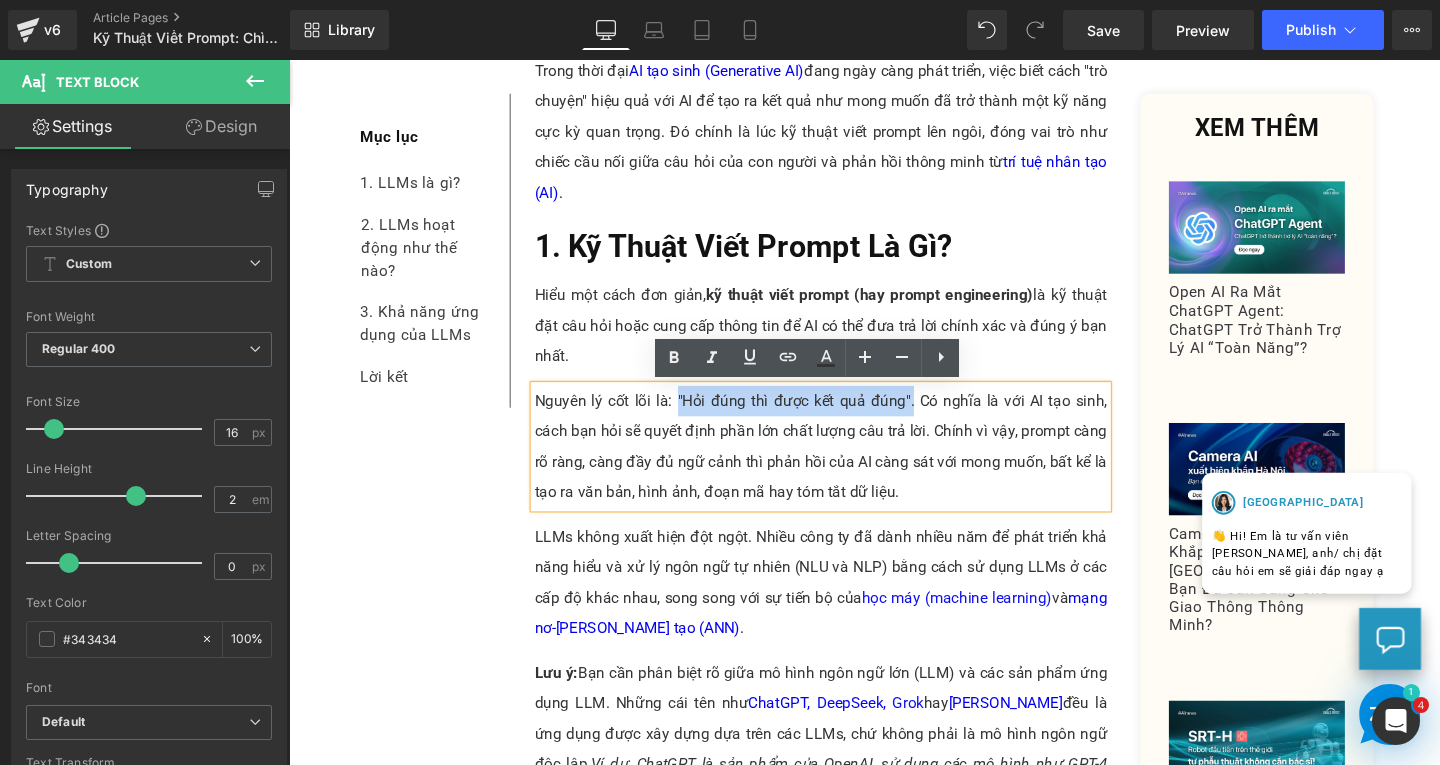 drag, startPoint x: 689, startPoint y: 420, endPoint x: 938, endPoint y: 421, distance: 249.00201 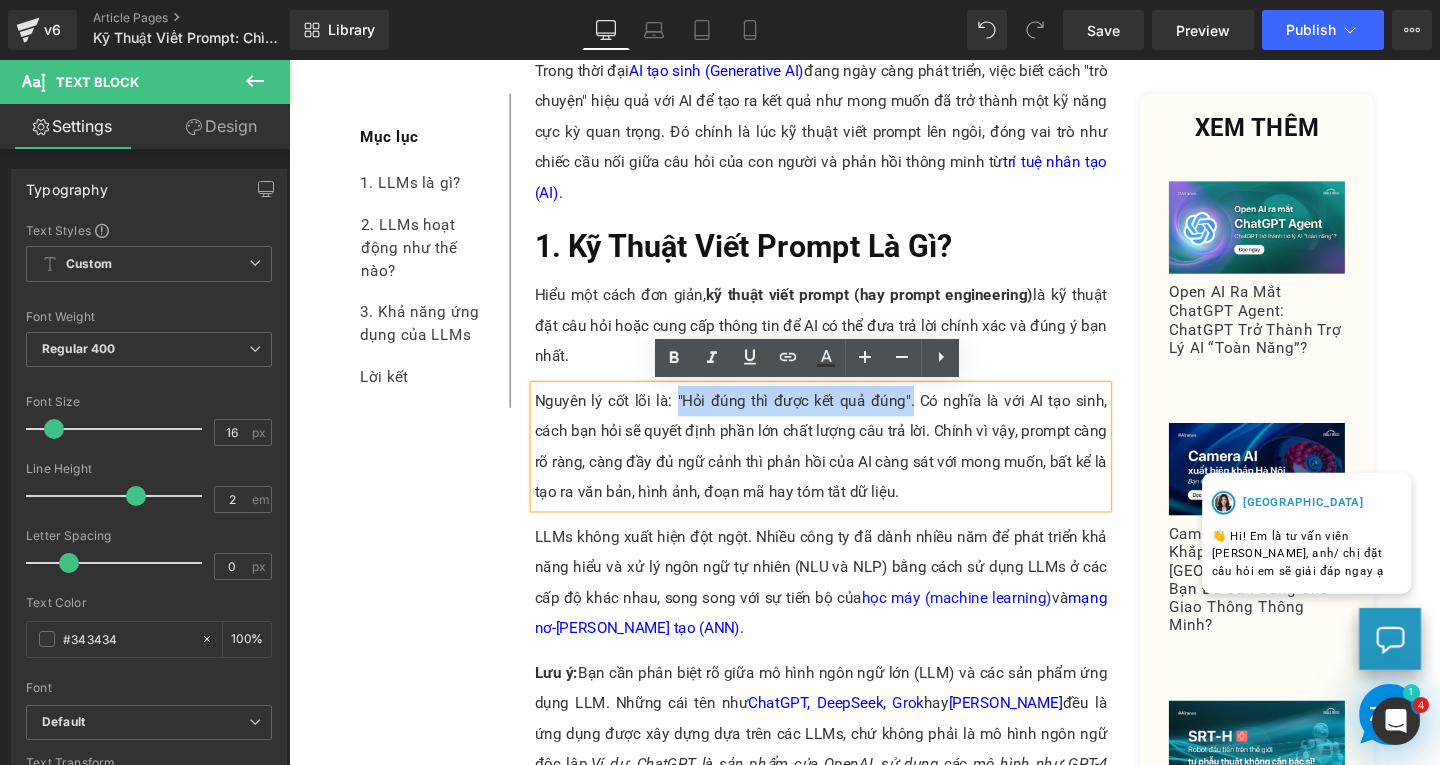 click on "Nguyên lý cốt lõi là: "Hỏi đúng thì được kết quả đúng". Có nghĩa là với AI tạo sinh, cách bạn hỏi sẽ quyết định phần lớn chất lượng câu trả lời. Chính vì vậy, prompt càng rõ ràng, càng đầy đủ ngữ cảnh thì phản hồi của AI càng sát với mong muốn, bất kể là tạo ra văn bản, hình ảnh, đoạn mã hay tóm tắt dữ liệu." at bounding box center [848, 467] 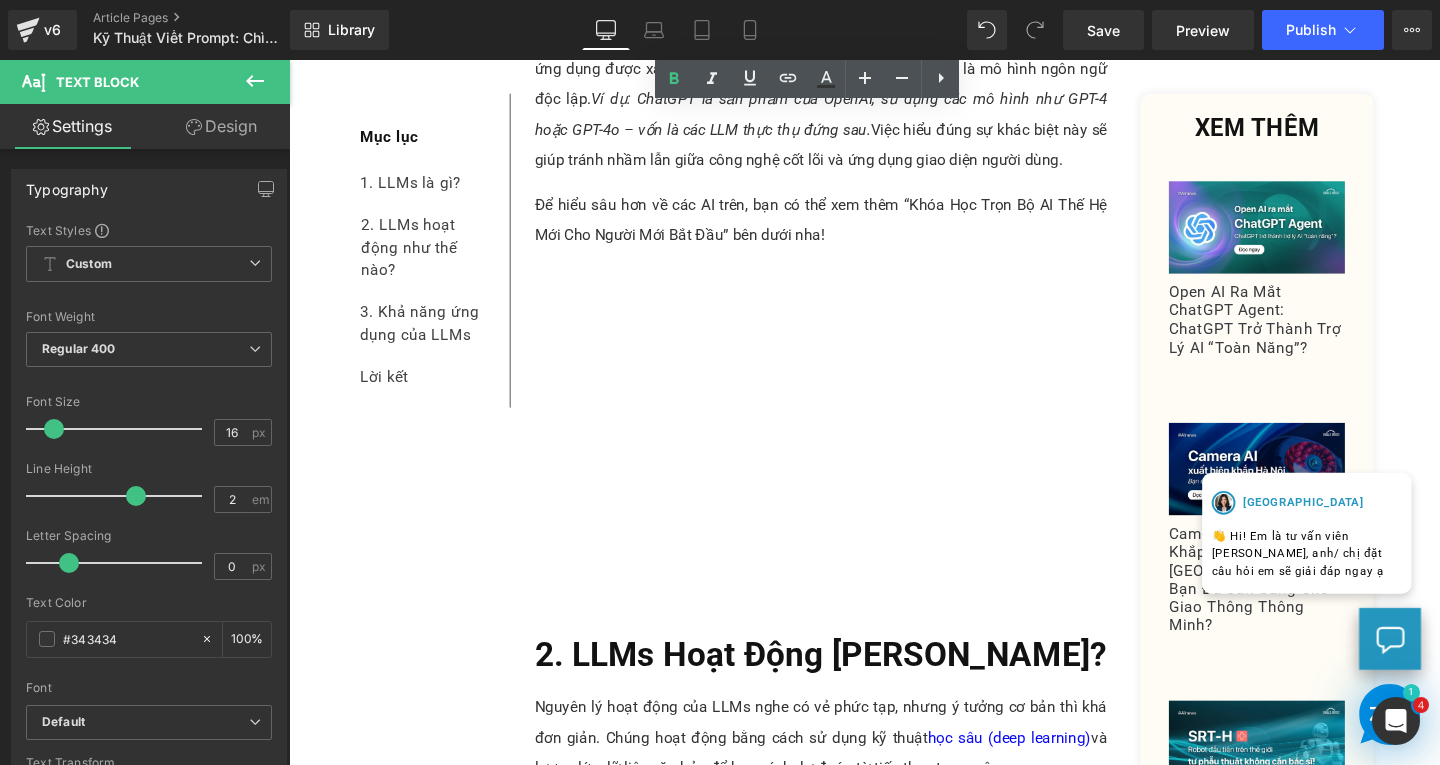 scroll, scrollTop: 1300, scrollLeft: 0, axis: vertical 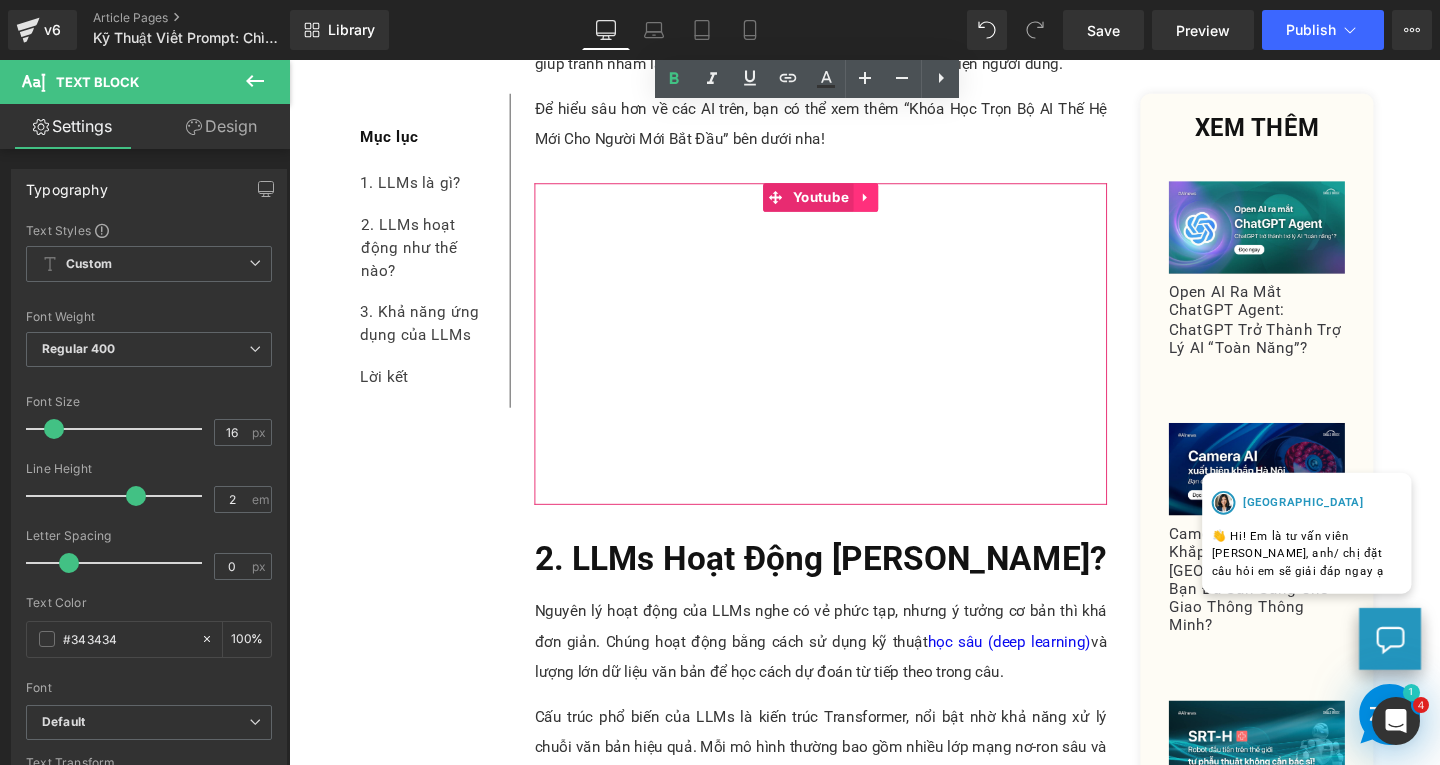 click 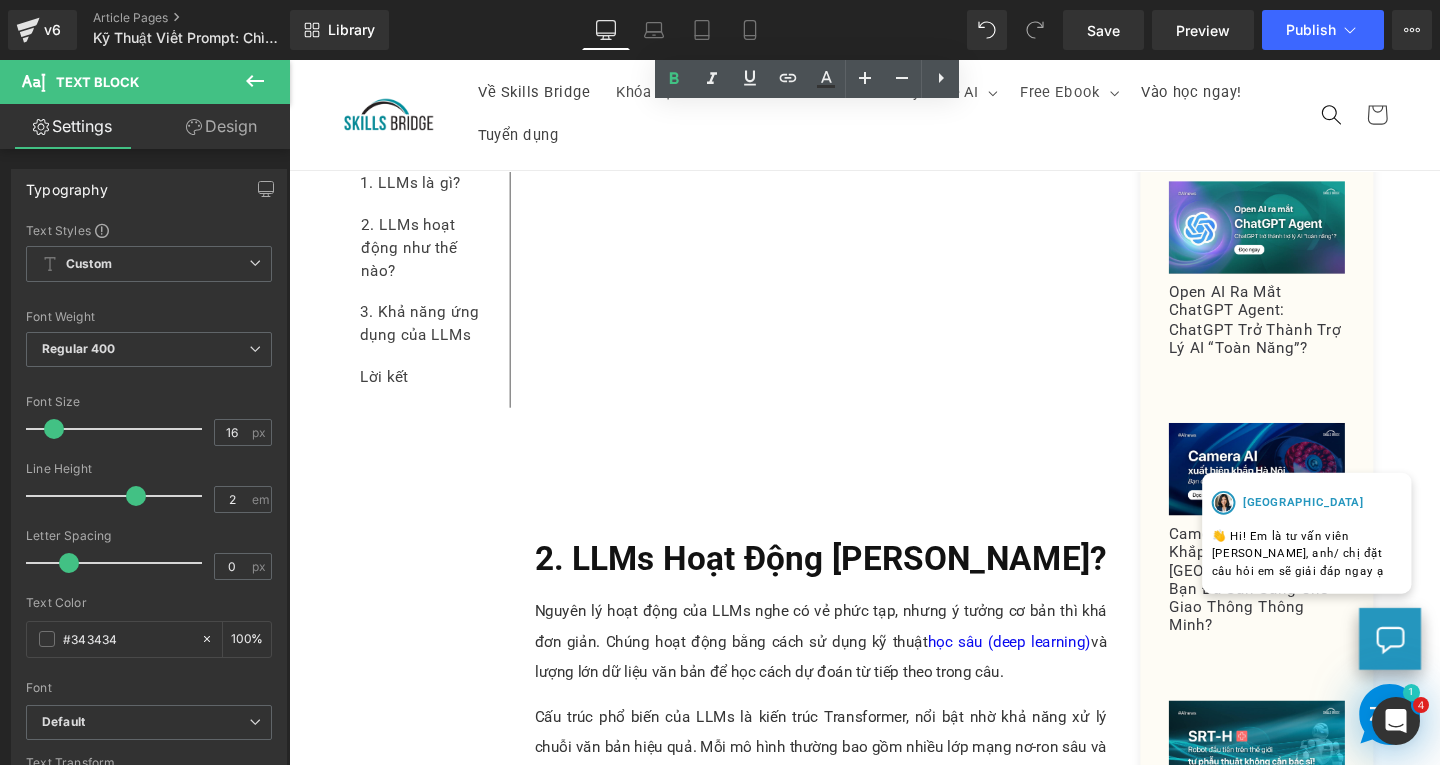 scroll, scrollTop: 1000, scrollLeft: 0, axis: vertical 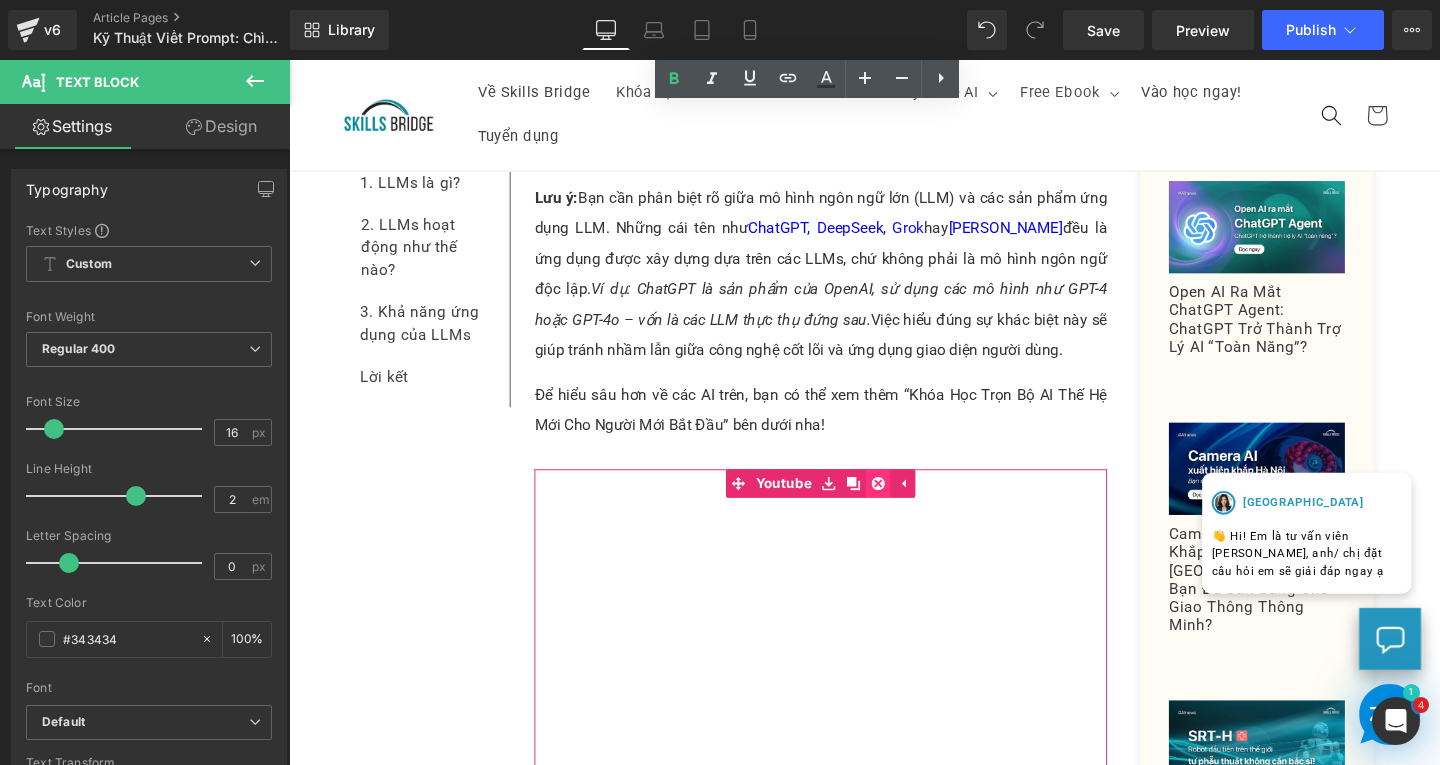 click 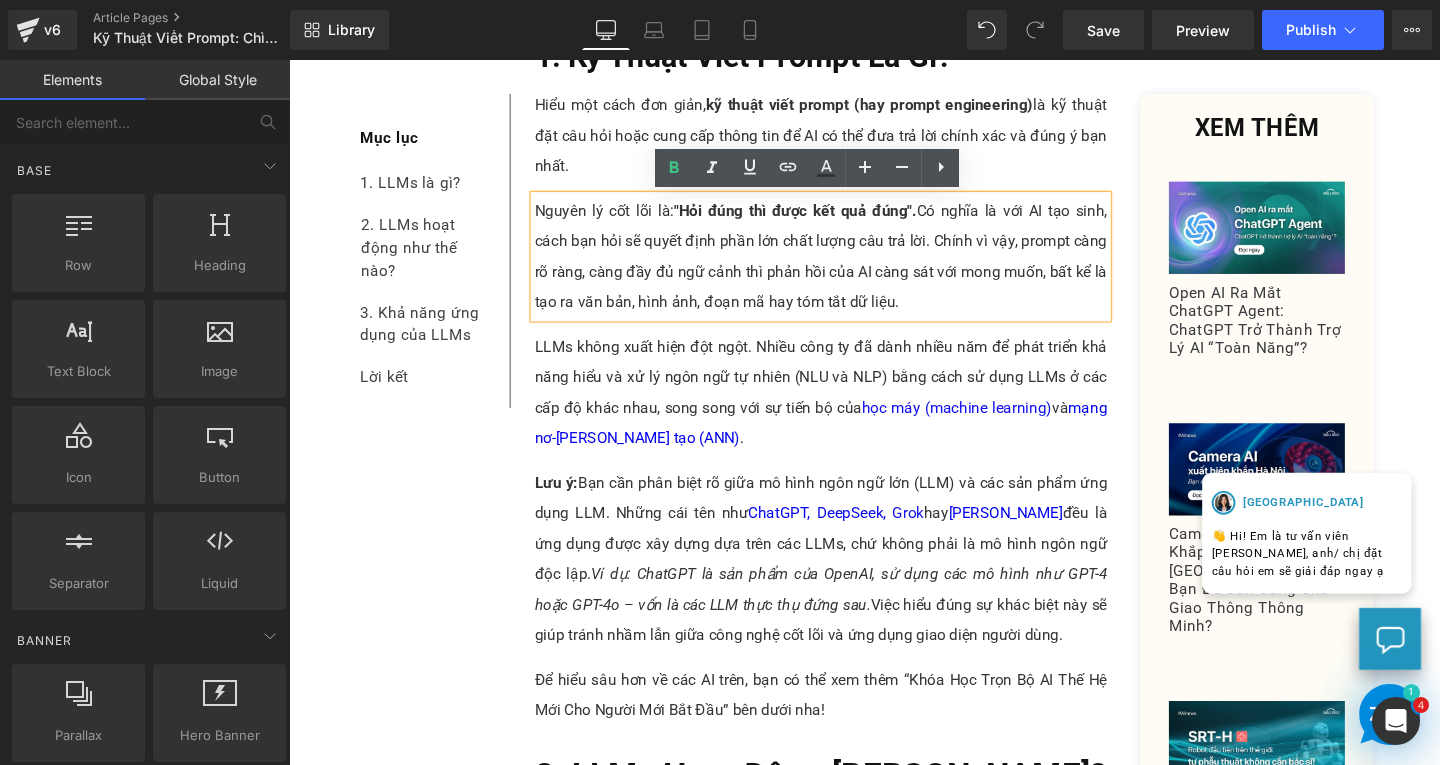 scroll, scrollTop: 800, scrollLeft: 0, axis: vertical 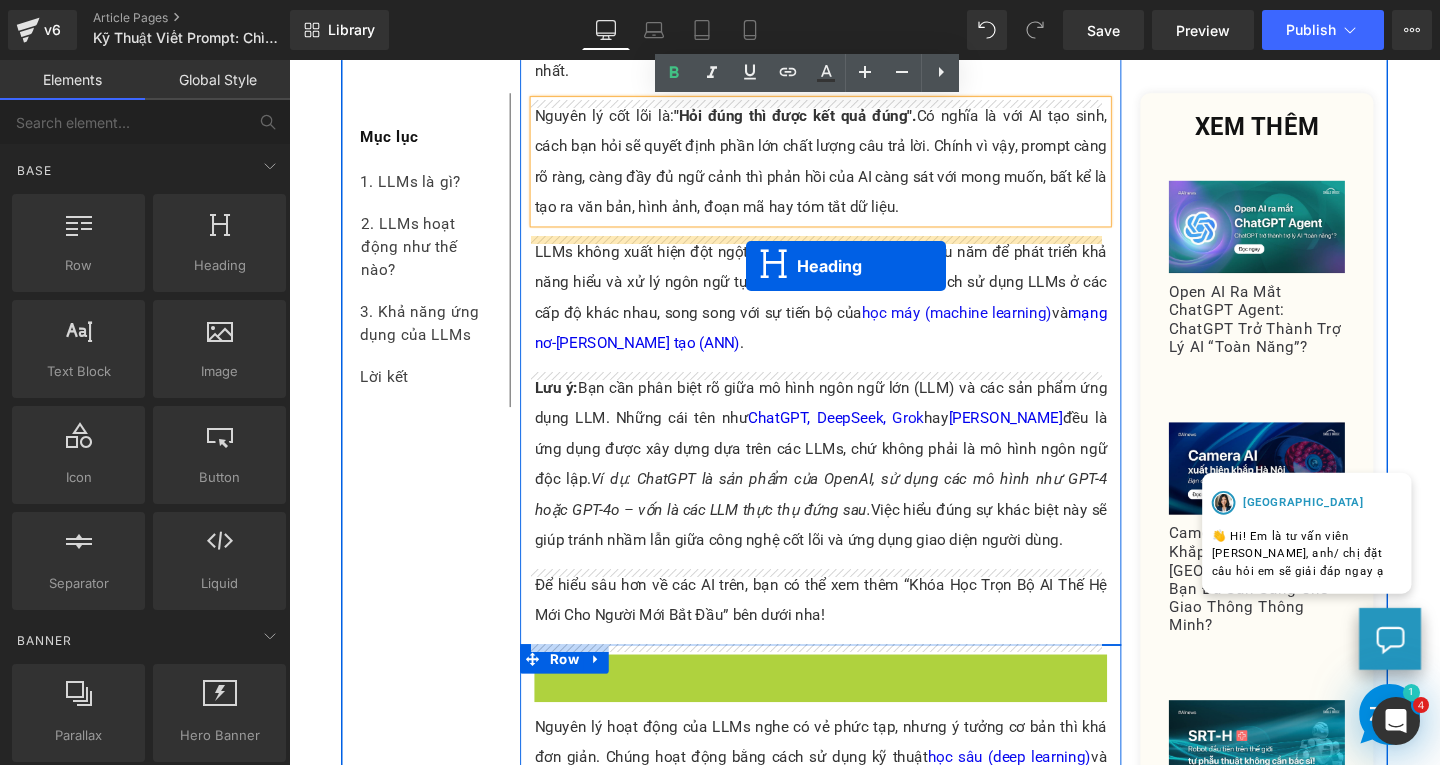 drag, startPoint x: 828, startPoint y: 713, endPoint x: 769, endPoint y: 277, distance: 439.97388 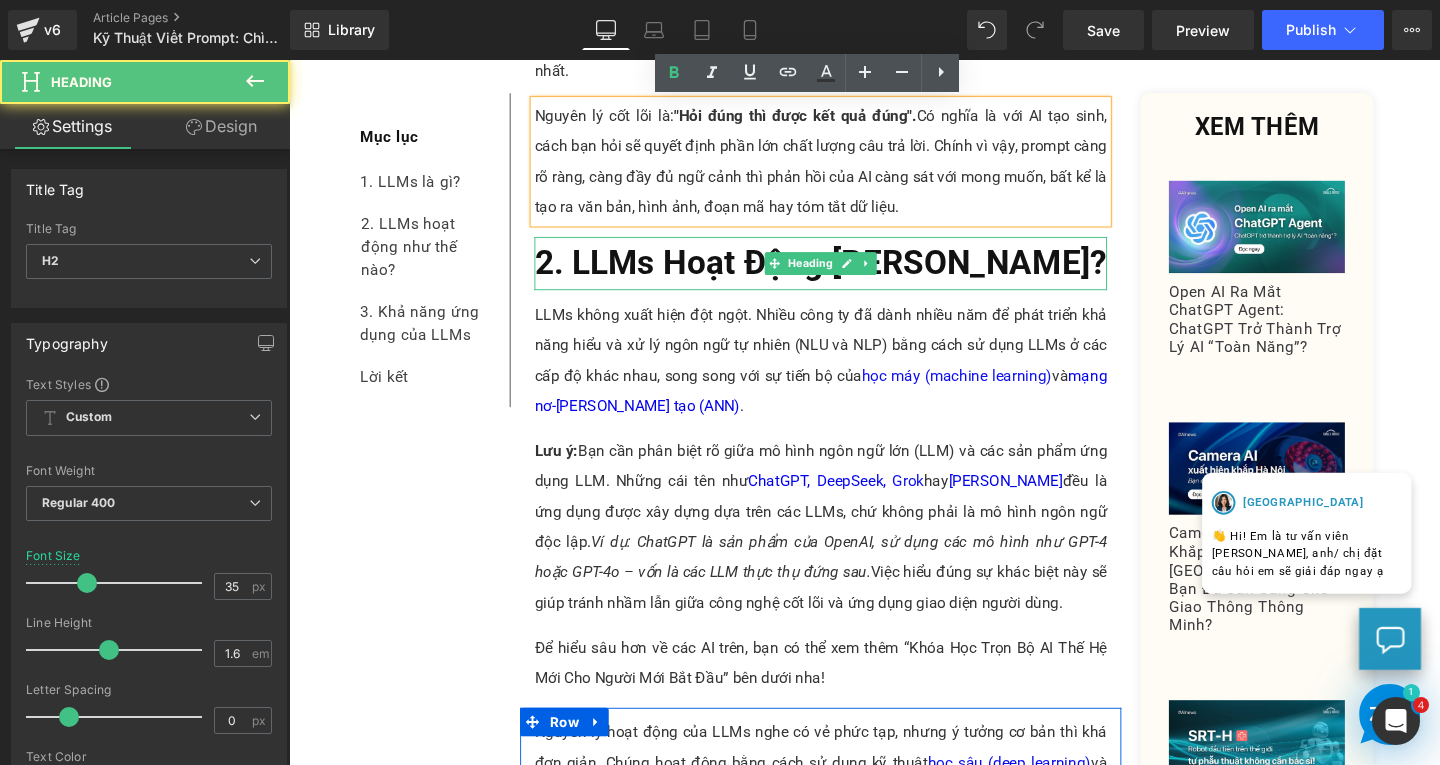 click on "2. LLMs Hoạt Động [PERSON_NAME]?" at bounding box center [848, 274] 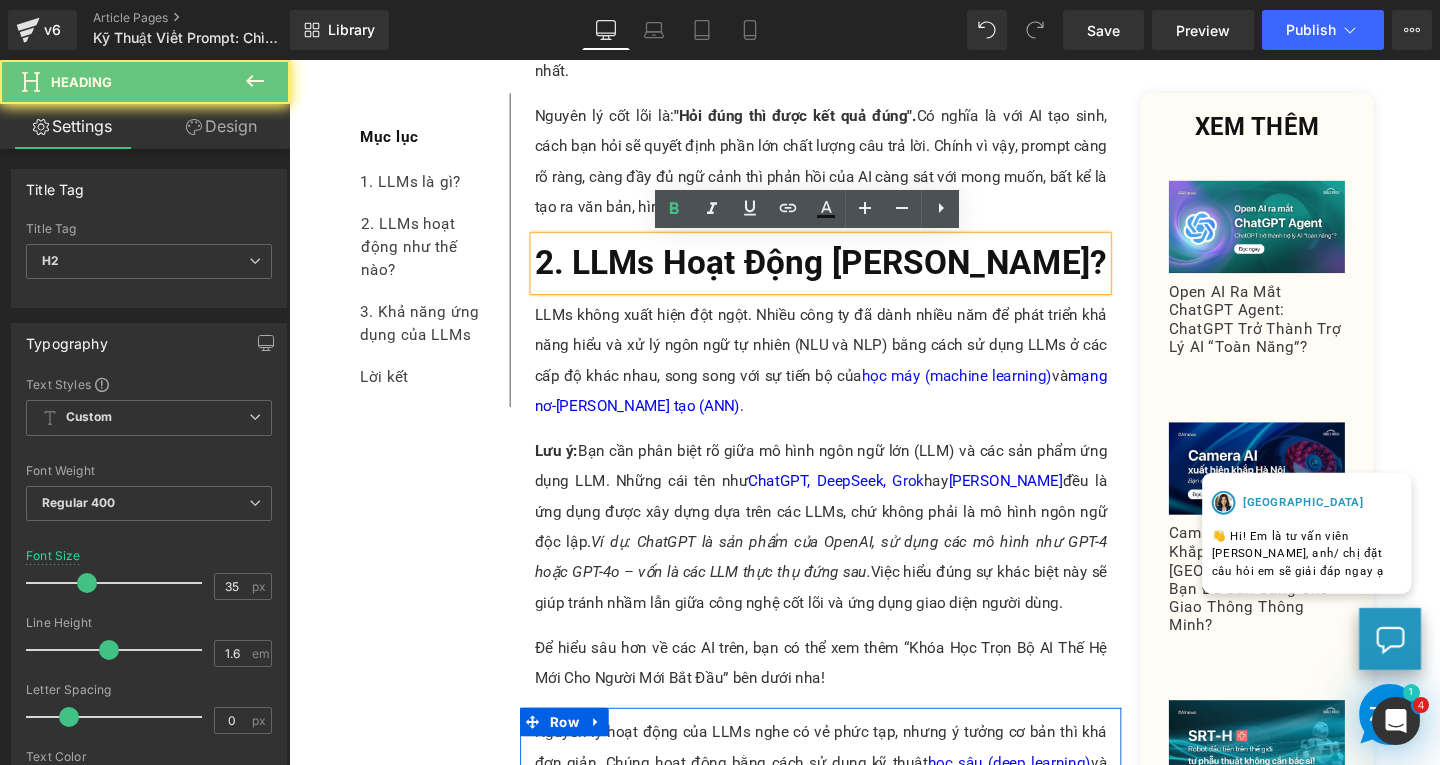 click on "2. LLMs Hoạt Động [PERSON_NAME]?" at bounding box center [848, 274] 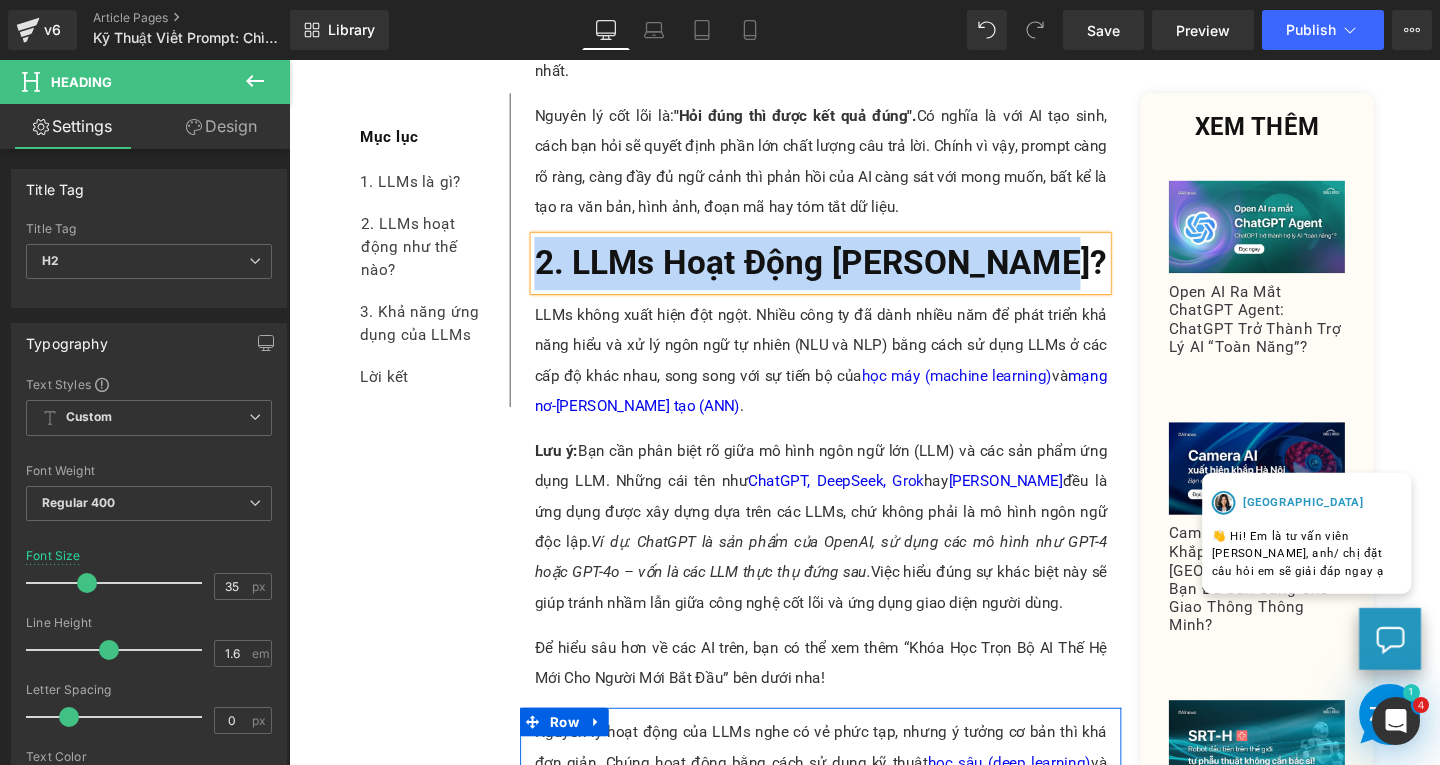 paste 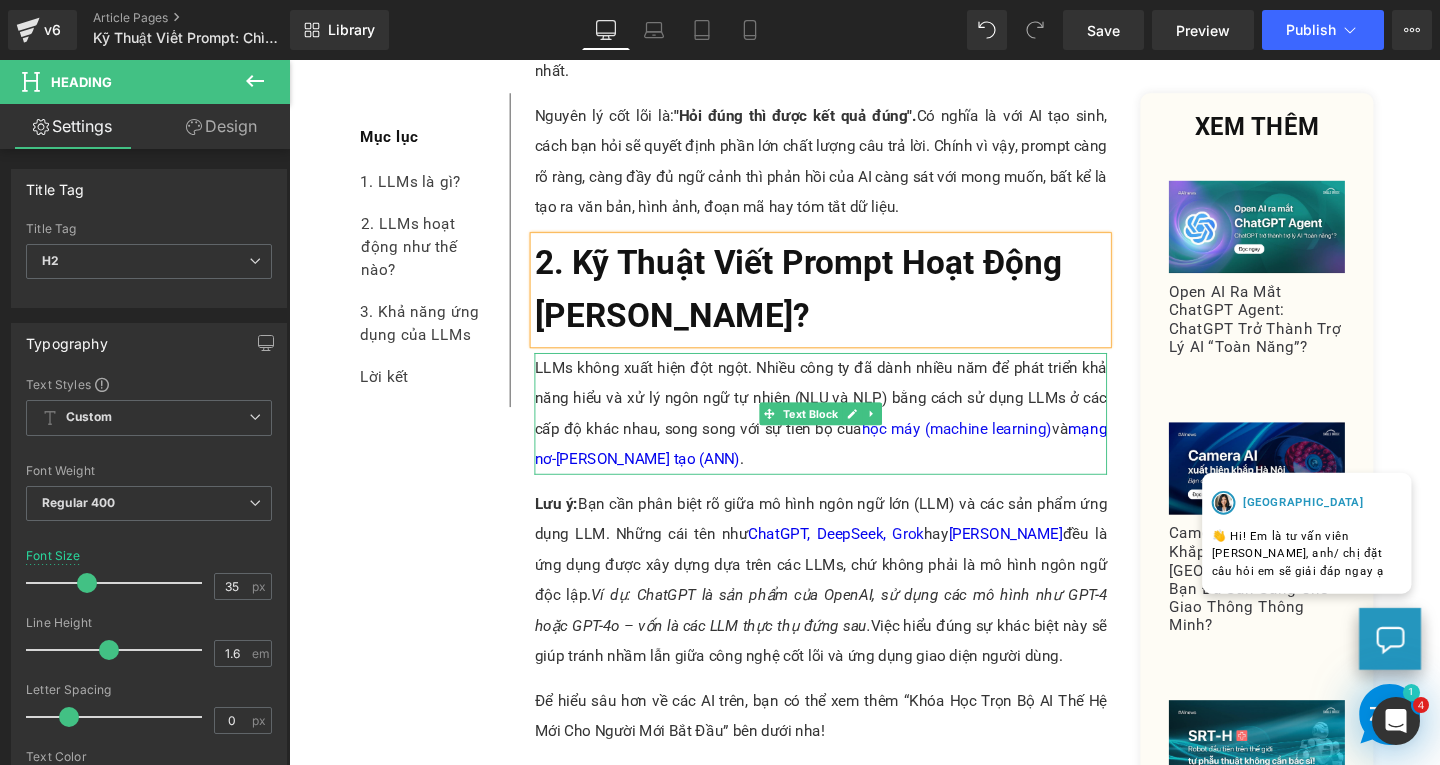 click on "LLMs không xuất hiện đột ngột. Nhiều công ty đã dành nhiều năm để phát triển khả năng hiểu và xử lý ngôn ngữ tự nhiên (NLU và NLP) bằng cách sử dụng LLMs ở các cấp độ khác nhau, song song với sự tiến bộ của  học máy (machine learning)  và  mạng nơ-ron nhân tạo (ANN) ." at bounding box center (848, 432) 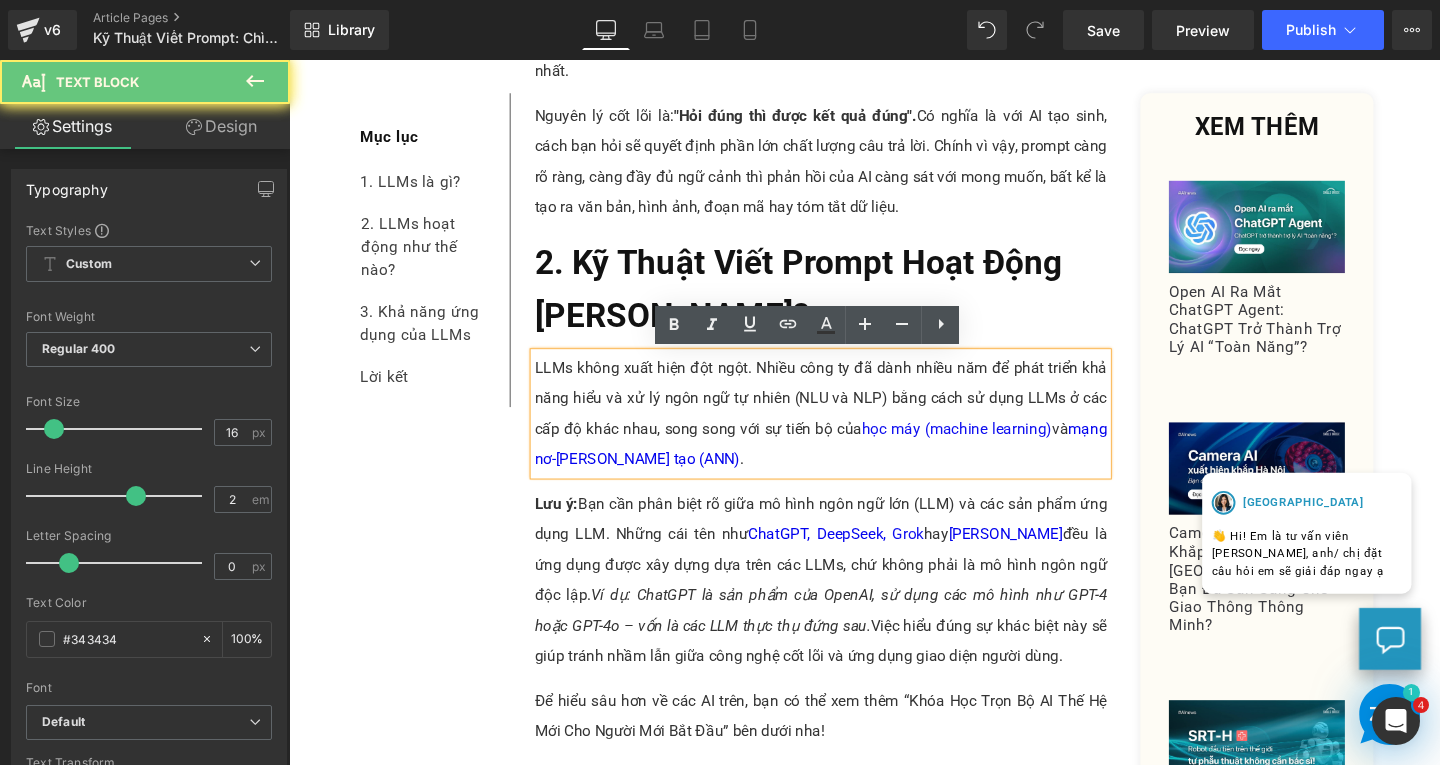 click on "LLMs không xuất hiện đột ngột. Nhiều công ty đã dành nhiều năm để phát triển khả năng hiểu và xử lý ngôn ngữ tự nhiên (NLU và NLP) bằng cách sử dụng LLMs ở các cấp độ khác nhau, song song với sự tiến bộ của  học máy (machine learning)  và  mạng nơ-ron nhân tạo (ANN) ." at bounding box center [848, 432] 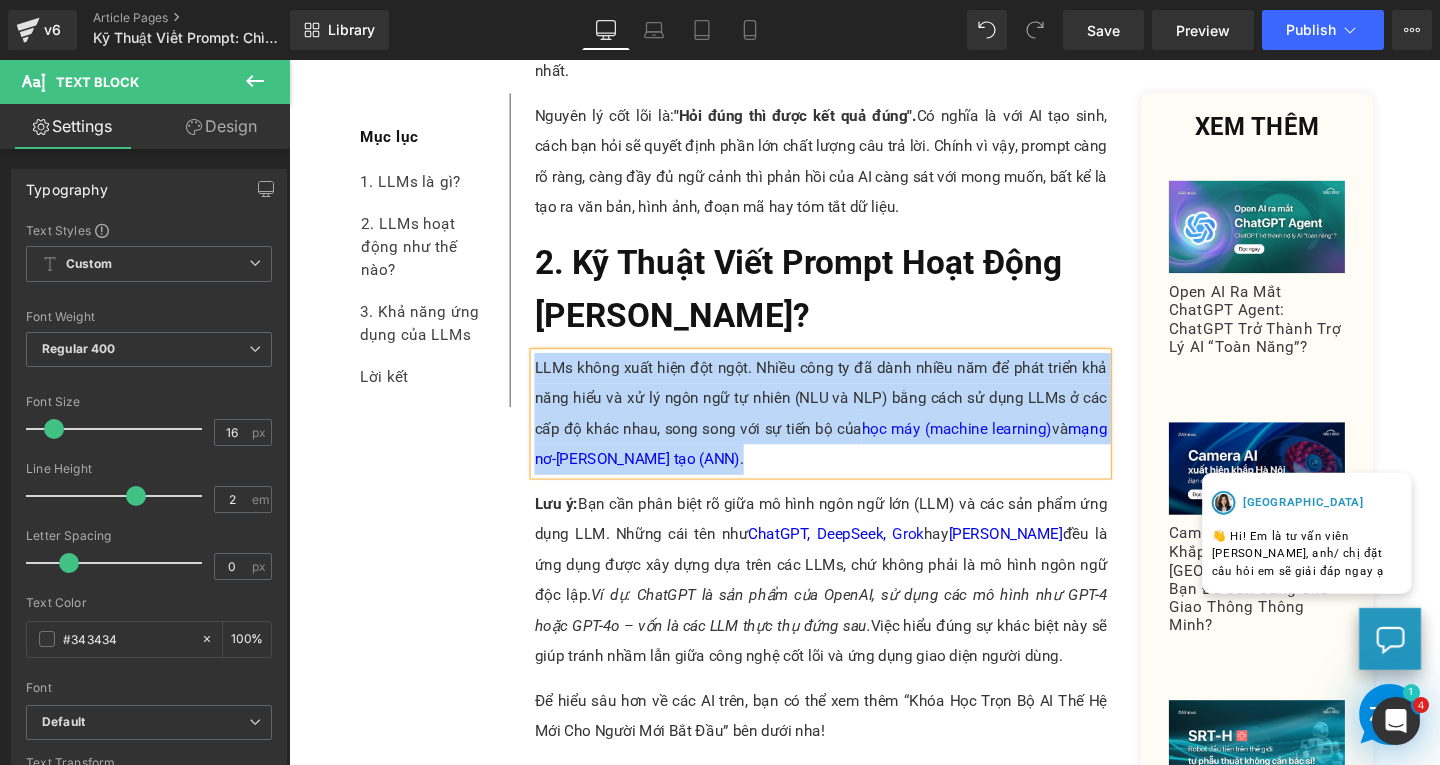 paste 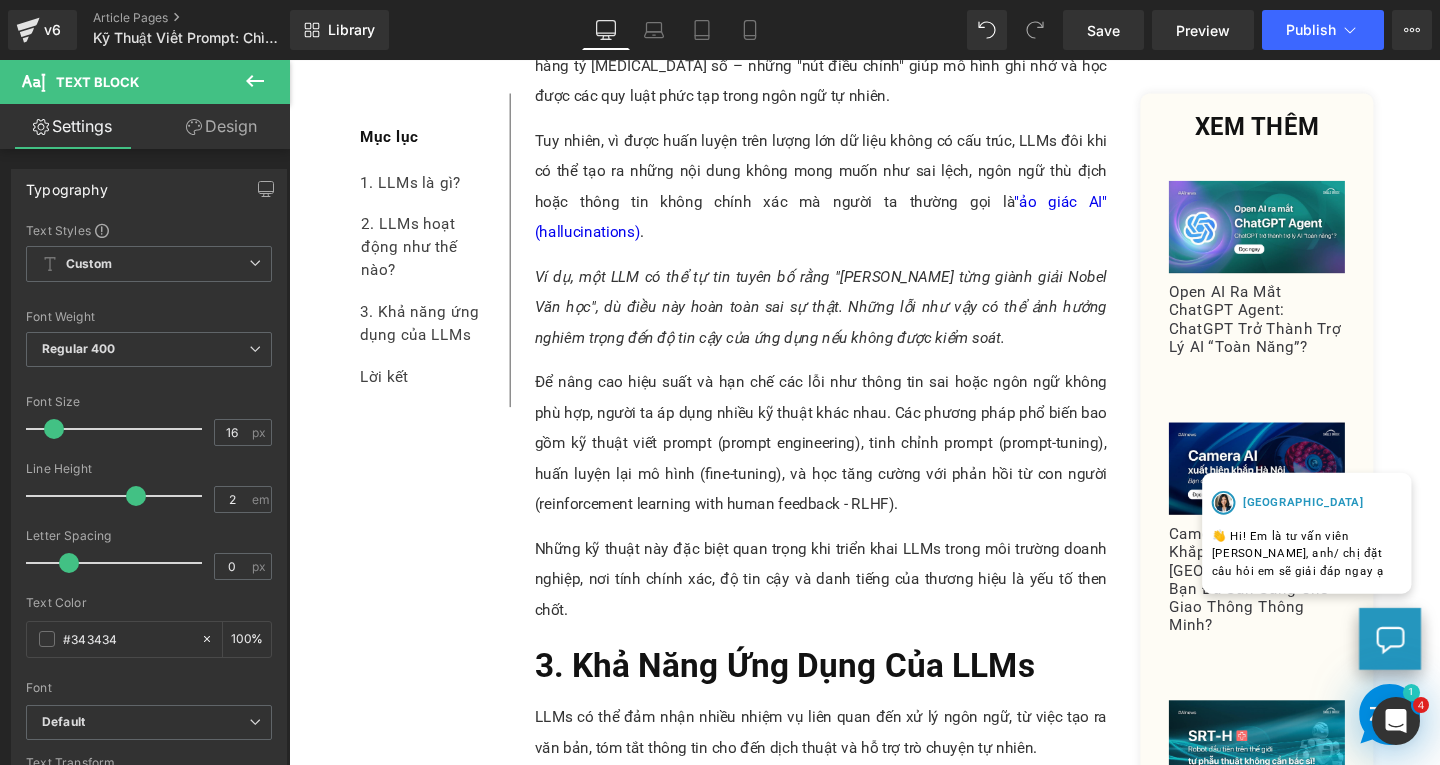 scroll, scrollTop: 2200, scrollLeft: 0, axis: vertical 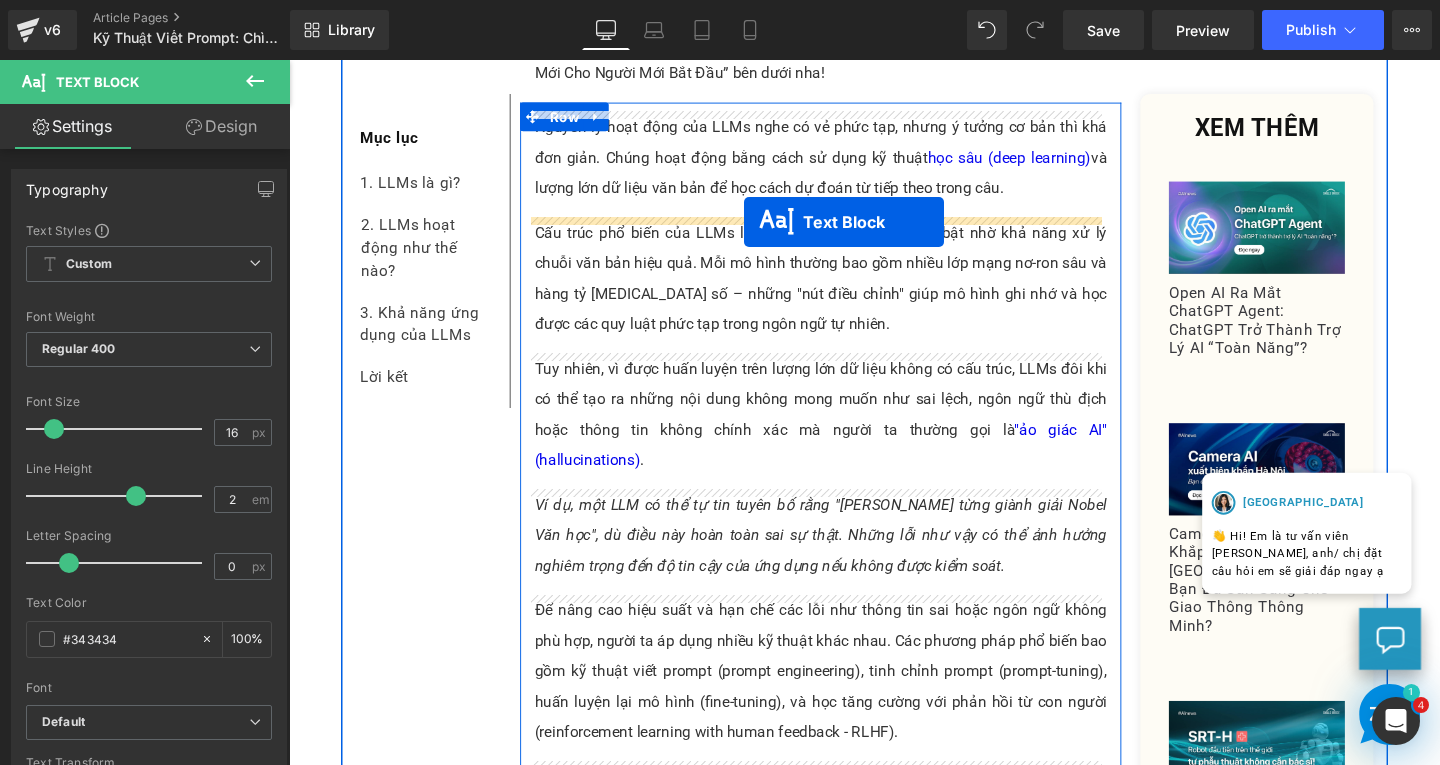 drag, startPoint x: 790, startPoint y: 501, endPoint x: 767, endPoint y: 230, distance: 271.97427 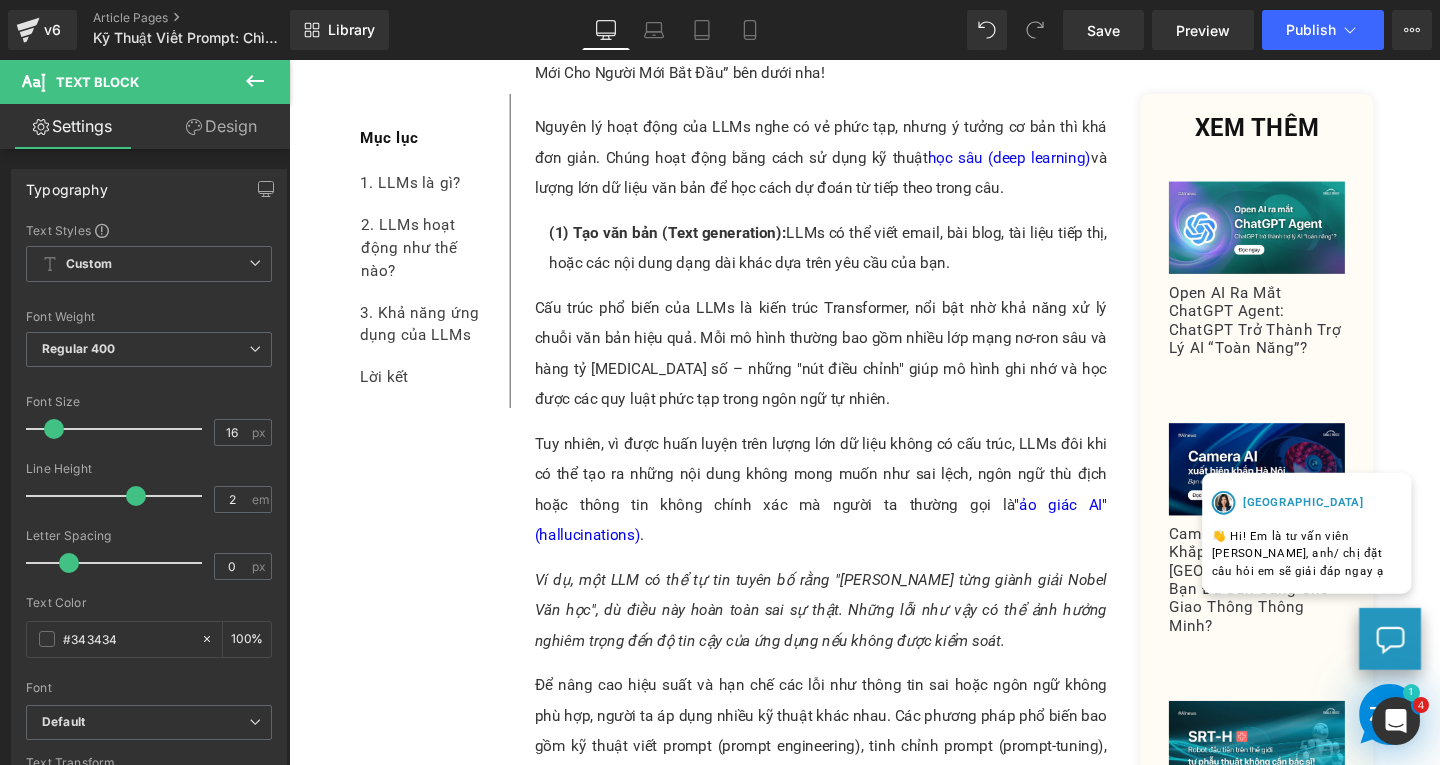 scroll, scrollTop: 1260, scrollLeft: 0, axis: vertical 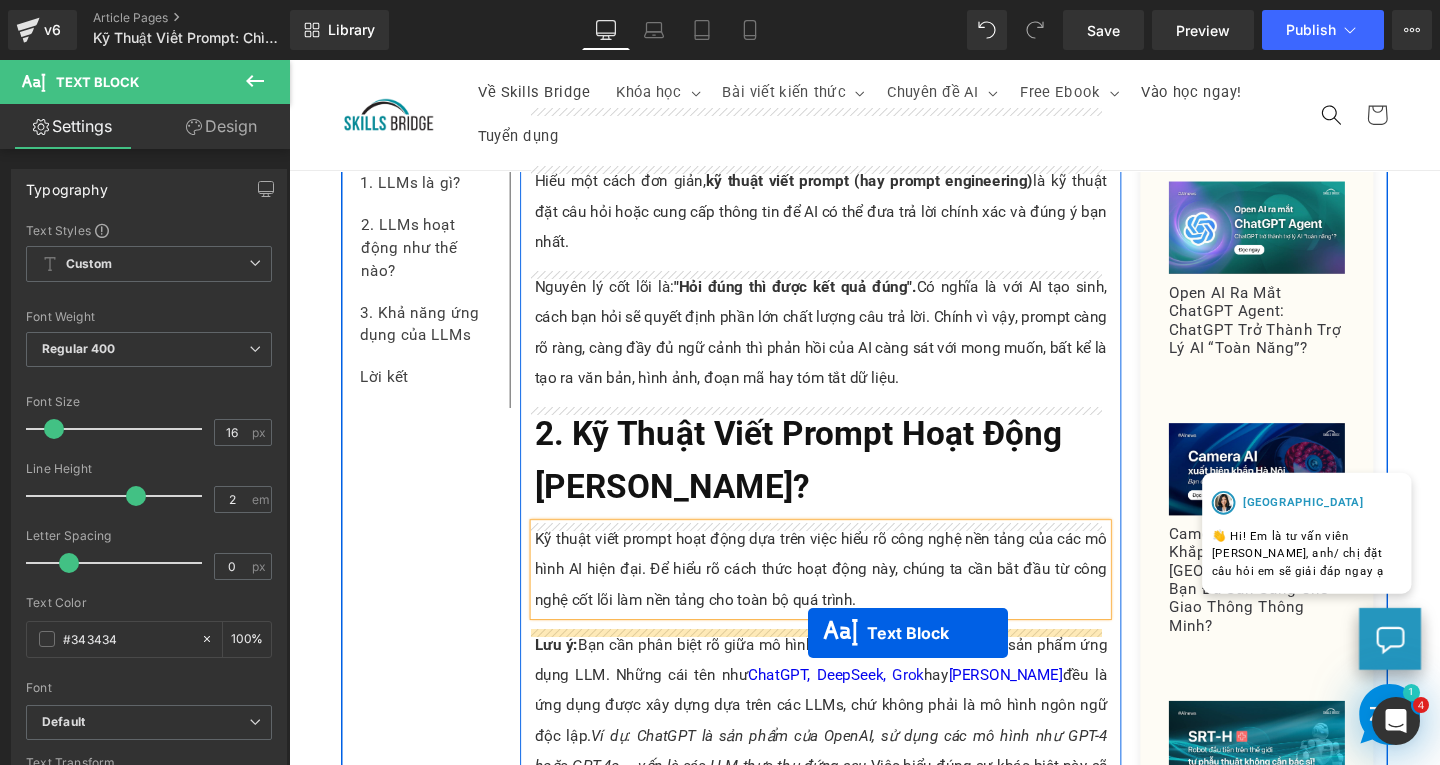 drag, startPoint x: 801, startPoint y: 454, endPoint x: 835, endPoint y: 662, distance: 210.76053 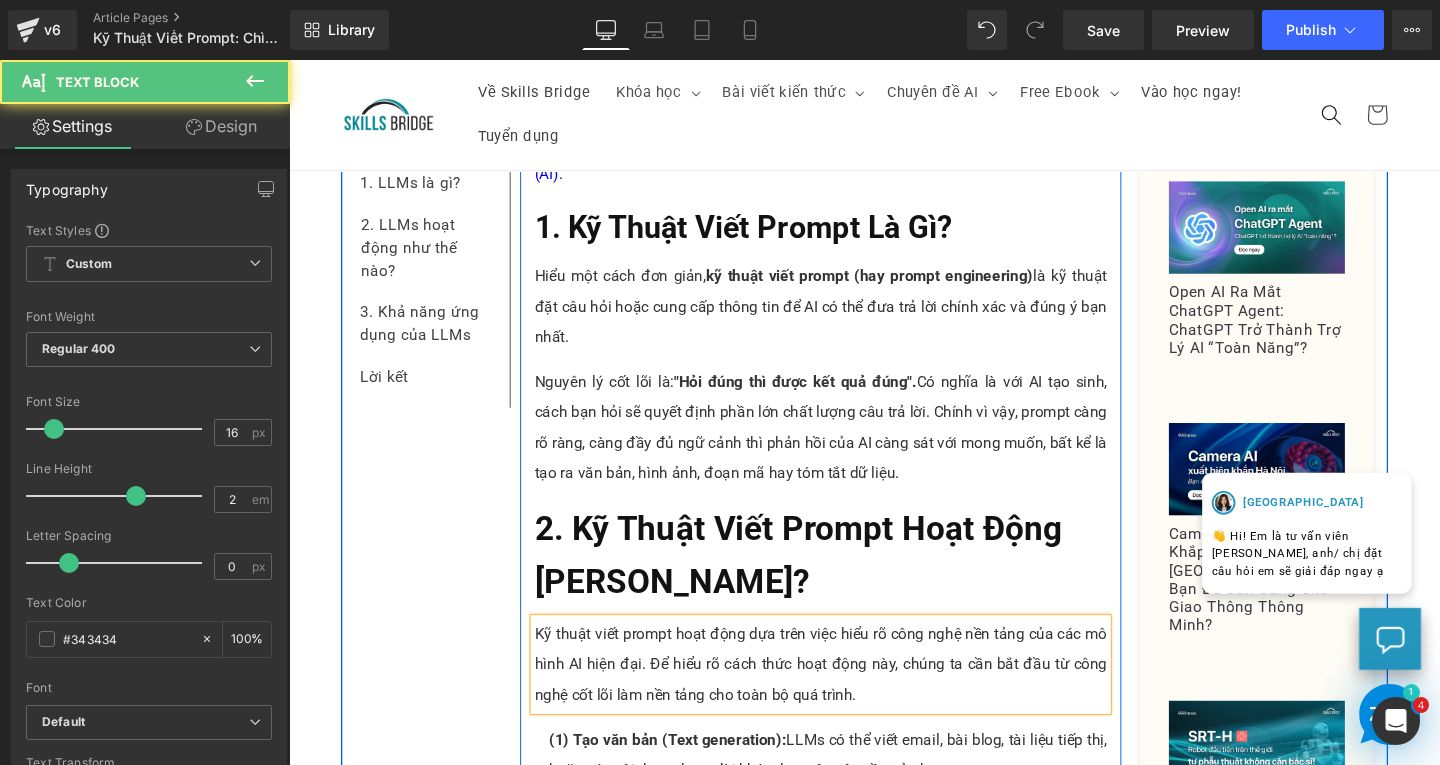 scroll, scrollTop: 720, scrollLeft: 0, axis: vertical 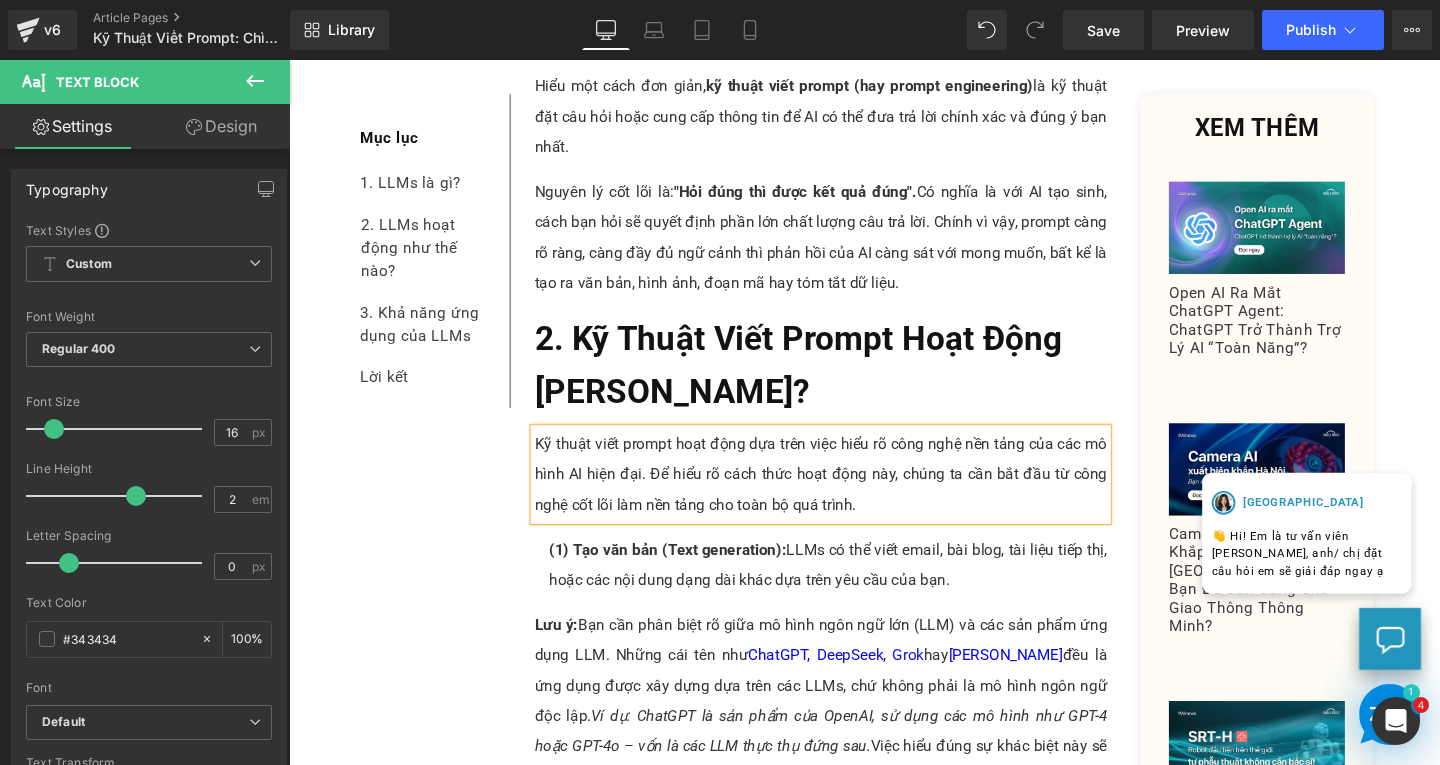 click on "(1) Tạo văn bản (Text generation):  LLMs có thể viết email, bài blog, tài liệu tiếp thị, hoặc các nội dung dạng dài khác dựa trên yêu cầu của bạn." at bounding box center (855, 591) 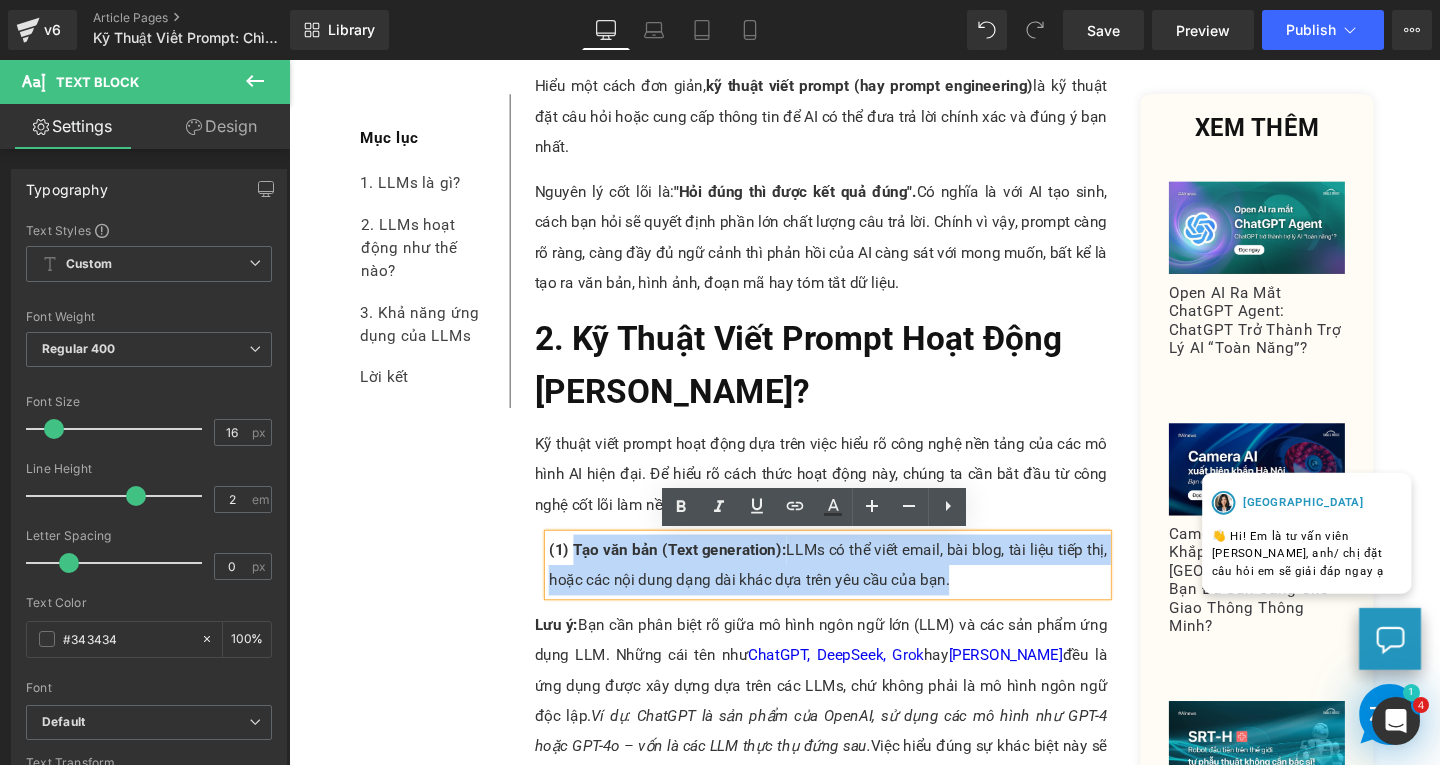 drag, startPoint x: 578, startPoint y: 568, endPoint x: 989, endPoint y: 620, distance: 414.2765 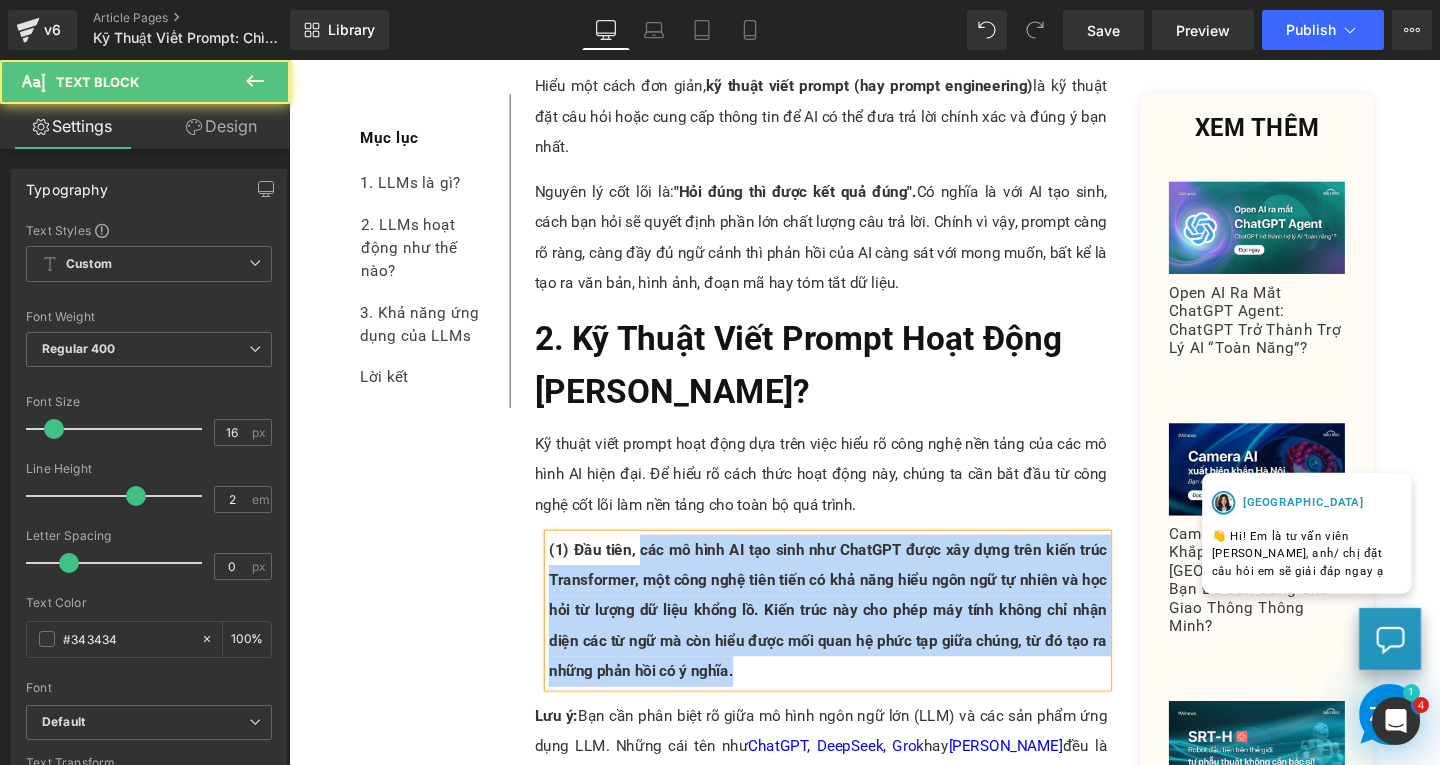 drag, startPoint x: 651, startPoint y: 574, endPoint x: 760, endPoint y: 720, distance: 182.20044 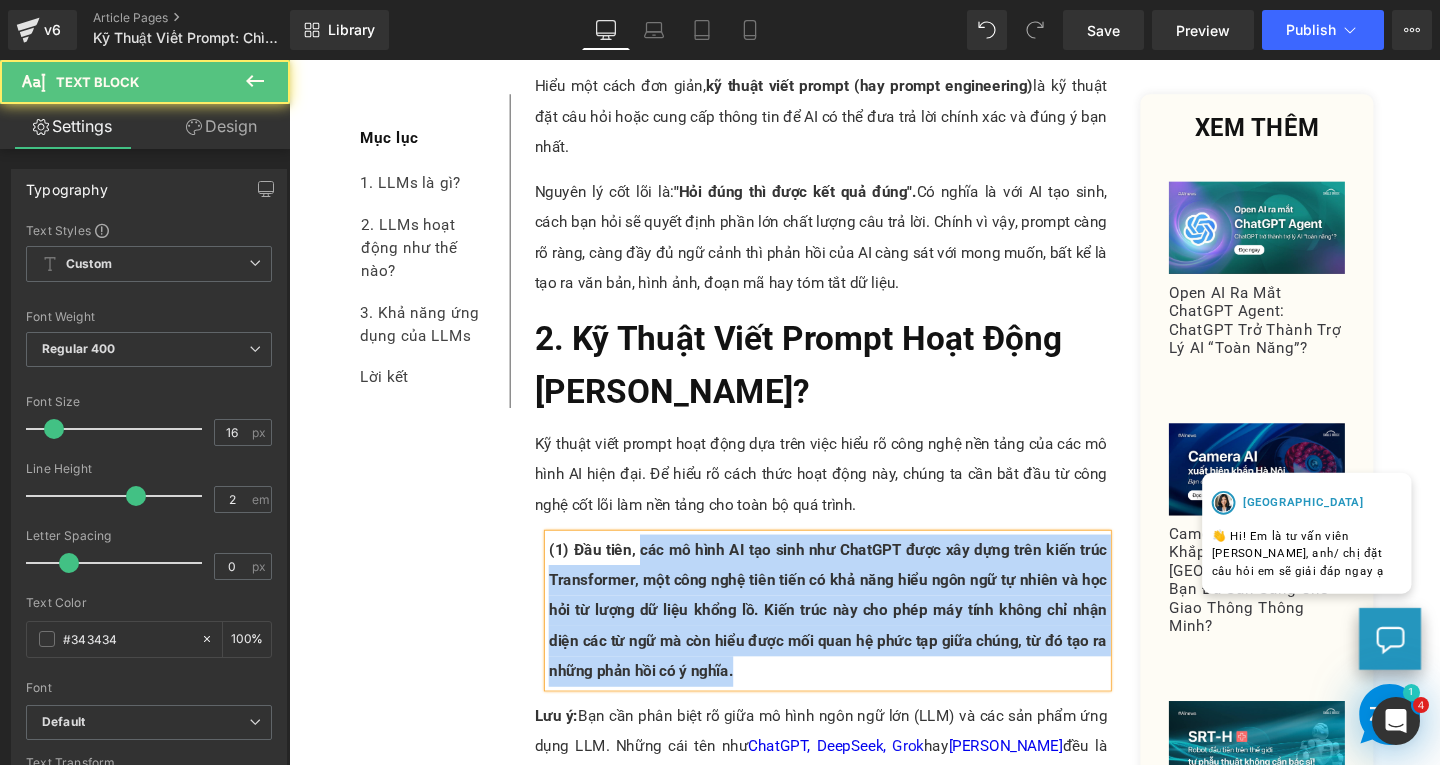 click on "(1) Đầu tiên, các mô hình AI tạo sinh như ChatGPT được xây dựng trên kiến trúc Transformer, một công nghệ tiên tiến có khả năng hiểu ngôn ngữ tự nhiên và học hỏi từ lượng dữ liệu khổng lồ. Kiến trúc này cho phép máy tính không chỉ nhận diện các từ ngữ mà còn hiểu được mối quan hệ phức tạp giữa chúng, từ đó tạo ra những phản hồi có ý nghĩa." at bounding box center (855, 639) 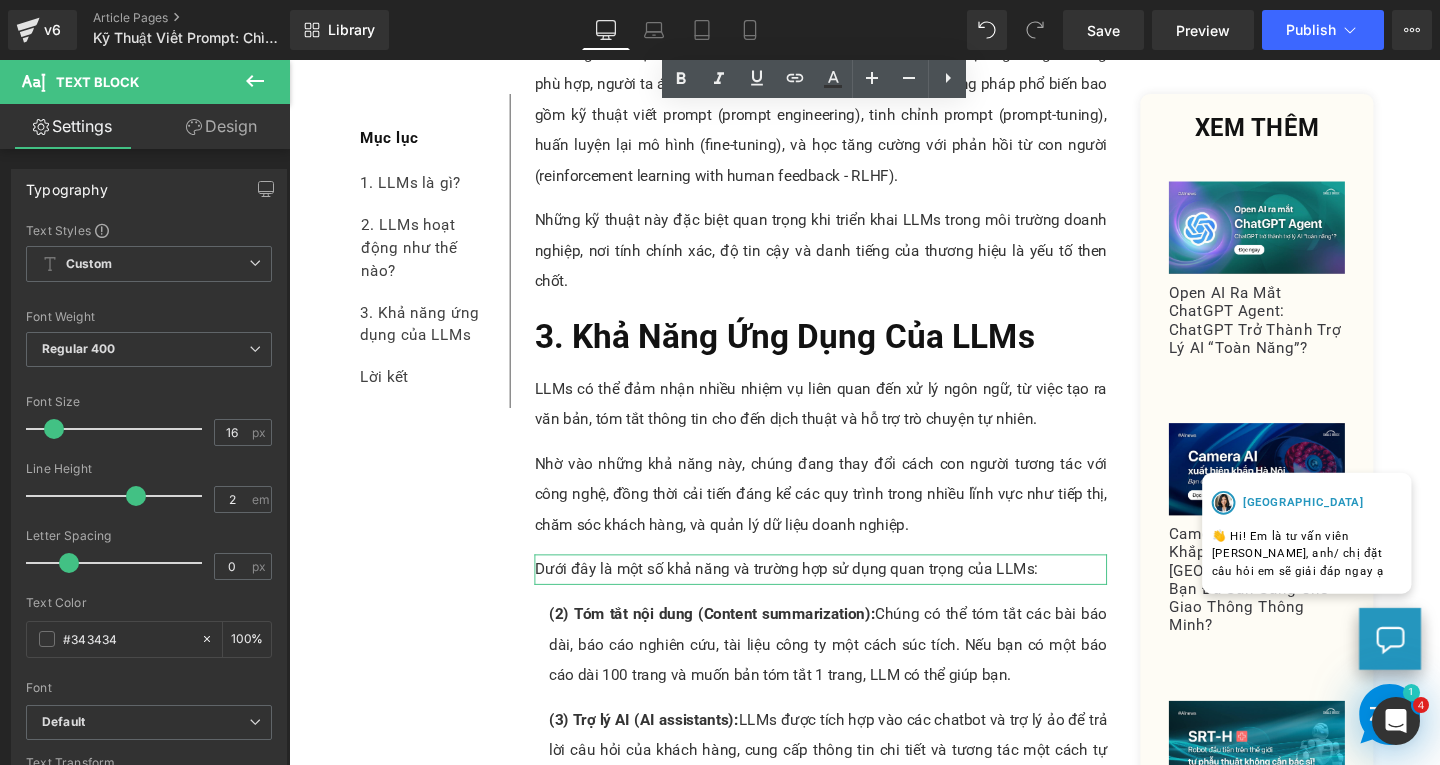 scroll, scrollTop: 2520, scrollLeft: 0, axis: vertical 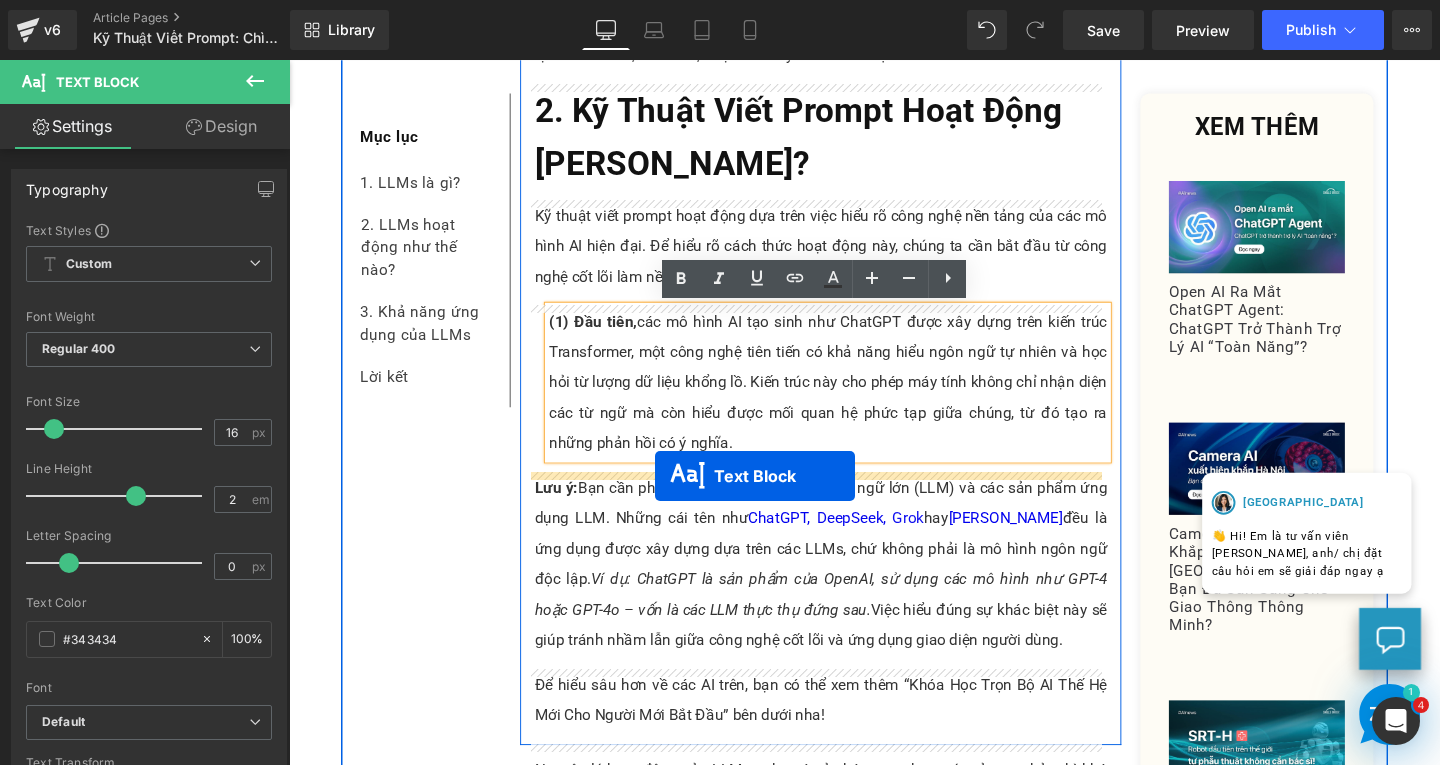 drag, startPoint x: 796, startPoint y: 377, endPoint x: 674, endPoint y: 498, distance: 171.8284 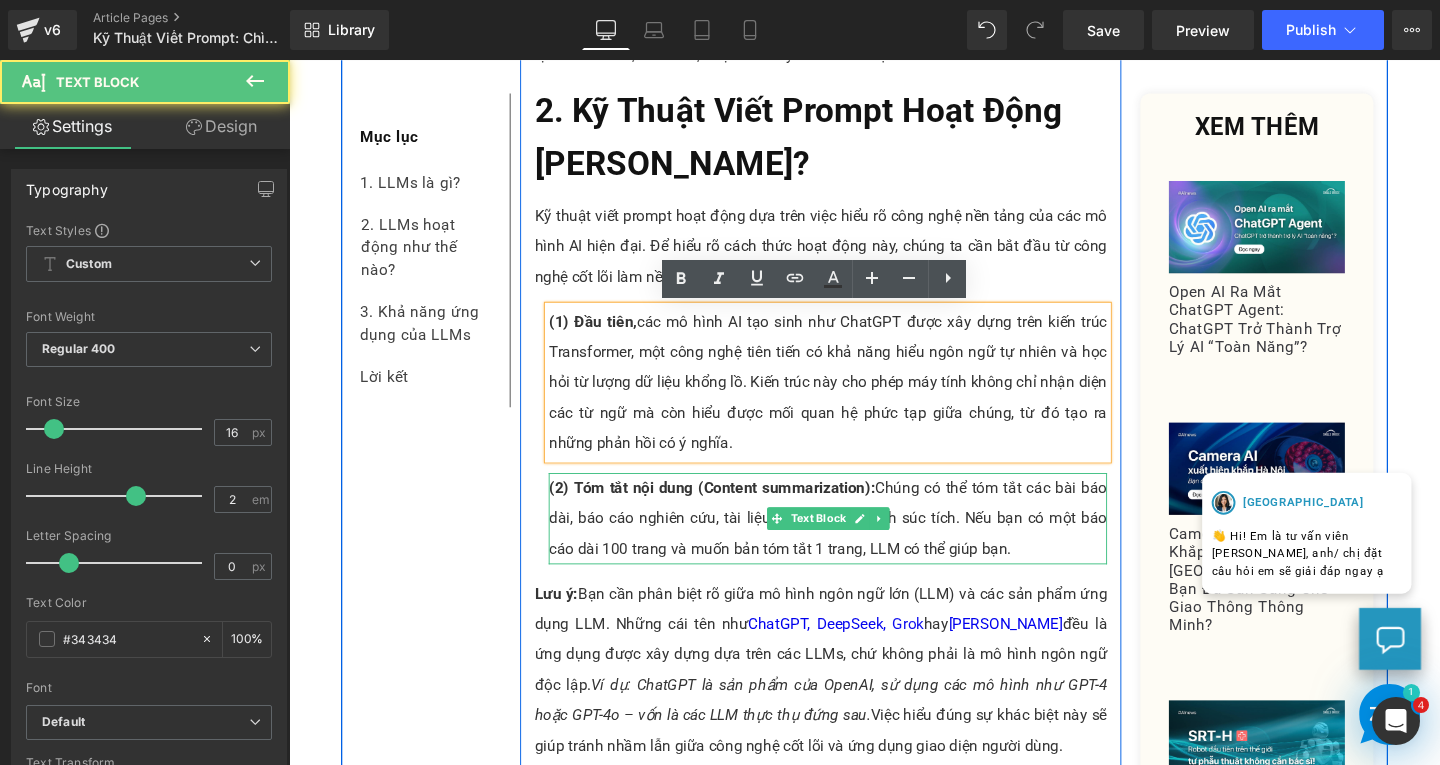 click on "(2) Tóm tắt nội dung (Content summarization):  Chúng có thể tóm tắt các bài báo dài, báo cáo nghiên cứu, tài liệu công ty một cách súc tích. Nếu bạn có một báo cáo dài 100 trang và muốn bản tóm tắt 1 trang, LLM có thể giúp bạn." at bounding box center [855, 542] 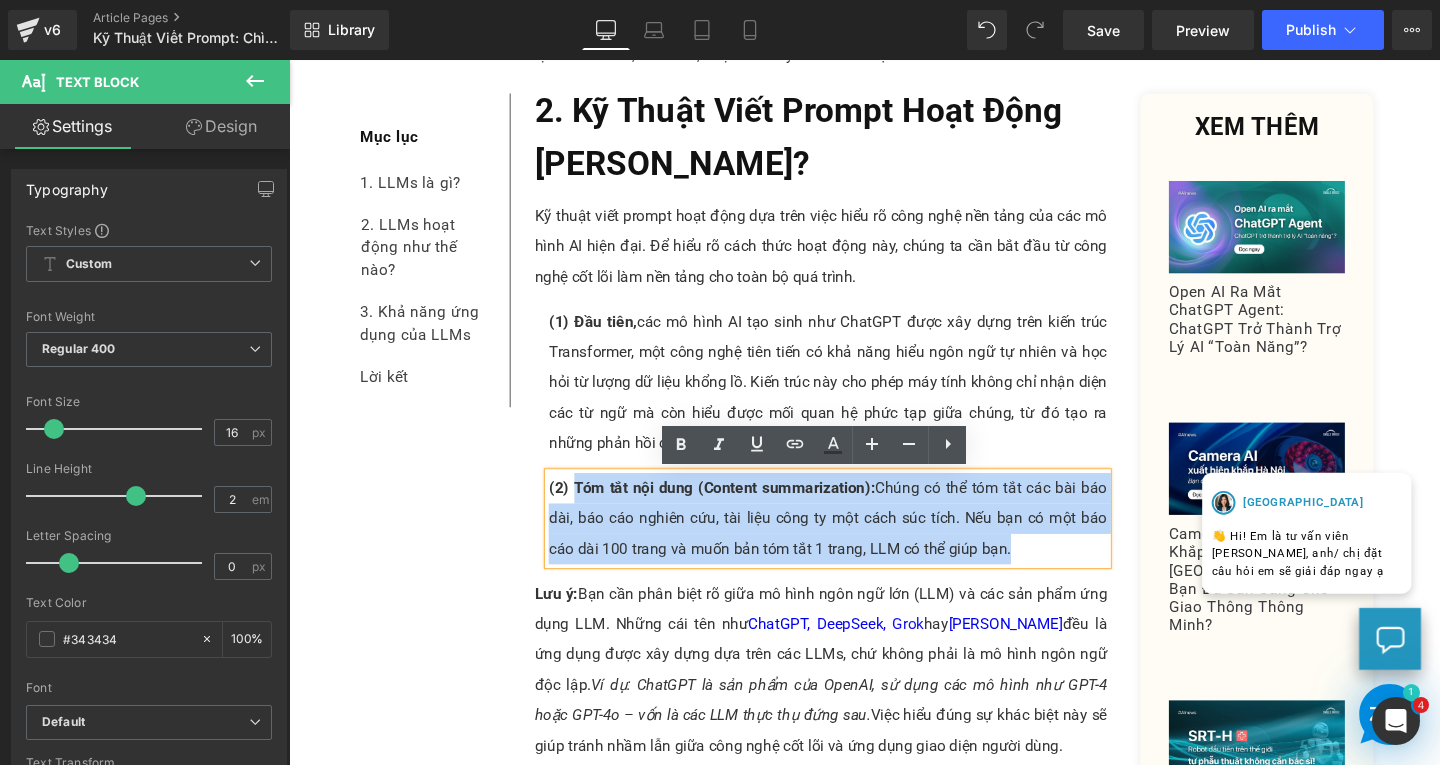drag, startPoint x: 582, startPoint y: 503, endPoint x: 1051, endPoint y: 576, distance: 474.64725 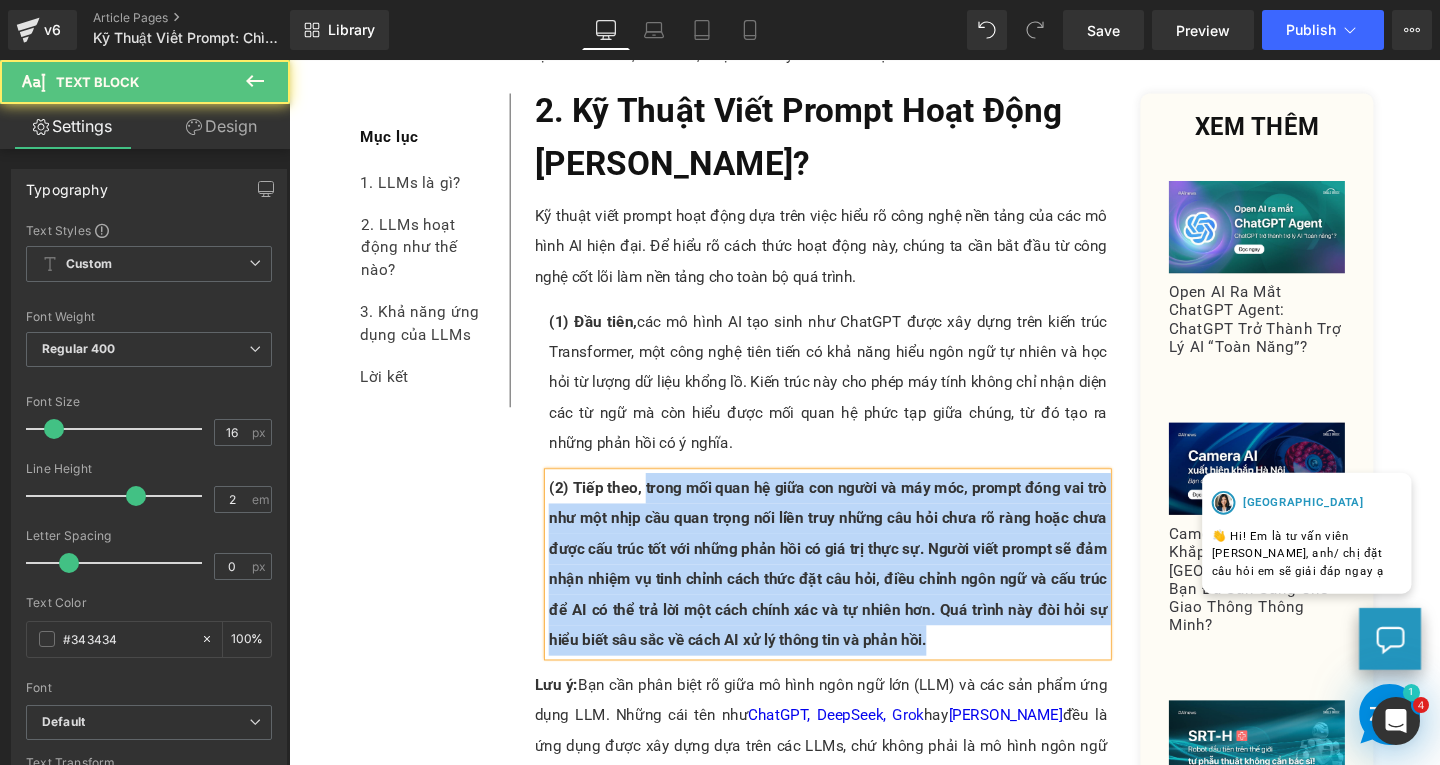 drag, startPoint x: 655, startPoint y: 510, endPoint x: 991, endPoint y: 669, distance: 371.72168 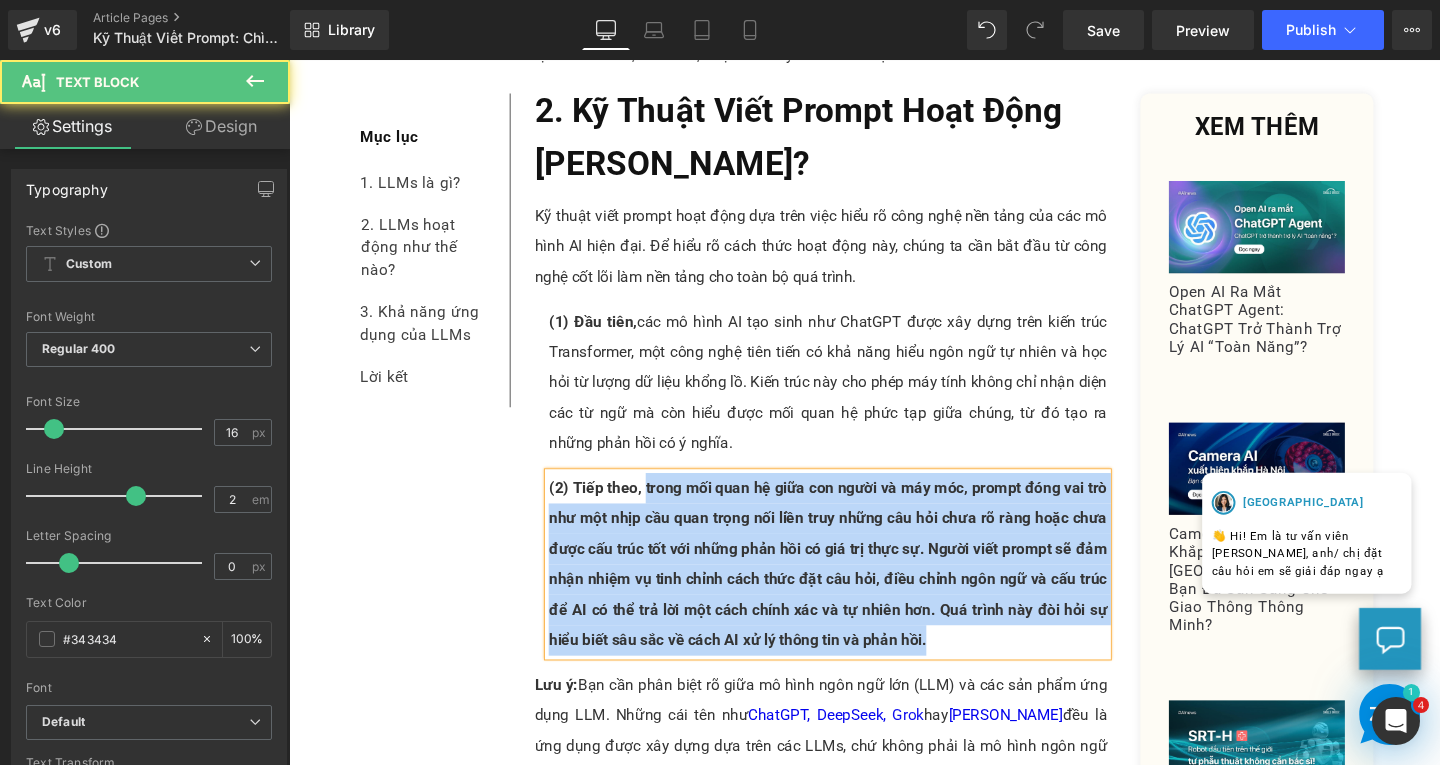click on "(2) Tiếp theo, trong mối quan hệ giữa con người và máy móc, prompt đóng vai trò như một nhịp cầu quan trọng nối liền truy những câu hỏi chưa rõ ràng hoặc chưa được cấu trúc tốt với những phản hồi có giá trị thực sự. Người viết prompt sẽ đảm nhận nhiệm vụ tinh chỉnh cách thức đặt câu hỏi, điều chỉnh ngôn ngữ và cấu trúc để AI có thể trả lời một cách chính xác và tự nhiên hơn. Quá trình này đòi hỏi sự hiểu biết sâu sắc về cách AI xử lý thông tin và phản hồi." at bounding box center (855, 590) 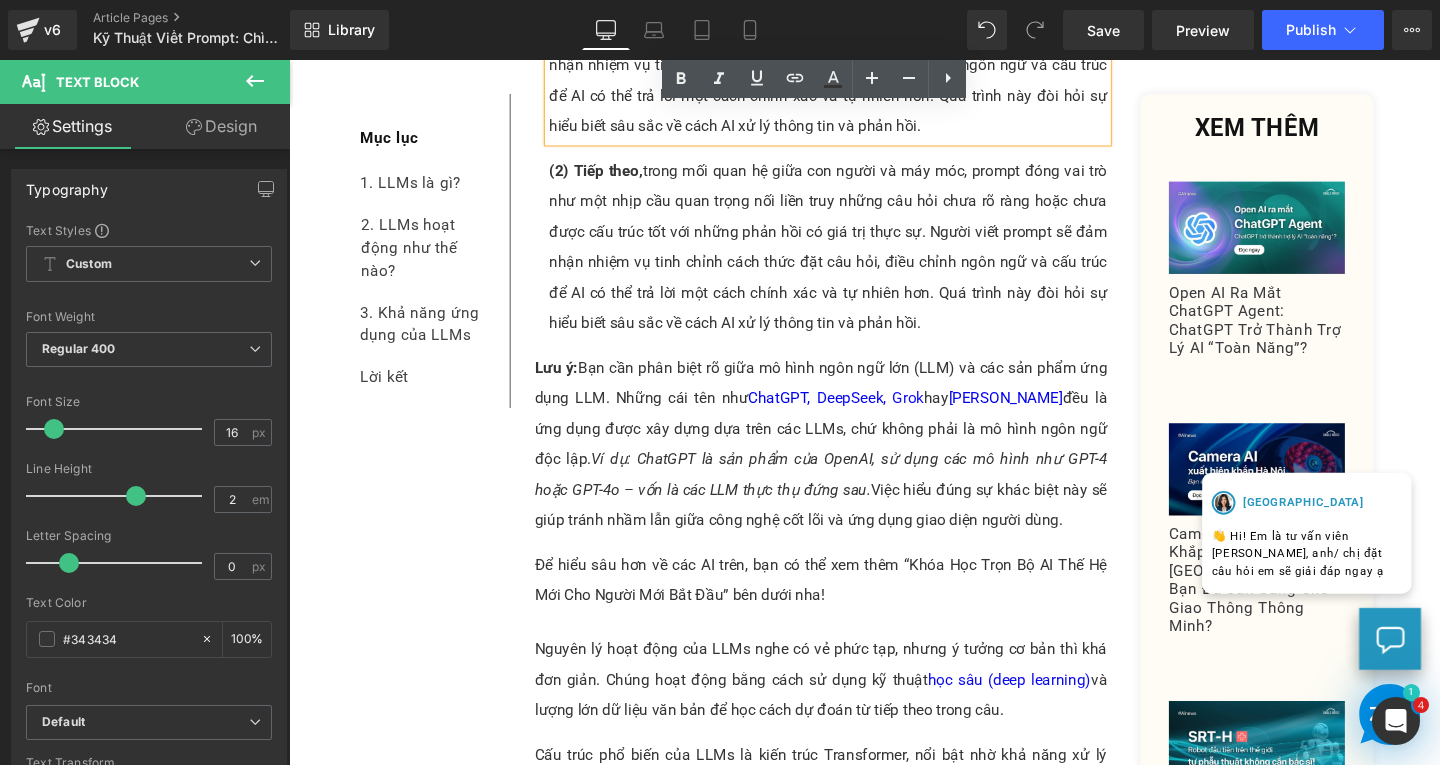 scroll, scrollTop: 1521, scrollLeft: 0, axis: vertical 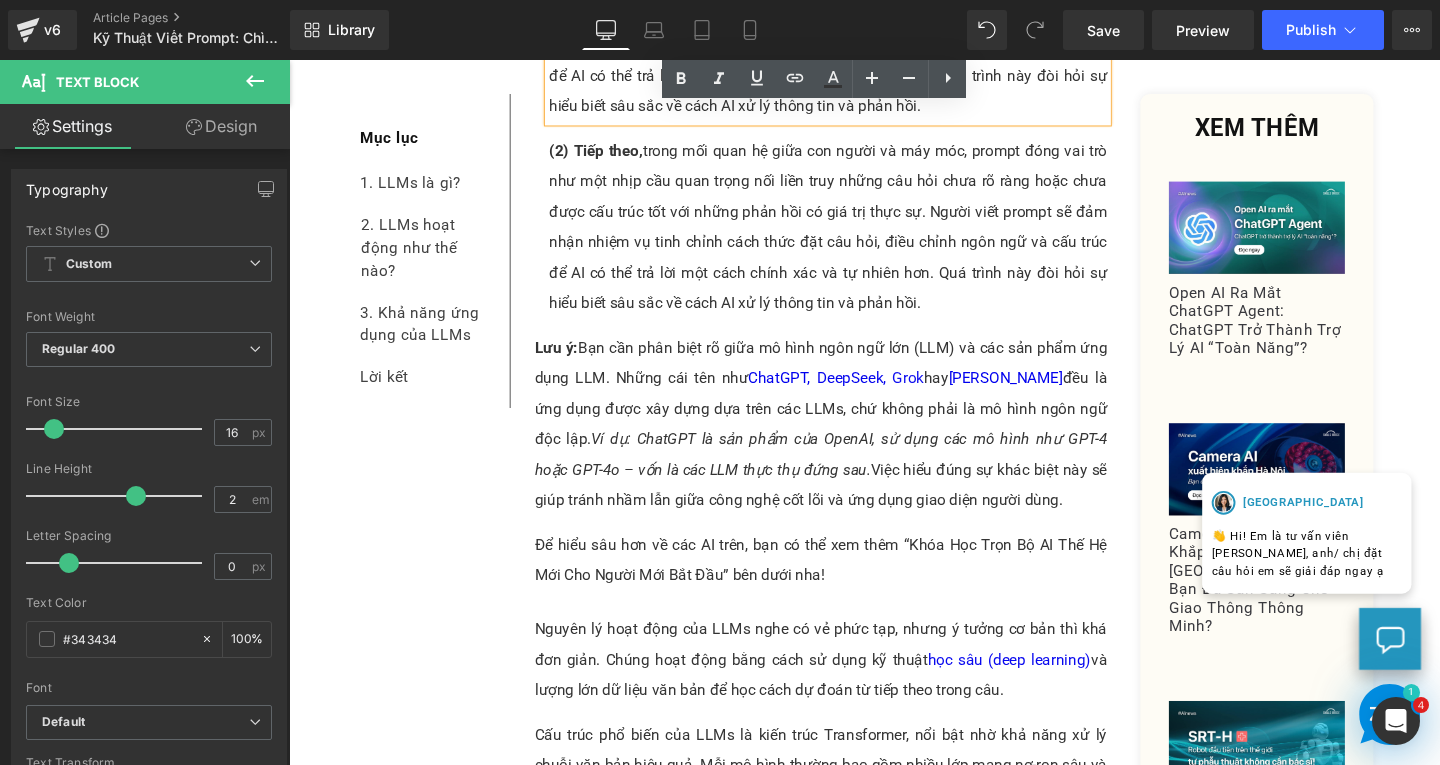 click on "(2) Tiếp theo,  trong mối quan hệ giữa con người và máy móc, prompt đóng vai trò như một nhịp cầu quan trọng nối liền truy những câu hỏi chưa rõ ràng hoặc chưa được cấu trúc tốt với những phản hồi có giá trị thực sự. Người viết prompt sẽ đảm nhận nhiệm vụ tinh chỉnh cách thức đặt câu hỏi, điều chỉnh ngôn ngữ và cấu trúc để AI có thể trả lời một cách chính xác và tự nhiên hơn. Quá trình này đòi hỏi sự hiểu biết sâu sắc về cách AI xử lý thông tin và phản hồi." at bounding box center (855, 236) 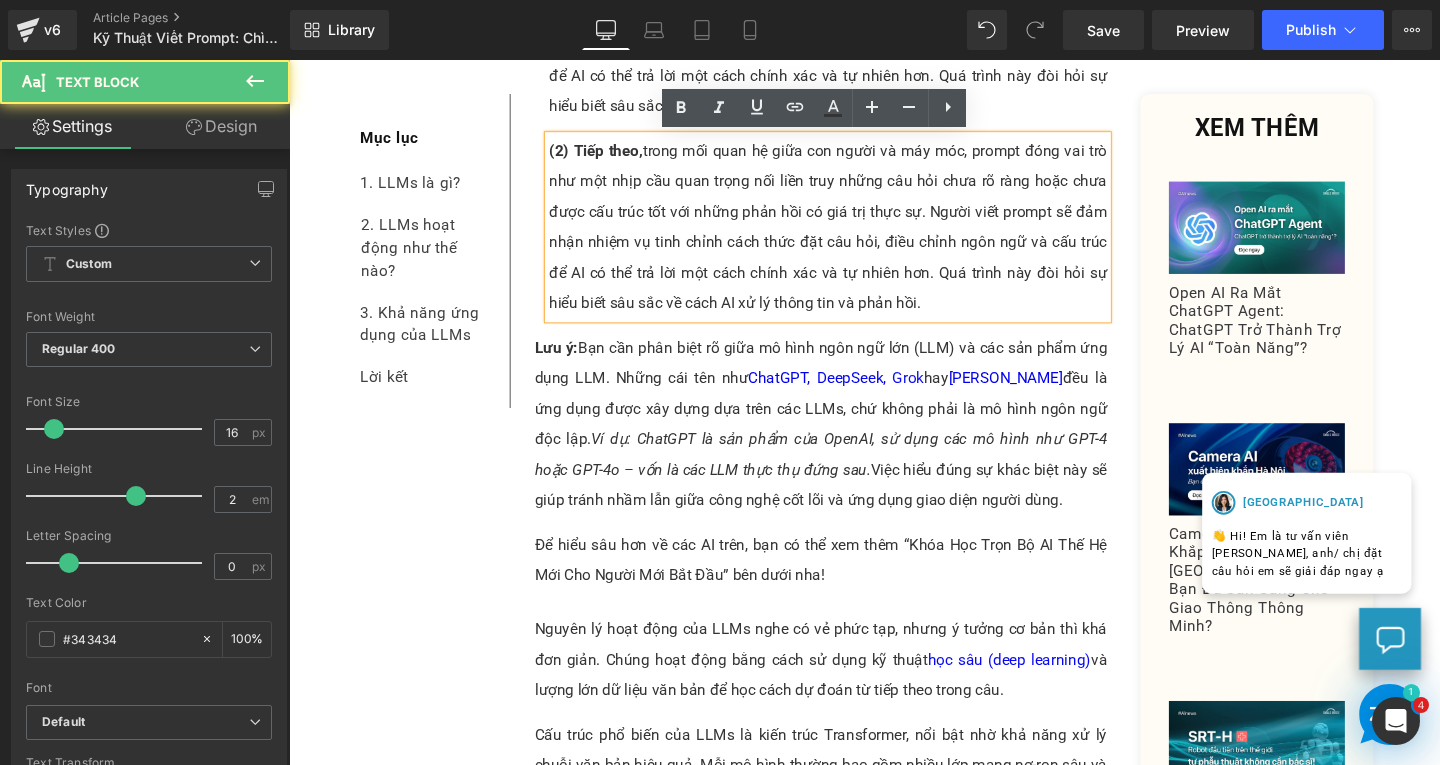 scroll, scrollTop: 1321, scrollLeft: 0, axis: vertical 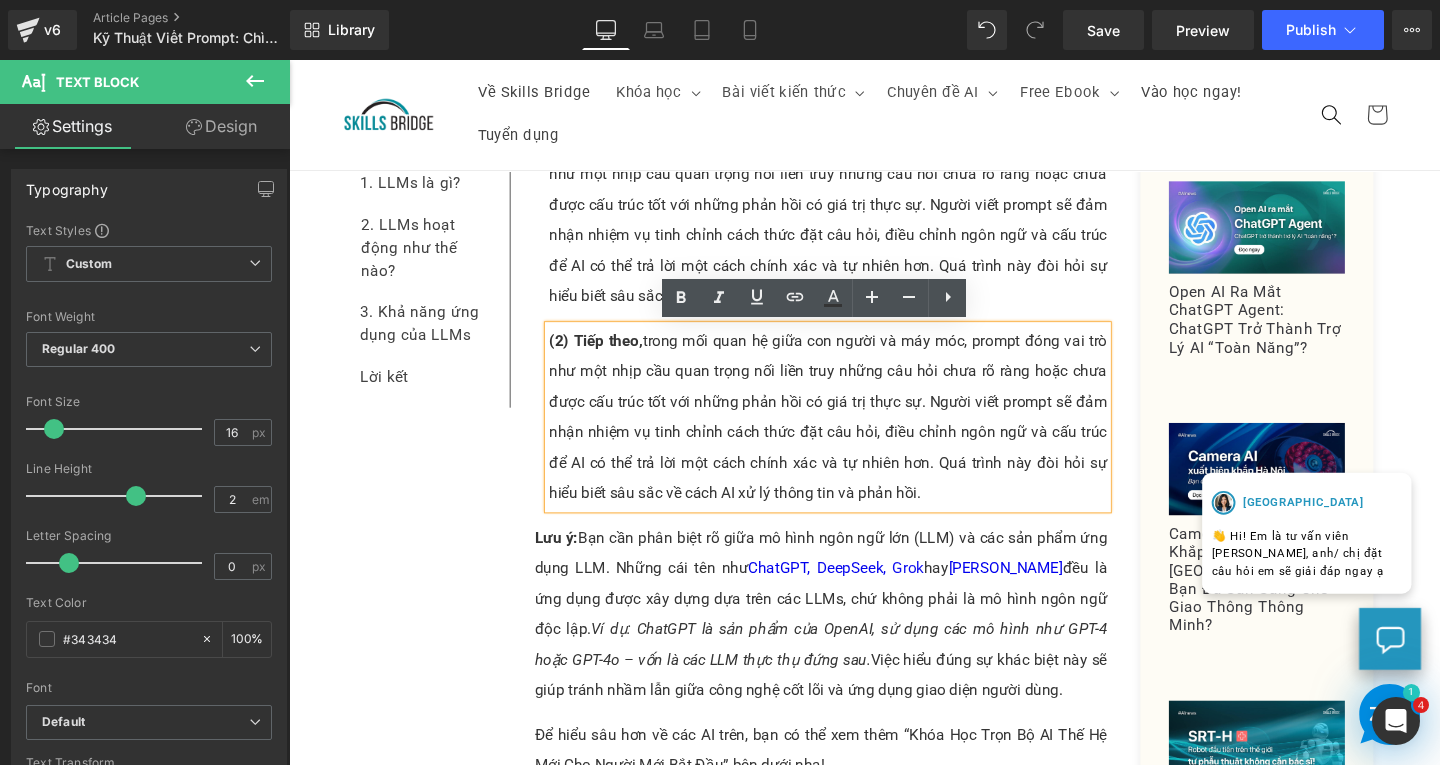 click on "(2) Tiếp theo," at bounding box center [611, 355] 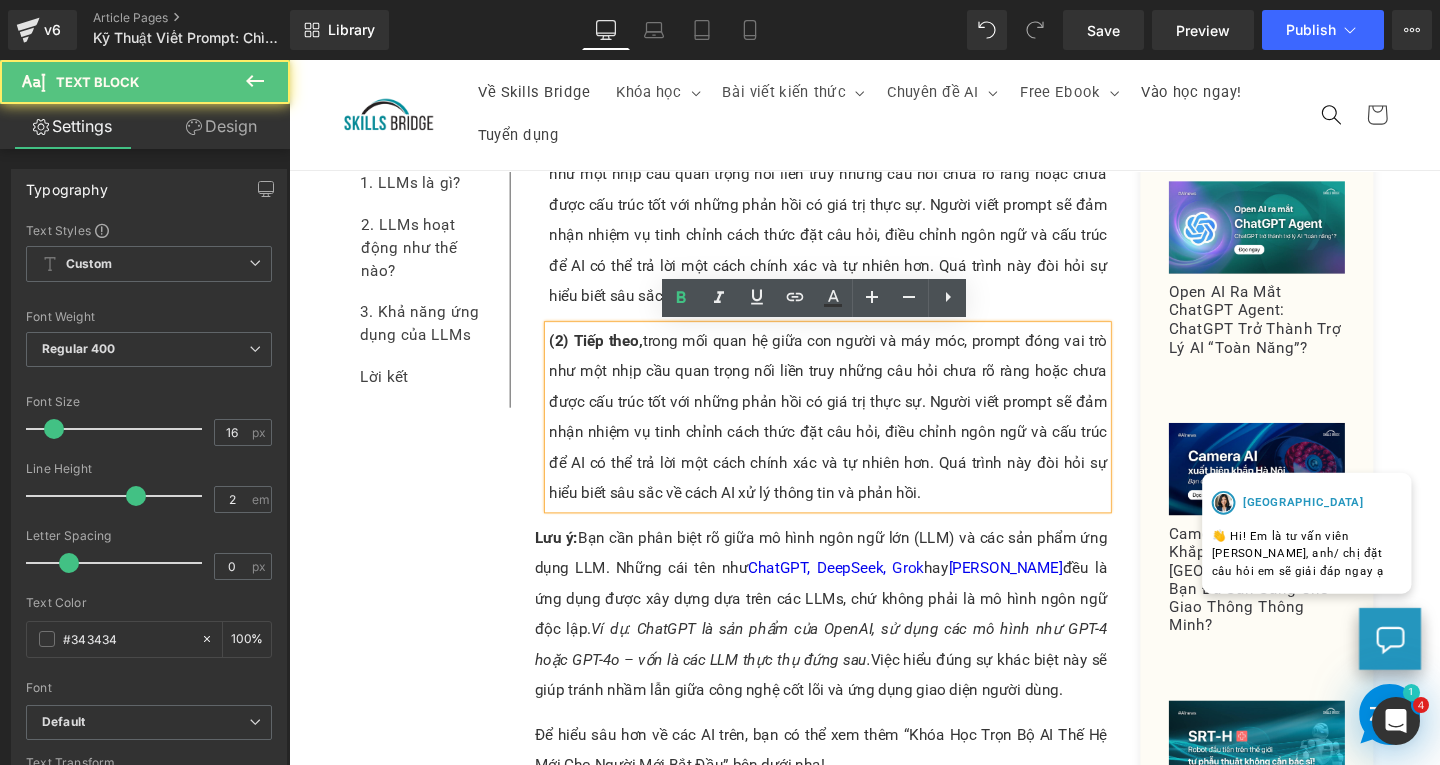 type 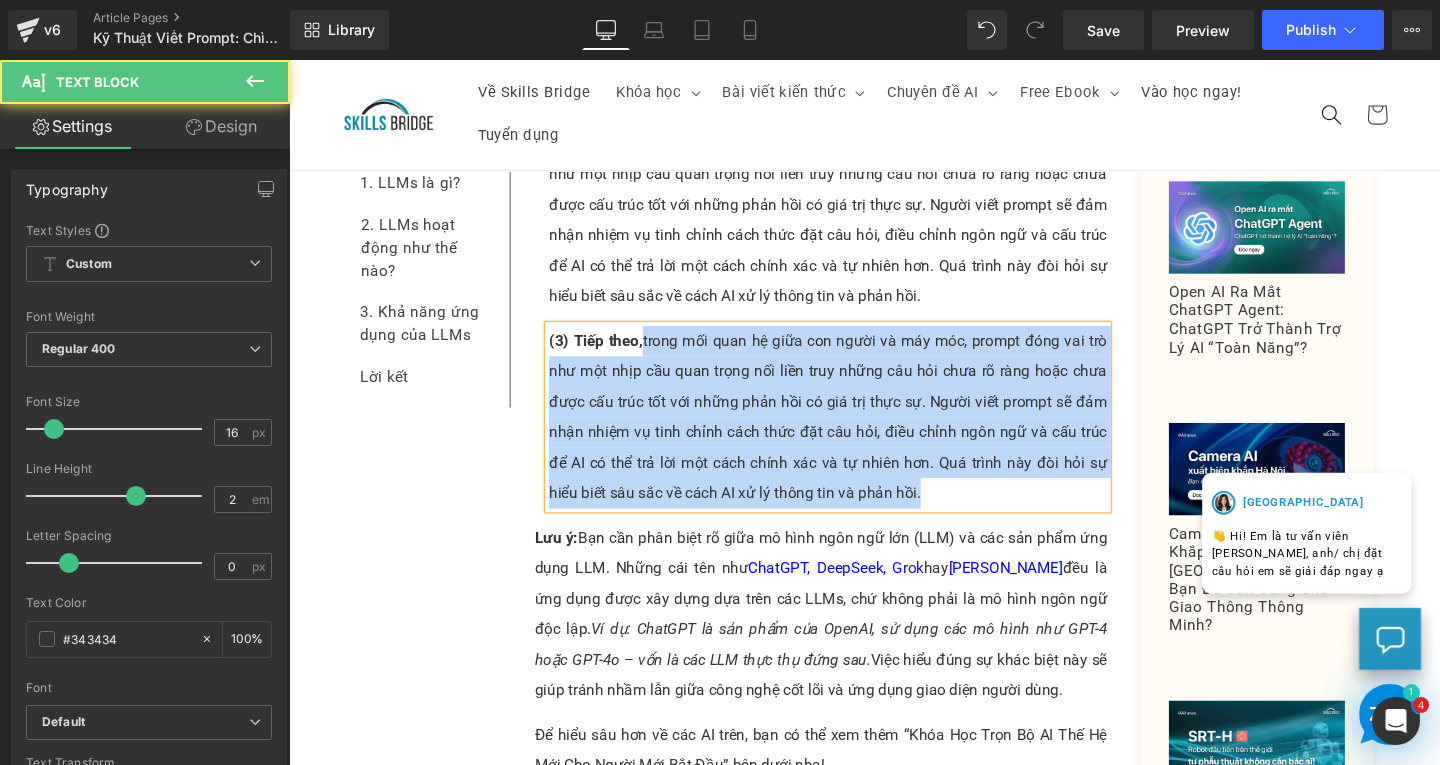 drag, startPoint x: 655, startPoint y: 360, endPoint x: 961, endPoint y: 518, distance: 344.3835 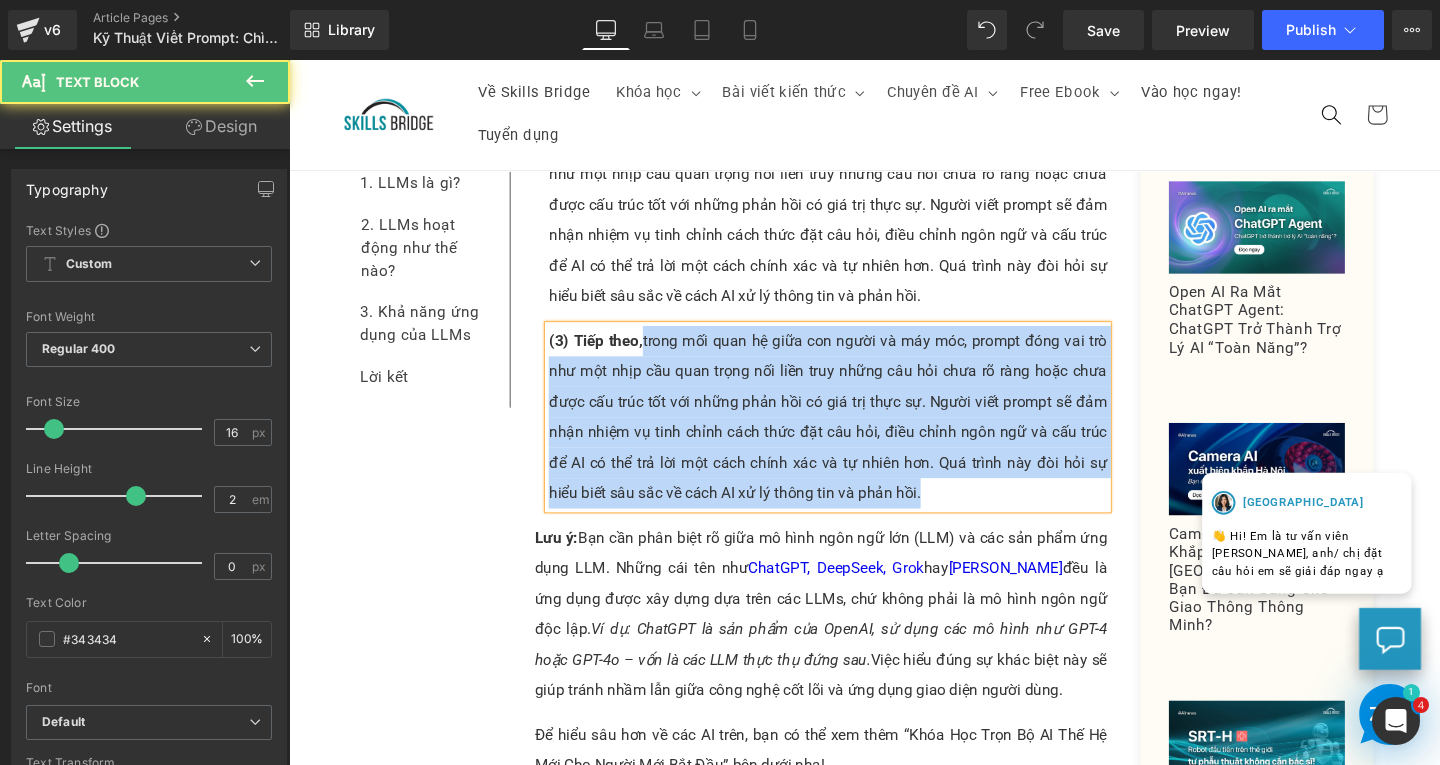 click on "(3) Tiếp theo,  trong mối quan hệ giữa con người và máy móc, prompt đóng vai trò như một nhịp cầu quan trọng nối liền truy những câu hỏi chưa rõ ràng hoặc chưa được cấu trúc tốt với những phản hồi có giá trị thực sự. Người viết prompt sẽ đảm nhận nhiệm vụ tinh chỉnh cách thức đặt câu hỏi, điều chỉnh ngôn ngữ và cấu trúc để AI có thể trả lời một cách chính xác và tự nhiên hơn. Quá trình này đòi hỏi sự hiểu biết sâu sắc về cách AI xử lý thông tin và phản hồi." at bounding box center (855, 436) 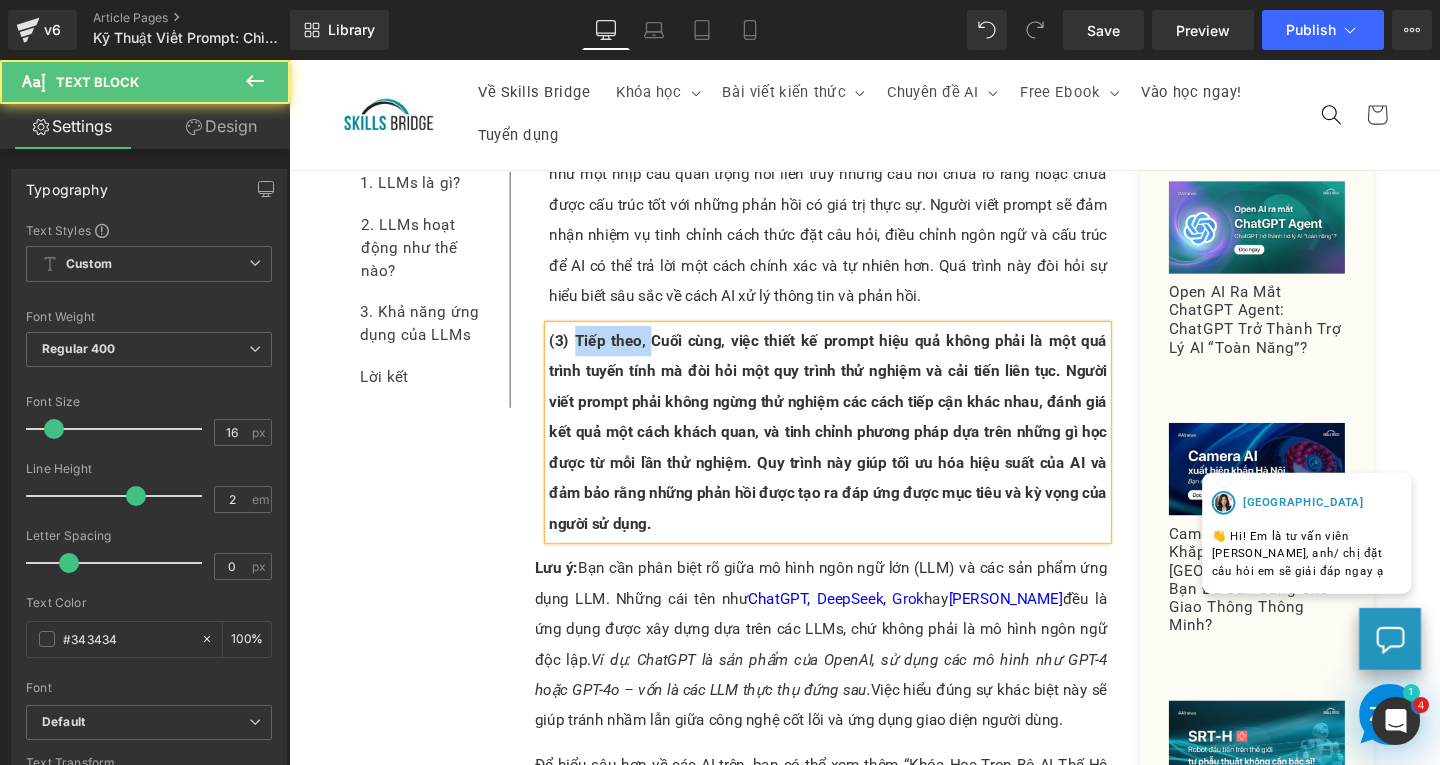 drag, startPoint x: 581, startPoint y: 354, endPoint x: 664, endPoint y: 353, distance: 83.00603 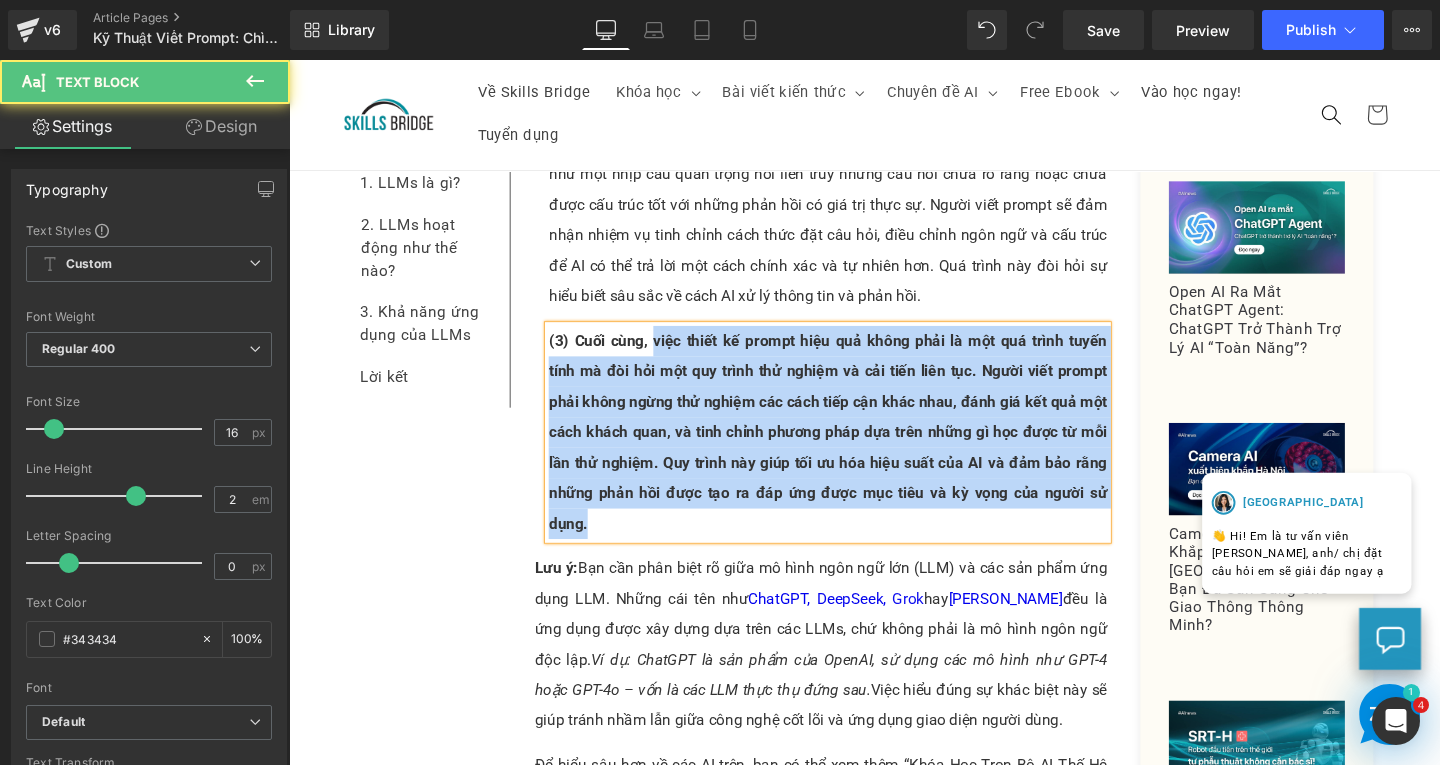 drag, startPoint x: 677, startPoint y: 366, endPoint x: 731, endPoint y: 550, distance: 191.76027 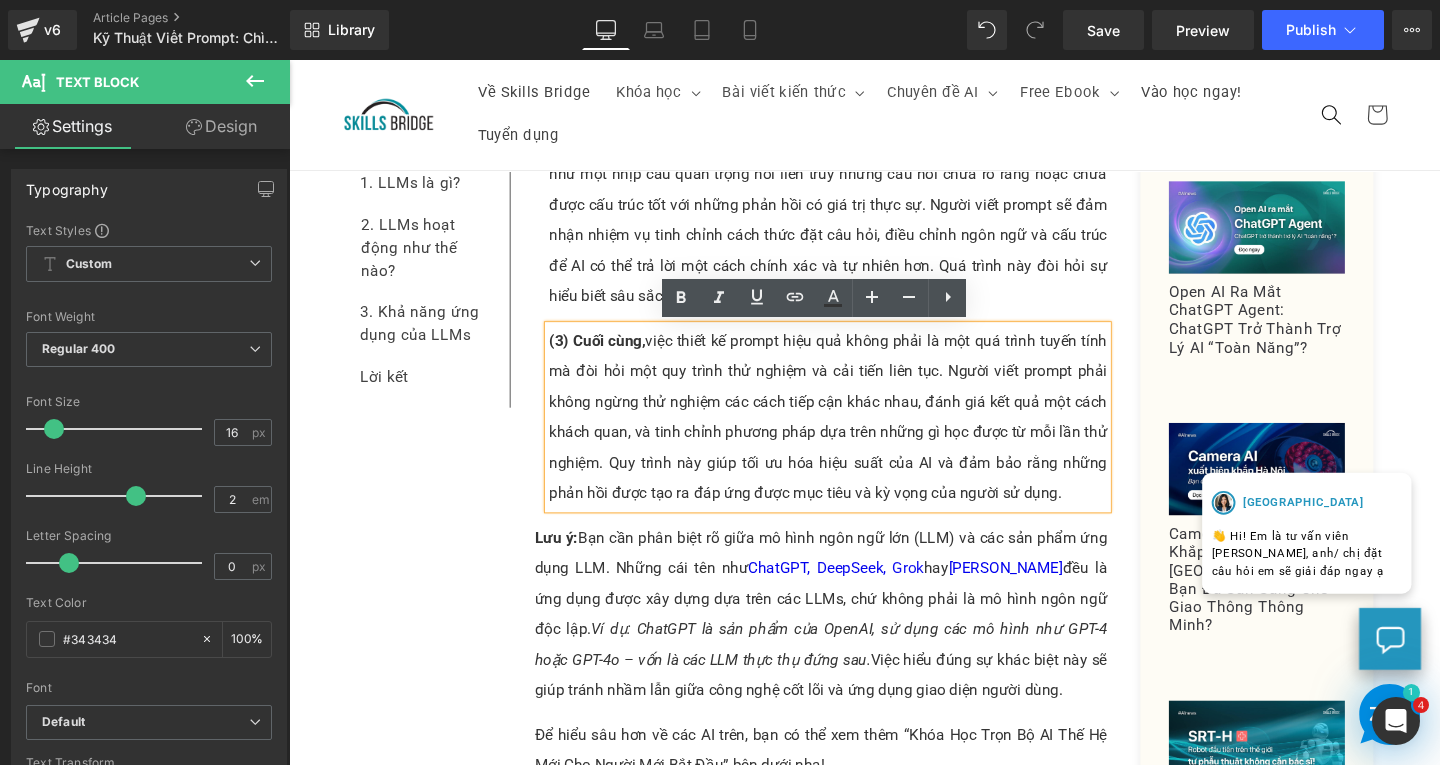 scroll, scrollTop: 1521, scrollLeft: 0, axis: vertical 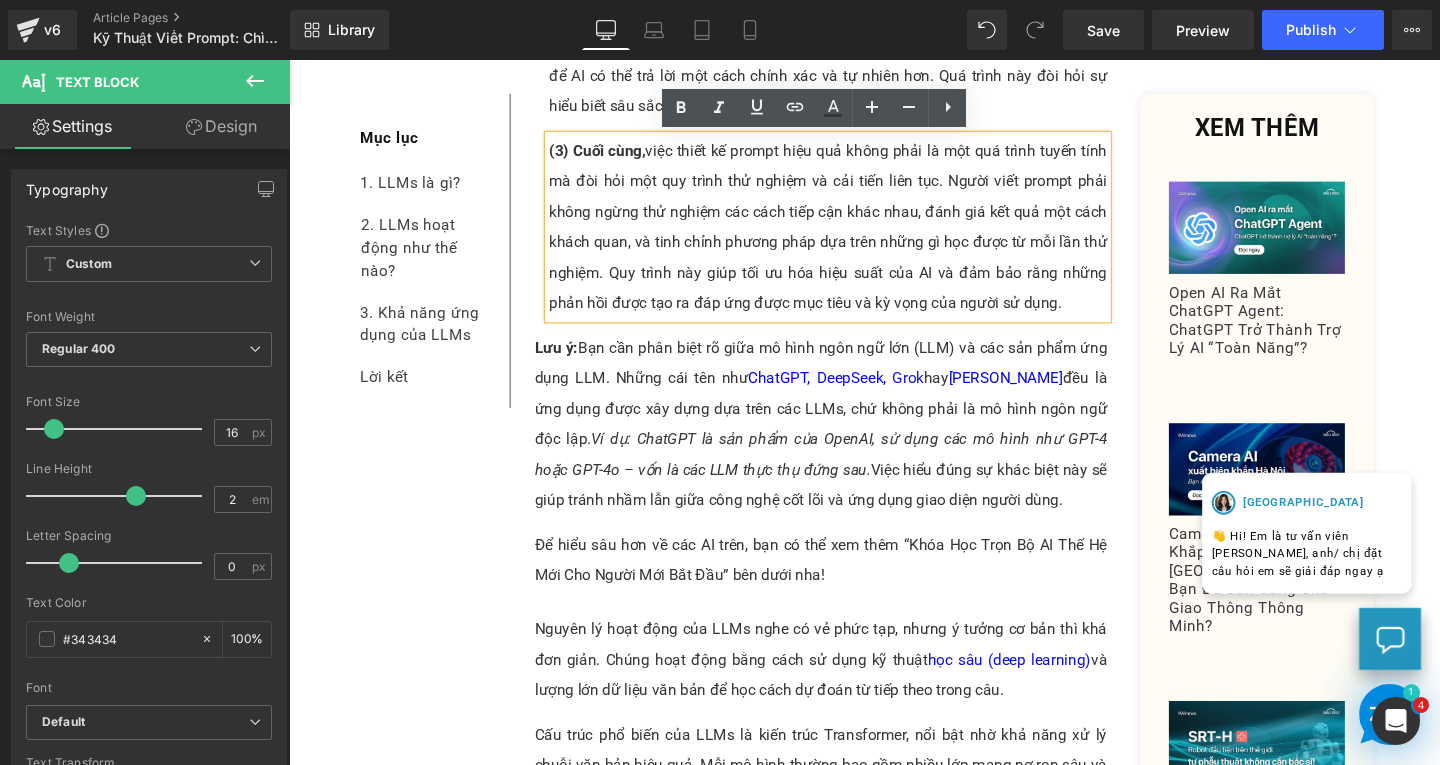 click on "Lưu ý:  Bạn cần phân biệt rõ giữa mô hình ngôn ngữ lớn (LLM) và các sản phẩm ứng dụng LLM. Những cái tên như  ChatGPT,   DeepSeek,   Grok  hay  [PERSON_NAME]  đều là ứng dụng được xây dựng dựa trên các LLMs, chứ không phải là mô hình ngôn ngữ độc lập.  Ví dụ: ChatGPT là sản phẩm của OpenAI, sử dụng các mô hình như GPT-4 hoặc GPT-4o – vốn là các LLM thực thụ đứng sau.  Việc hiểu đúng sự khác biệt này sẽ giúp tránh nhầm lẫn giữa công nghệ cốt lõi và ứng dụng giao diện người dùng." at bounding box center [848, 443] 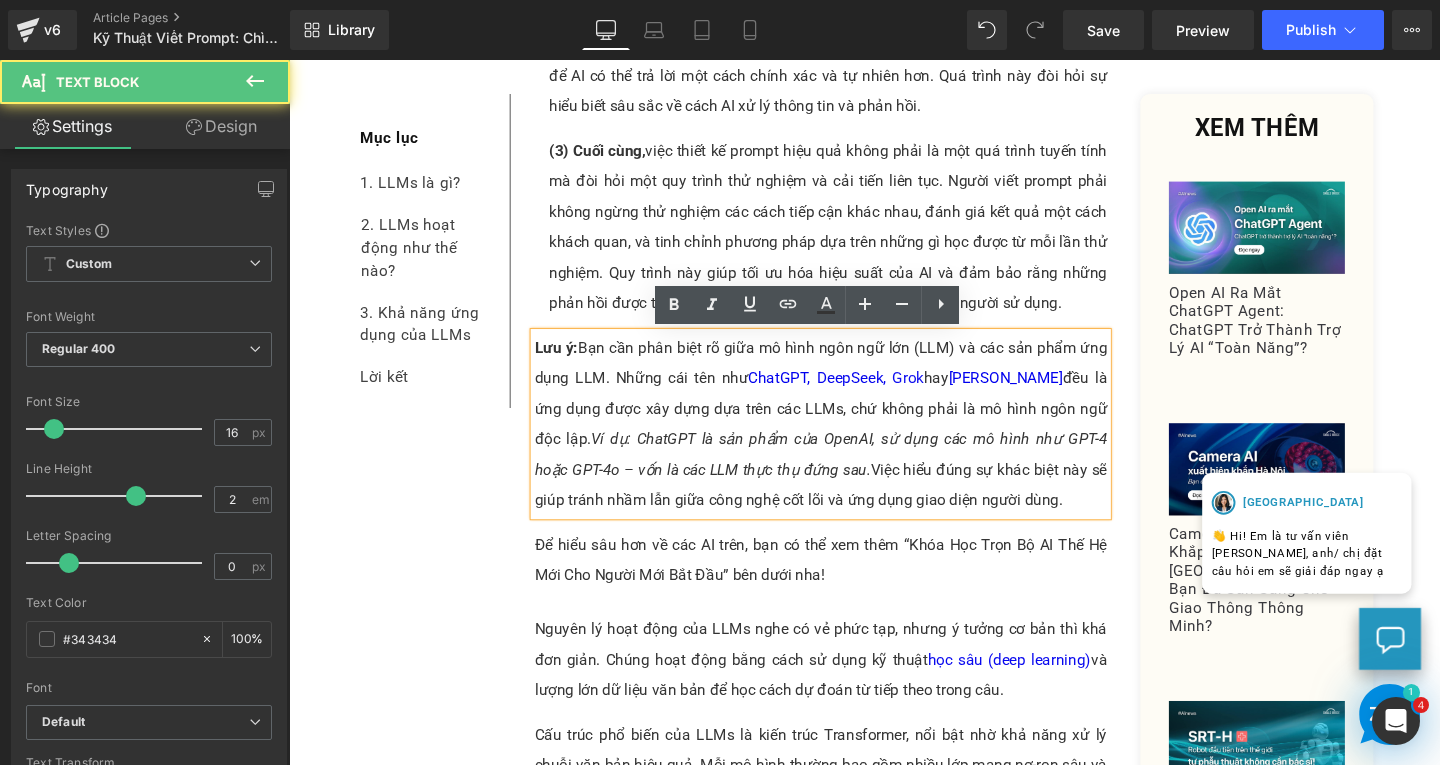click on "Lưu ý:  Bạn cần phân biệt rõ giữa mô hình ngôn ngữ lớn (LLM) và các sản phẩm ứng dụng LLM. Những cái tên như  ChatGPT,   DeepSeek,   Grok  hay  [PERSON_NAME]  đều là ứng dụng được xây dựng dựa trên các LLMs, chứ không phải là mô hình ngôn ngữ độc lập.  Ví dụ: ChatGPT là sản phẩm của OpenAI, sử dụng các mô hình như GPT-4 hoặc GPT-4o – vốn là các LLM thực thụ đứng sau.  Việc hiểu đúng sự khác biệt này sẽ giúp tránh nhầm lẫn giữa công nghệ cốt lõi và ứng dụng giao diện người dùng." at bounding box center (848, 443) 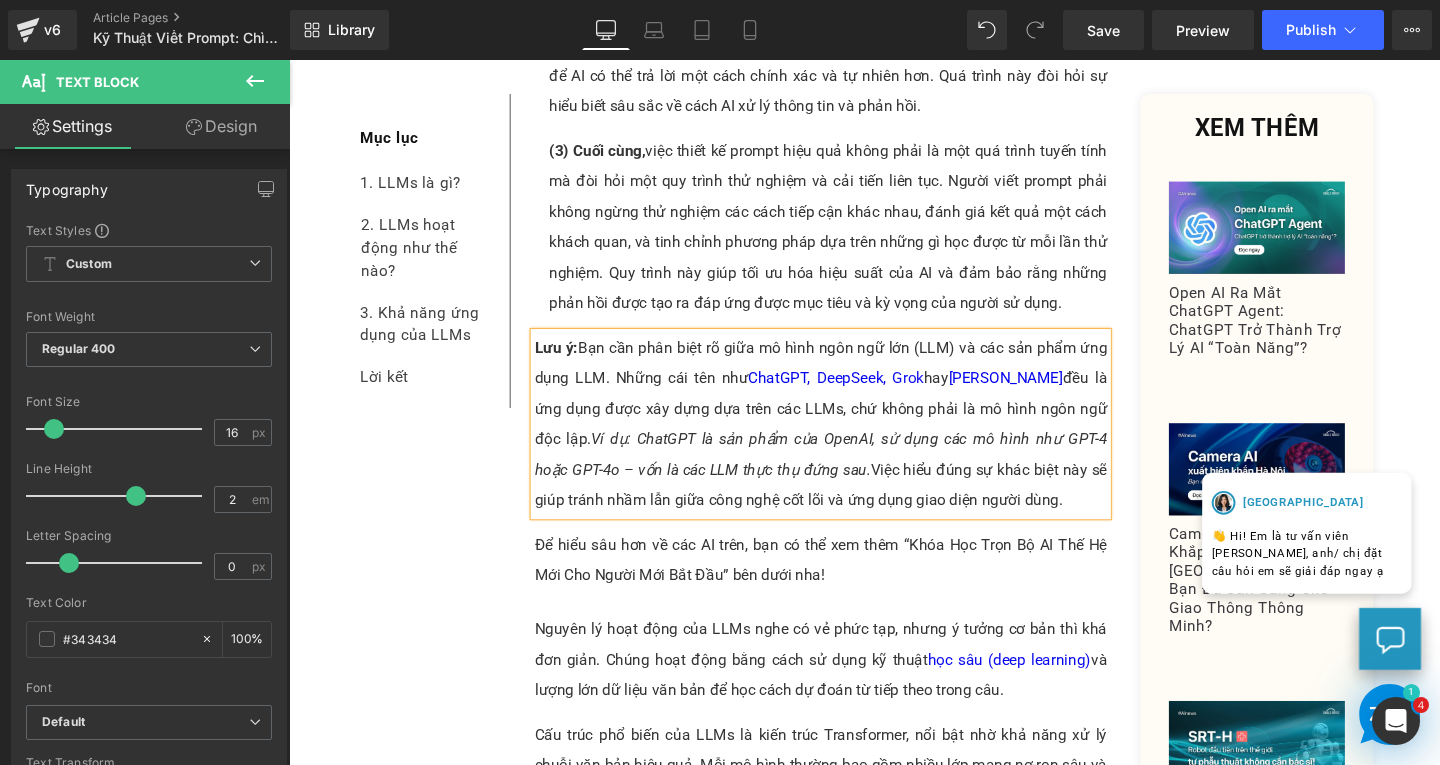 paste 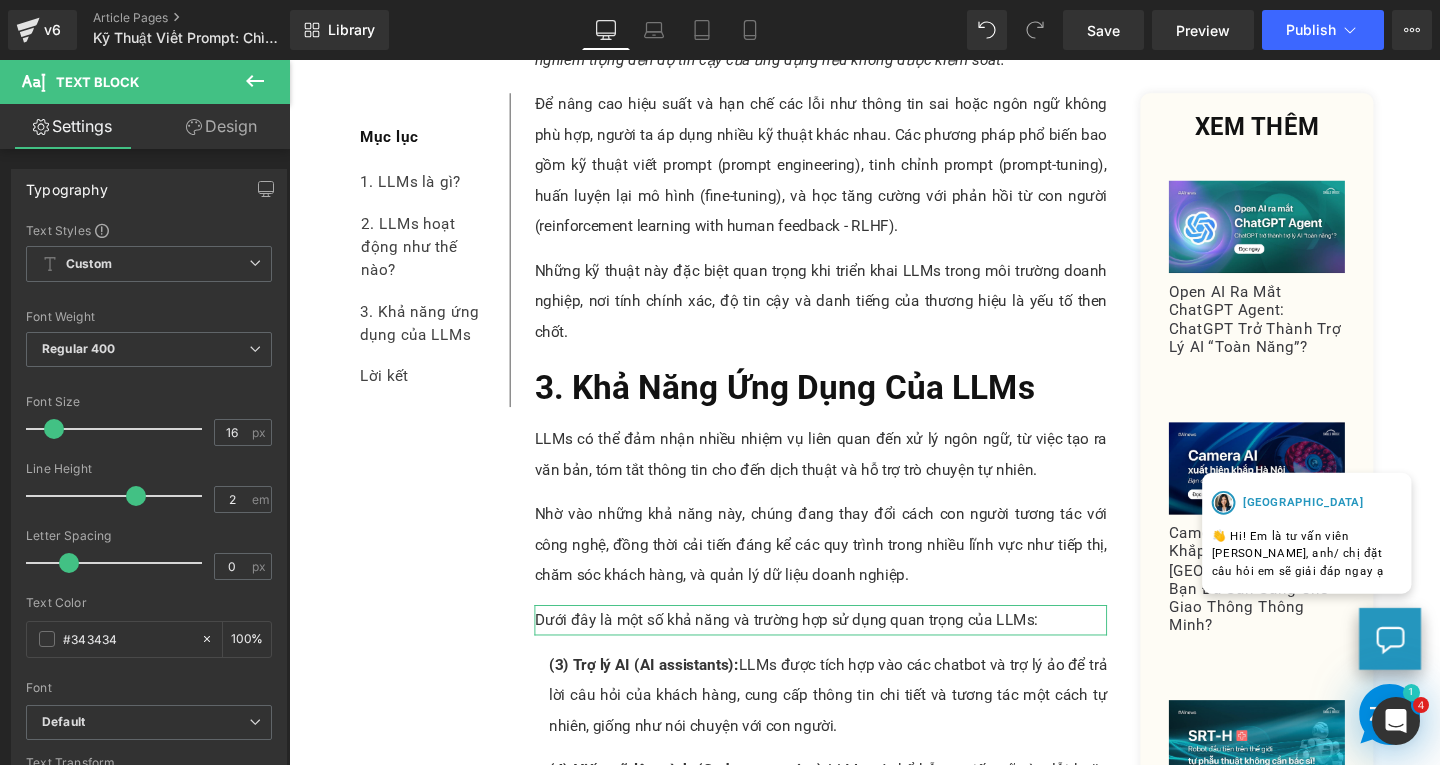 scroll, scrollTop: 2721, scrollLeft: 0, axis: vertical 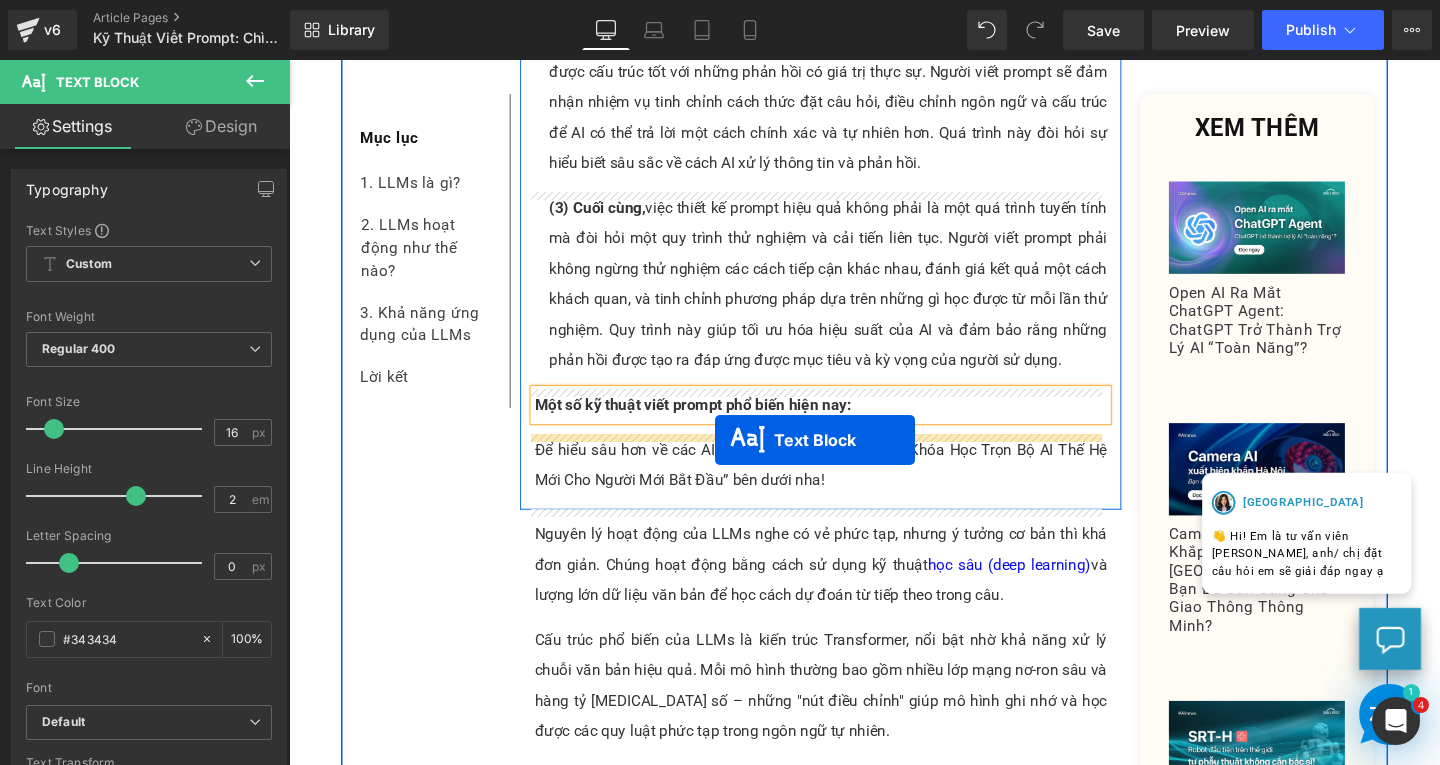 drag, startPoint x: 798, startPoint y: 430, endPoint x: 737, endPoint y: 459, distance: 67.54258 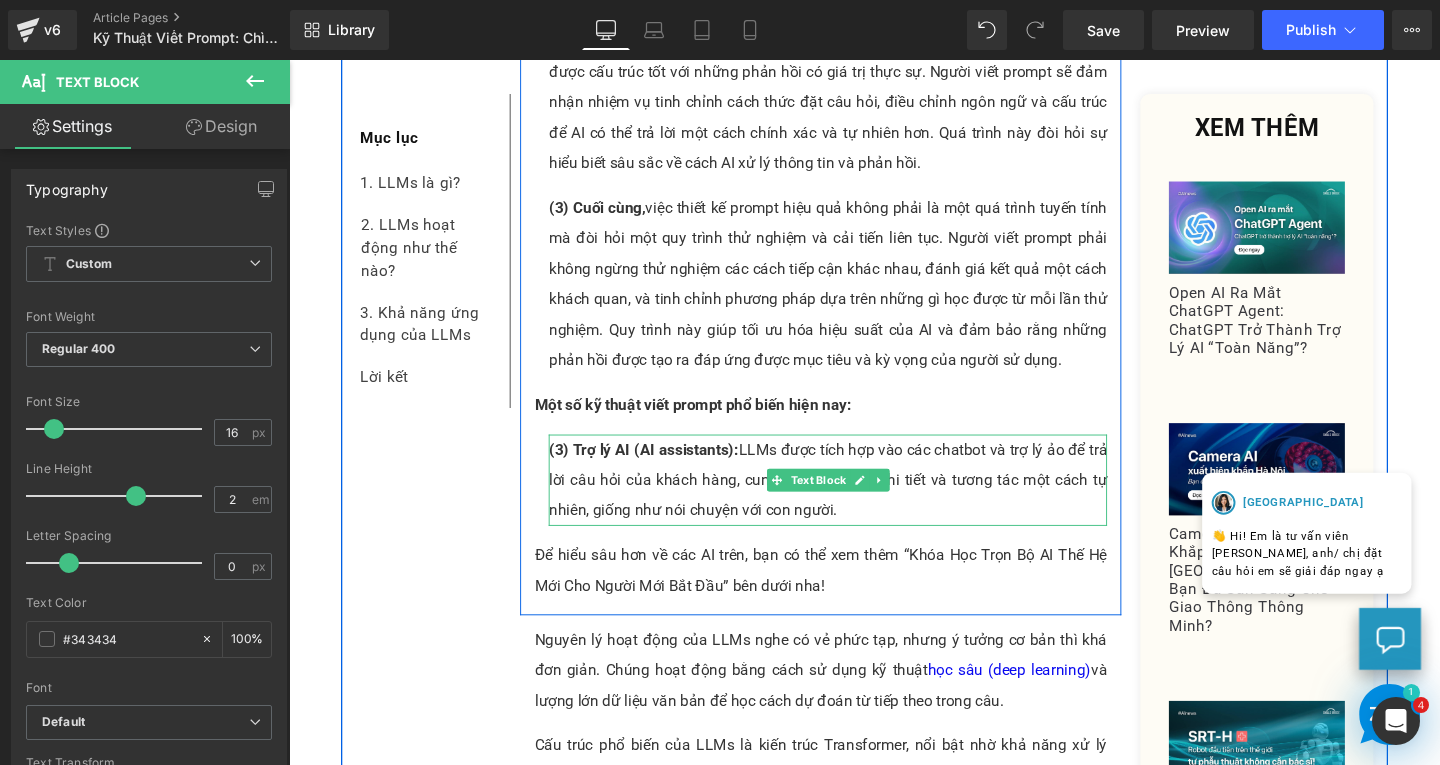 click on "(3) Trợ lý AI (AI assistants):  LLMs được tích hợp vào các chatbot và trợ lý ảo để trả lời câu hỏi của khách hàng, cung cấp thông tin chi tiết và tương tác một cách tự nhiên, giống như nói chuyện với con người." at bounding box center (855, 502) 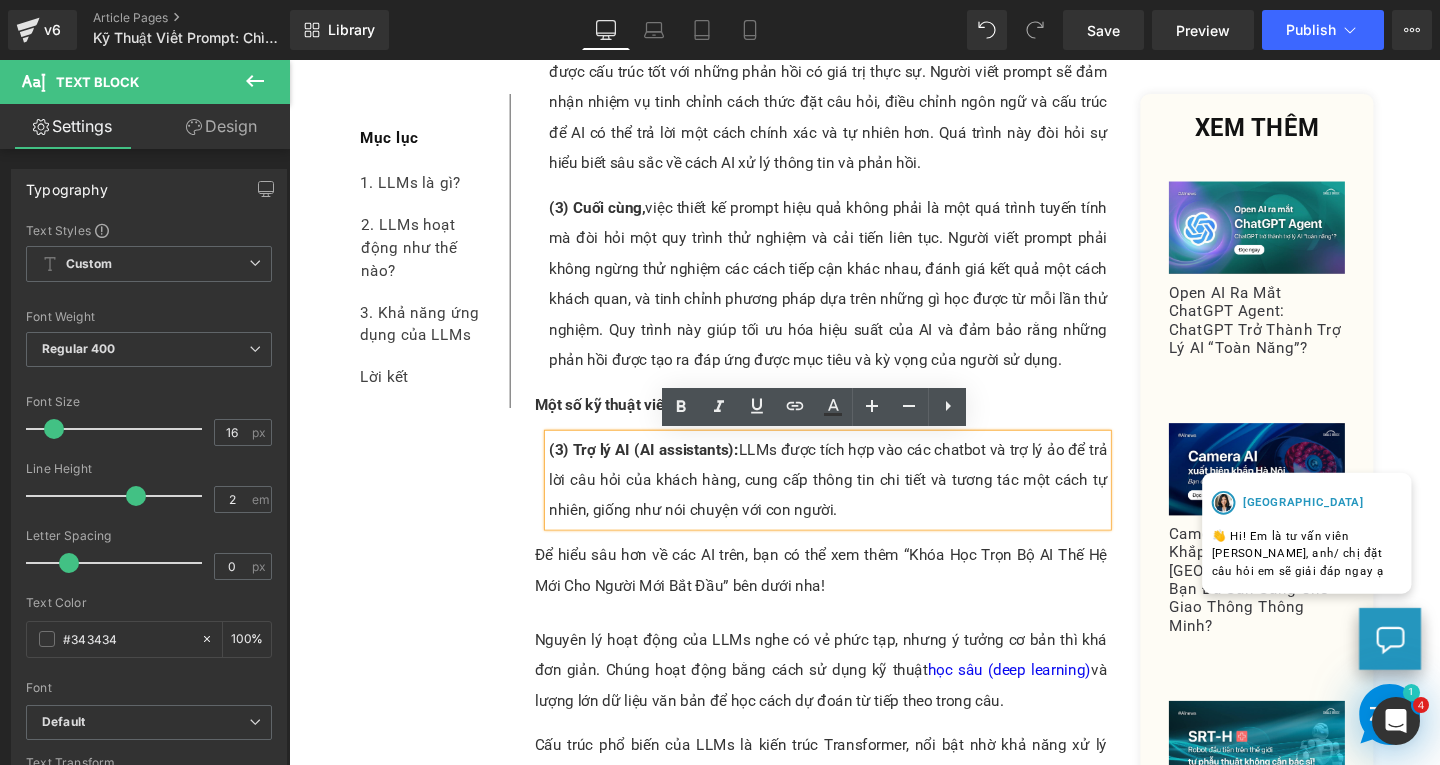 click on "(3) Trợ lý AI (AI assistants):" at bounding box center [662, 469] 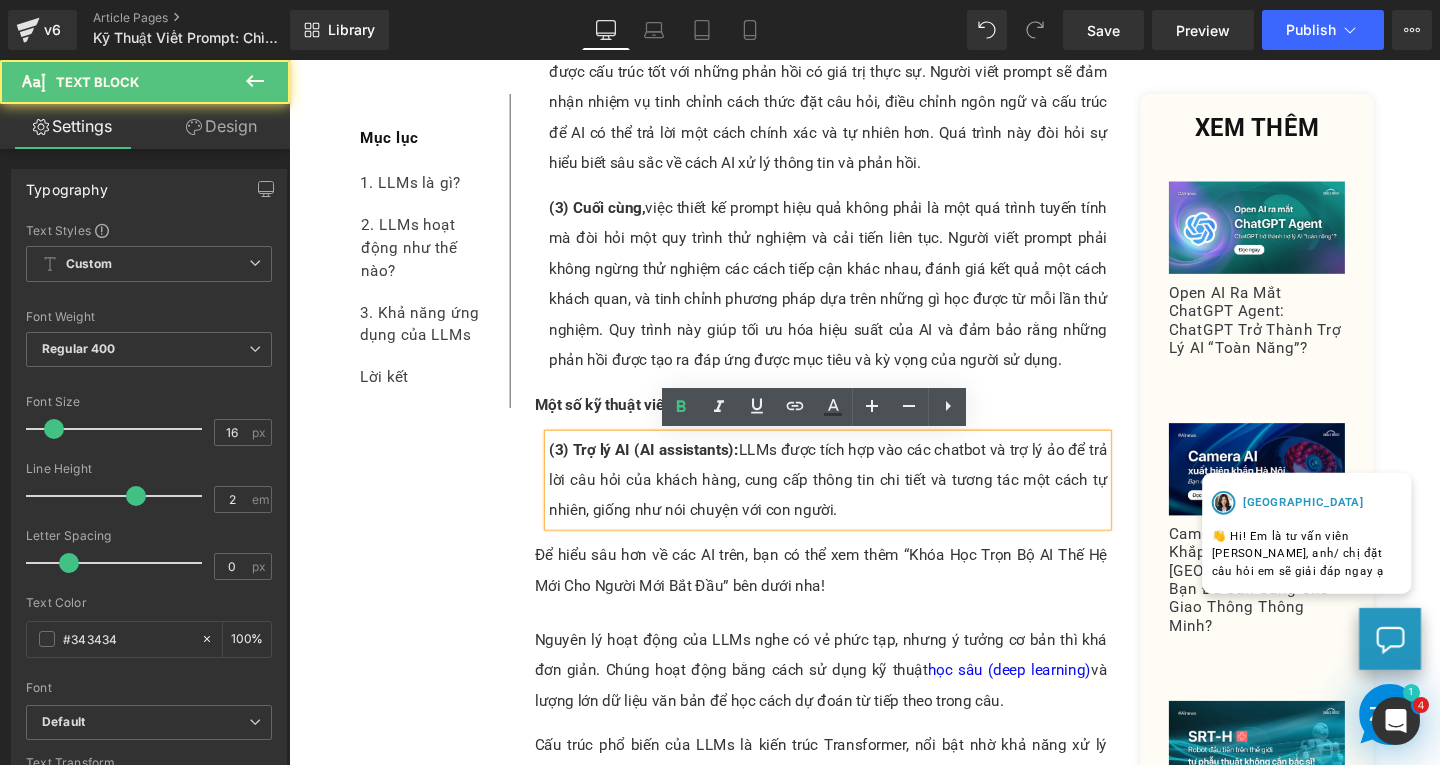 type 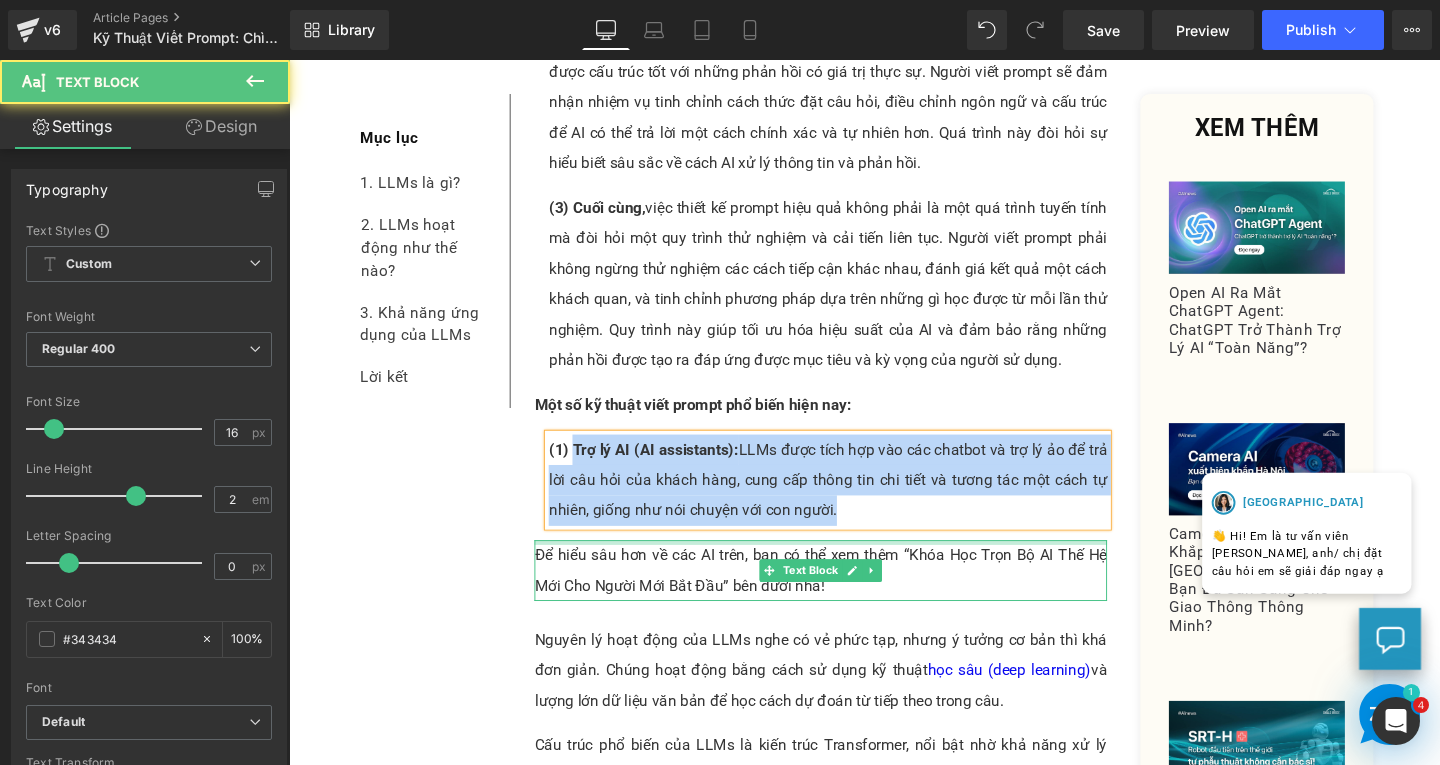 drag, startPoint x: 579, startPoint y: 466, endPoint x: 919, endPoint y: 565, distance: 354.12003 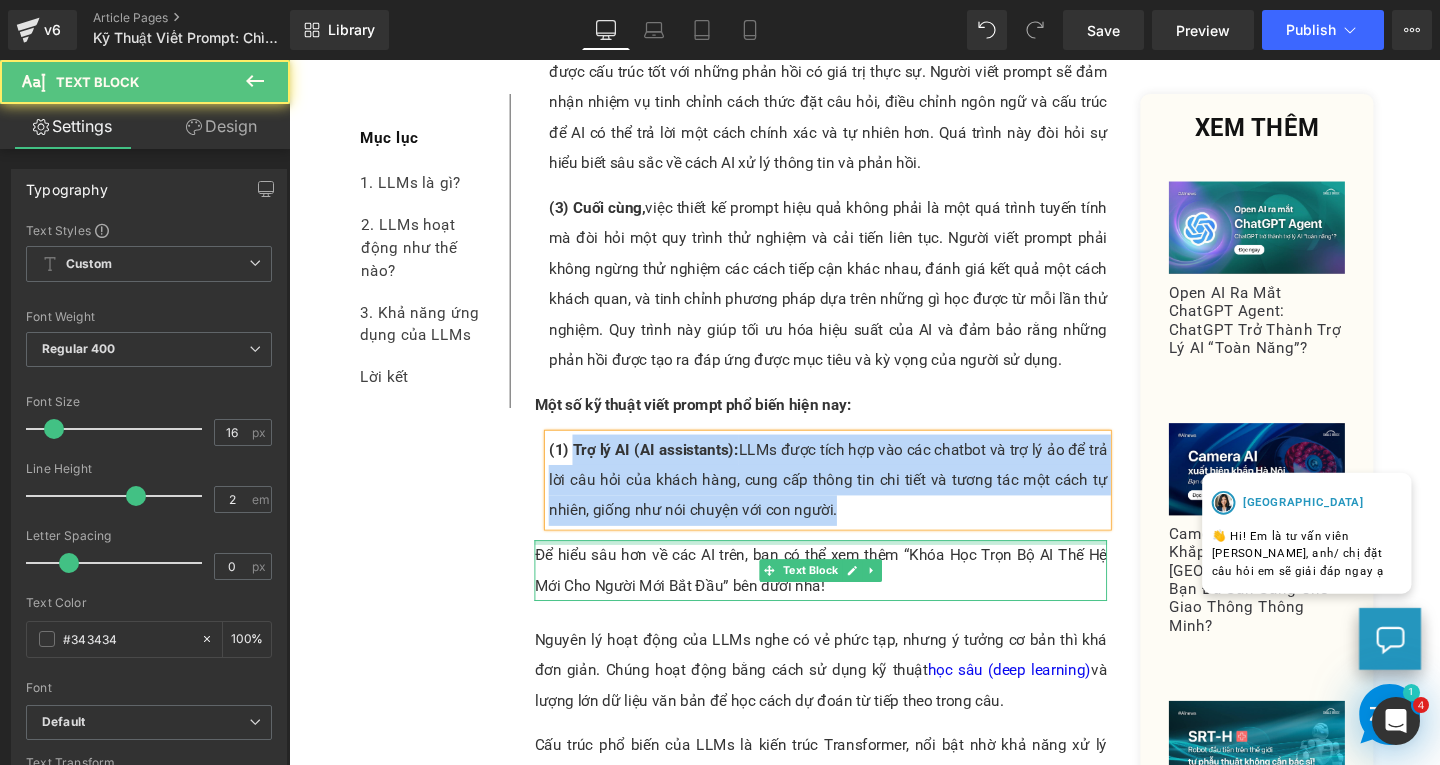 click on "Trong thời đại  AI tạo sinh (Generative AI)  đang ngày càng phát triển, việc biết cách "trò chuyện" hiệu quả với AI để tạo ra kết quả như mong muốn đã trở thành một kỹ năng cực kỳ quan trọng. Đó chính là lúc kỹ thuật viết prompt lên ngôi, đóng vai trò như chiếc cầu nối giữa câu hỏi của con người và phản hồi thông minh từ  trí tuệ nhân tạo (AI) . Text Block         1. Kỹ Thuật Viết Prompt Là Gì? Heading         Hiểu một cách đơn giản,  kỹ thuật viết prompt (hay prompt engineering)  là kỹ thuật đặt câu hỏi hoặc cung cấp thông tin để AI có thể đưa trả lời chính xác và đúng ý bạn nhất. Text Block         Nguyên lý cốt lõi là:  "Hỏi đúng thì được kết quả đúng". Text Block         2. Kỹ Thuật Viết Prompt Hoạt Động [PERSON_NAME]? Heading         Text Block         (1) Đầu tiên,  Text Block         (2) Tiếp theo," at bounding box center [848, -131] 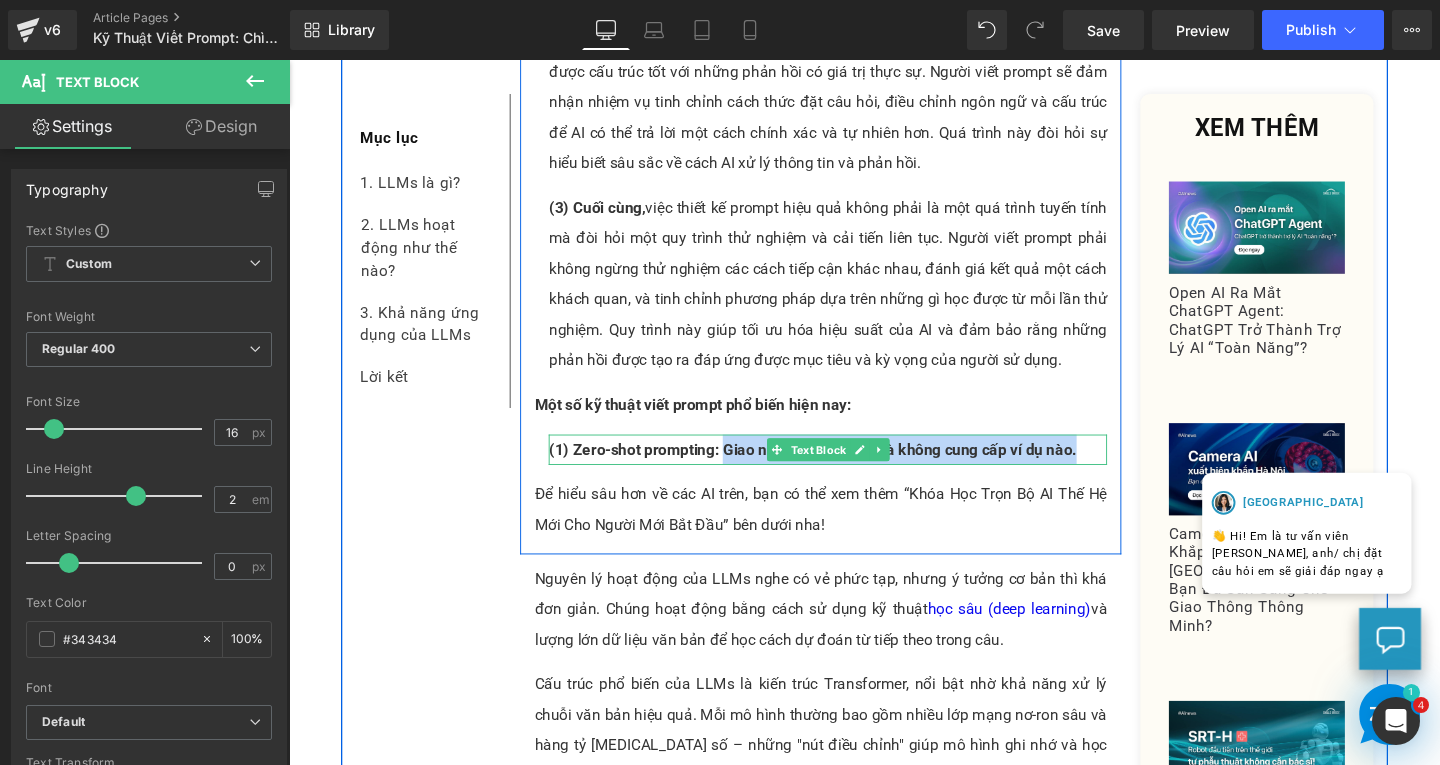 drag, startPoint x: 742, startPoint y: 471, endPoint x: 1108, endPoint y: 474, distance: 366.0123 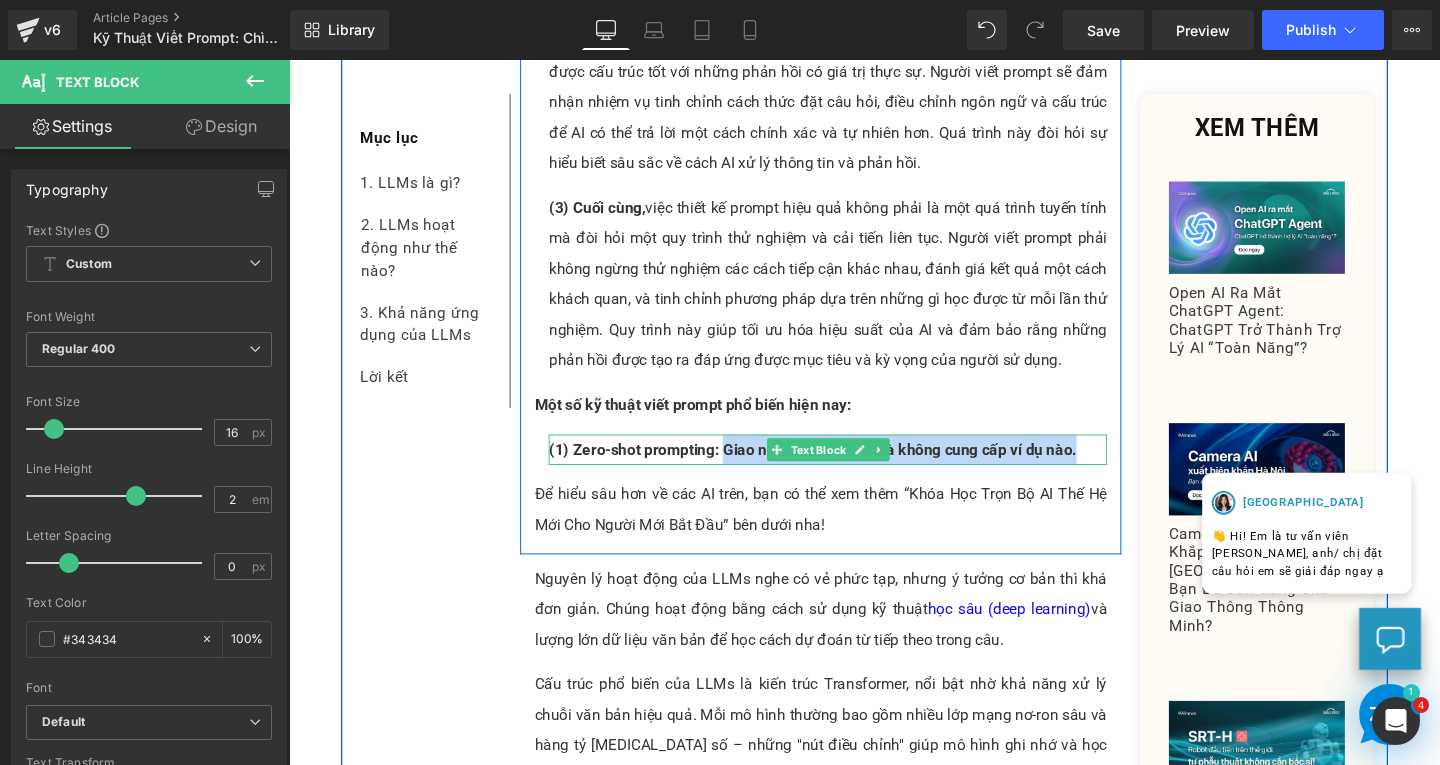 click on "(1) Zero-shot prompting: Giao nhiệm vụ cho AI mà không cung cấp ví dụ nào." at bounding box center [855, 470] 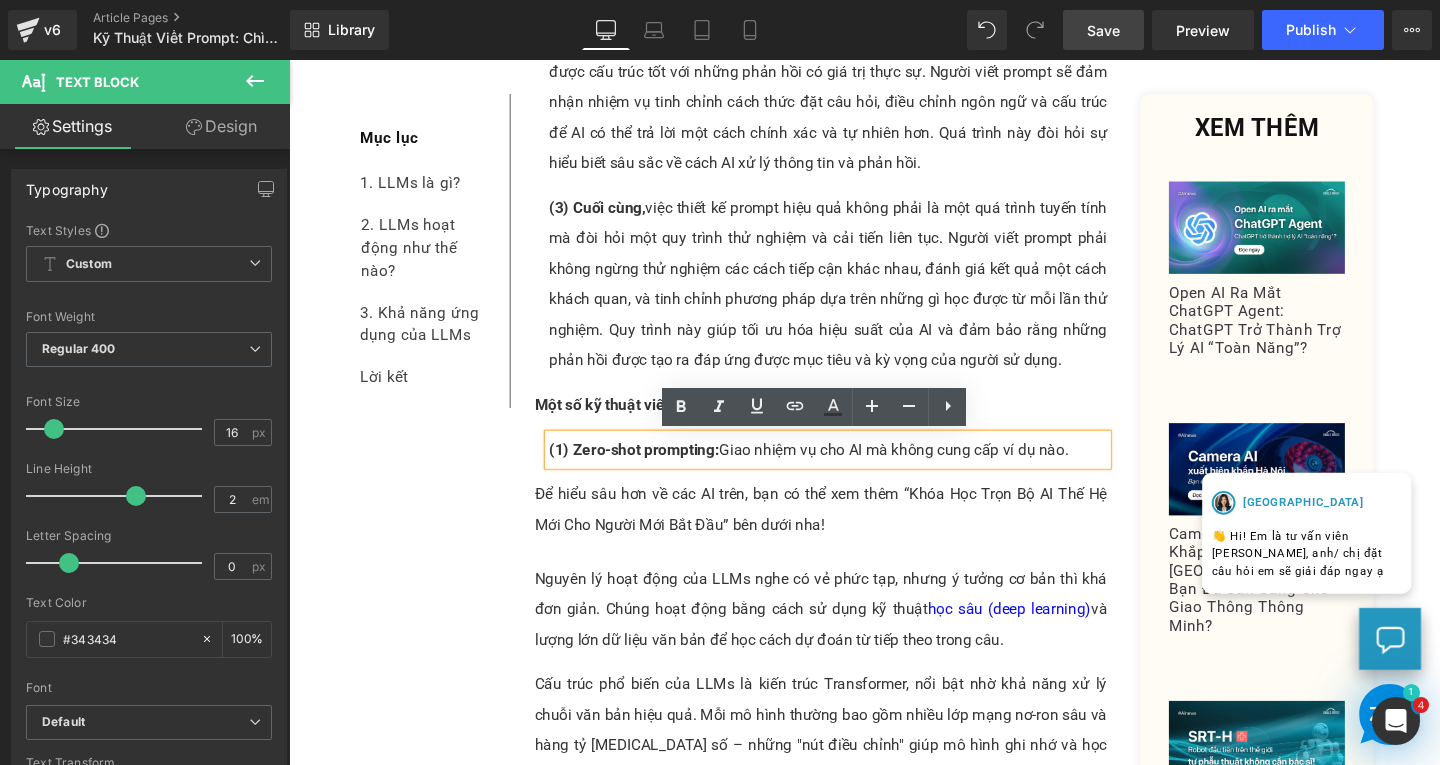 click on "Save" at bounding box center [1103, 30] 